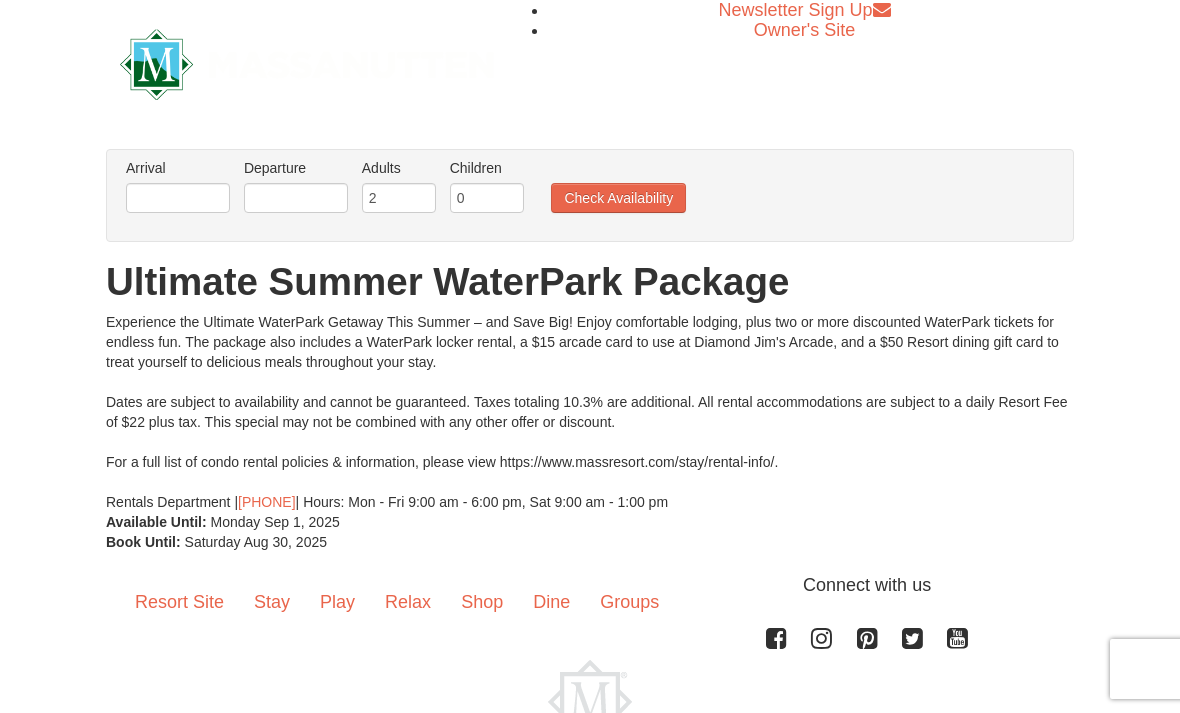 scroll, scrollTop: 0, scrollLeft: 0, axis: both 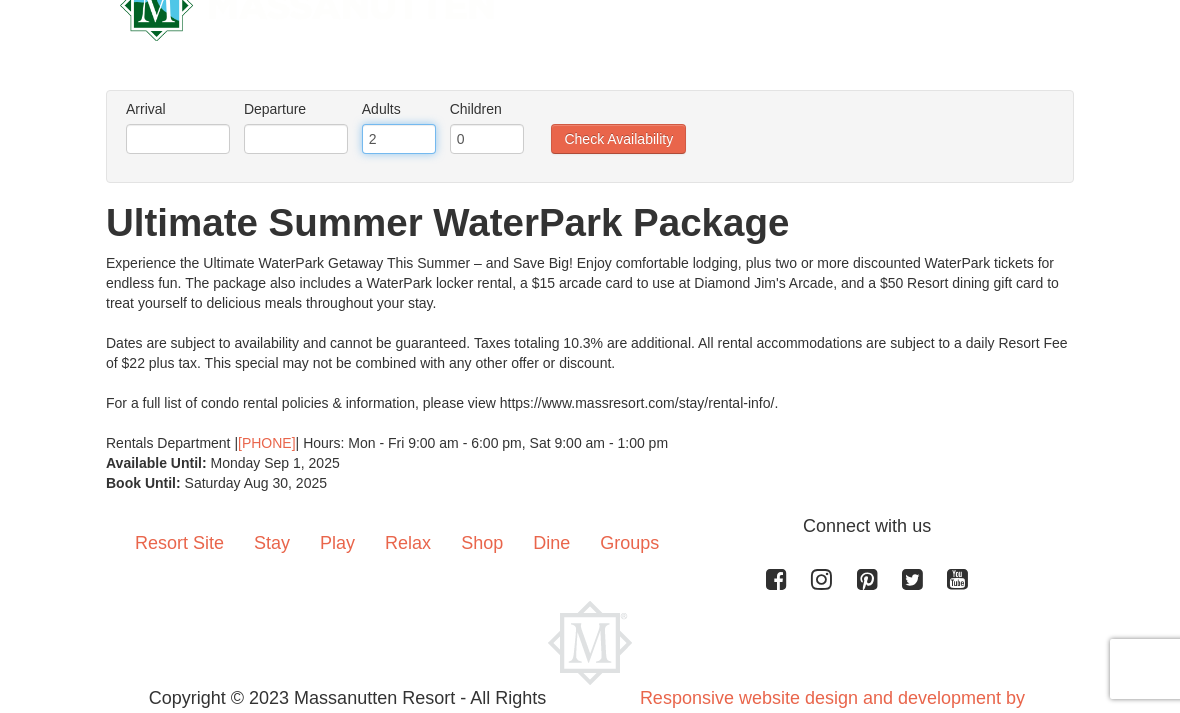 click on "2" at bounding box center (399, 139) 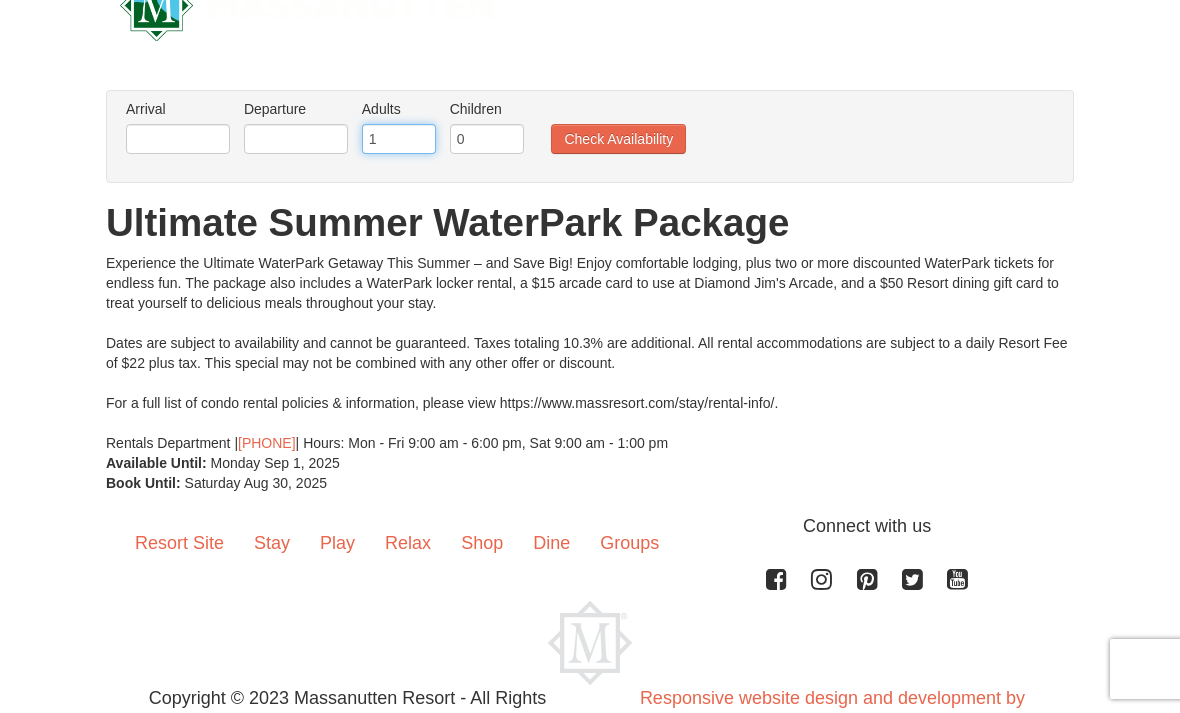 type on "1" 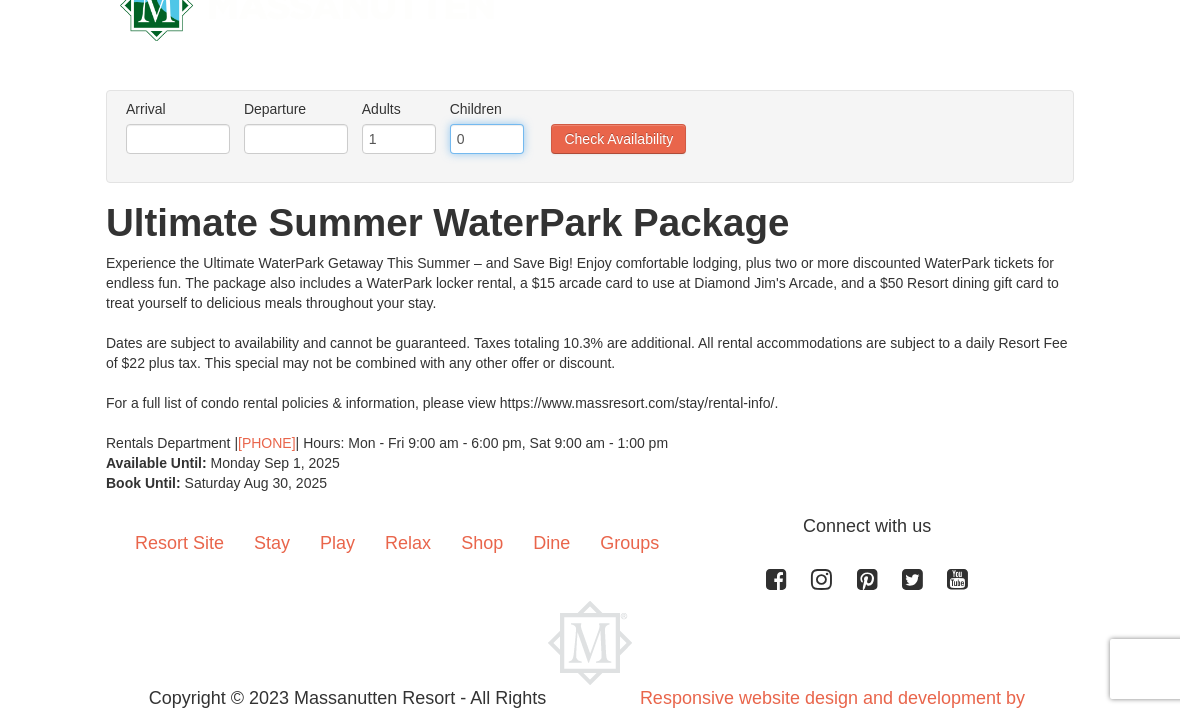 click on "0" at bounding box center (487, 139) 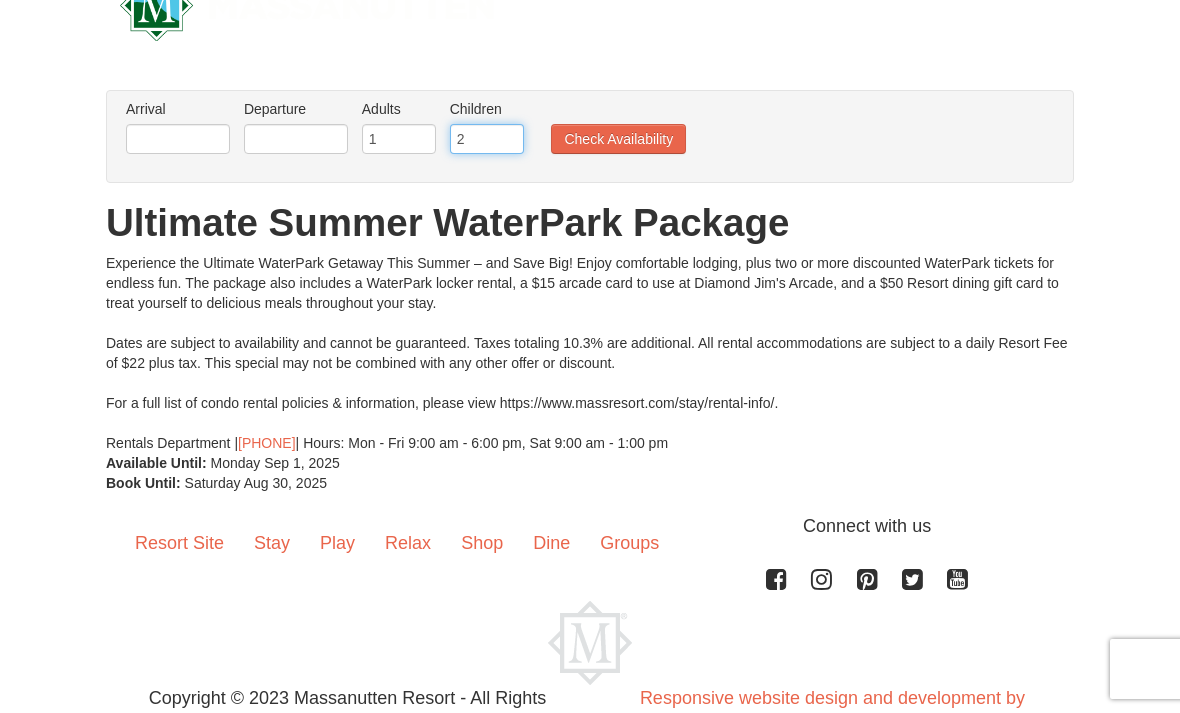 type on "2" 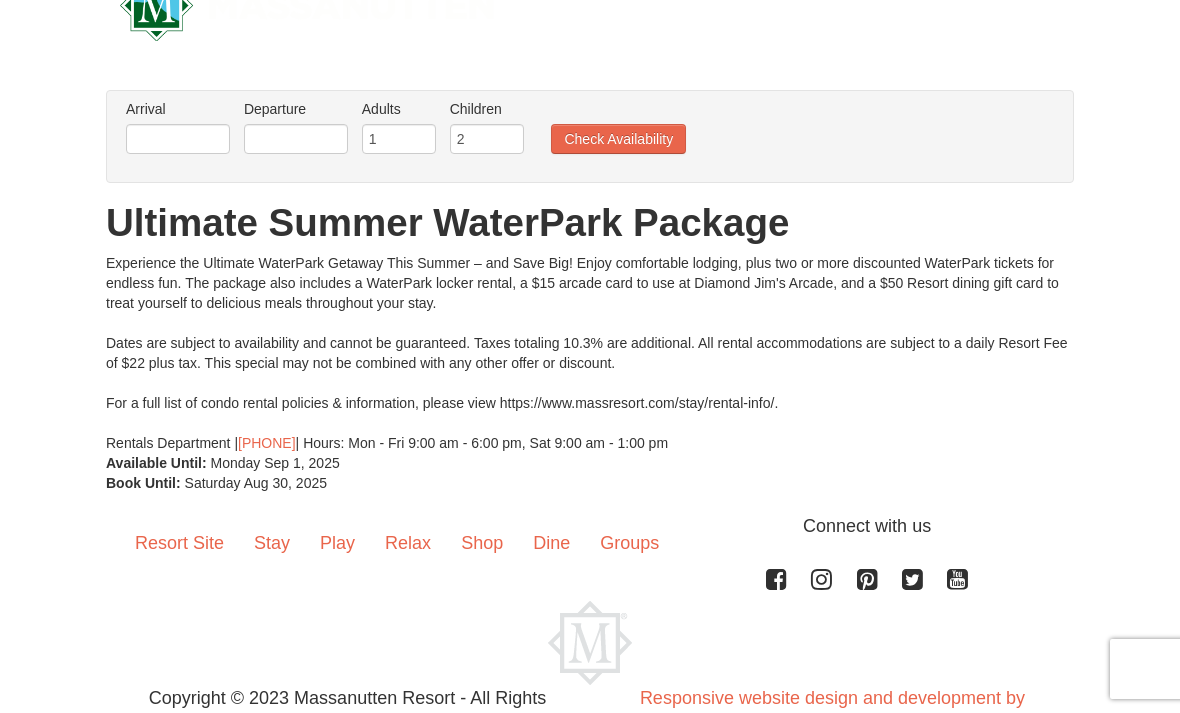 click on "Check Availability" at bounding box center (618, 139) 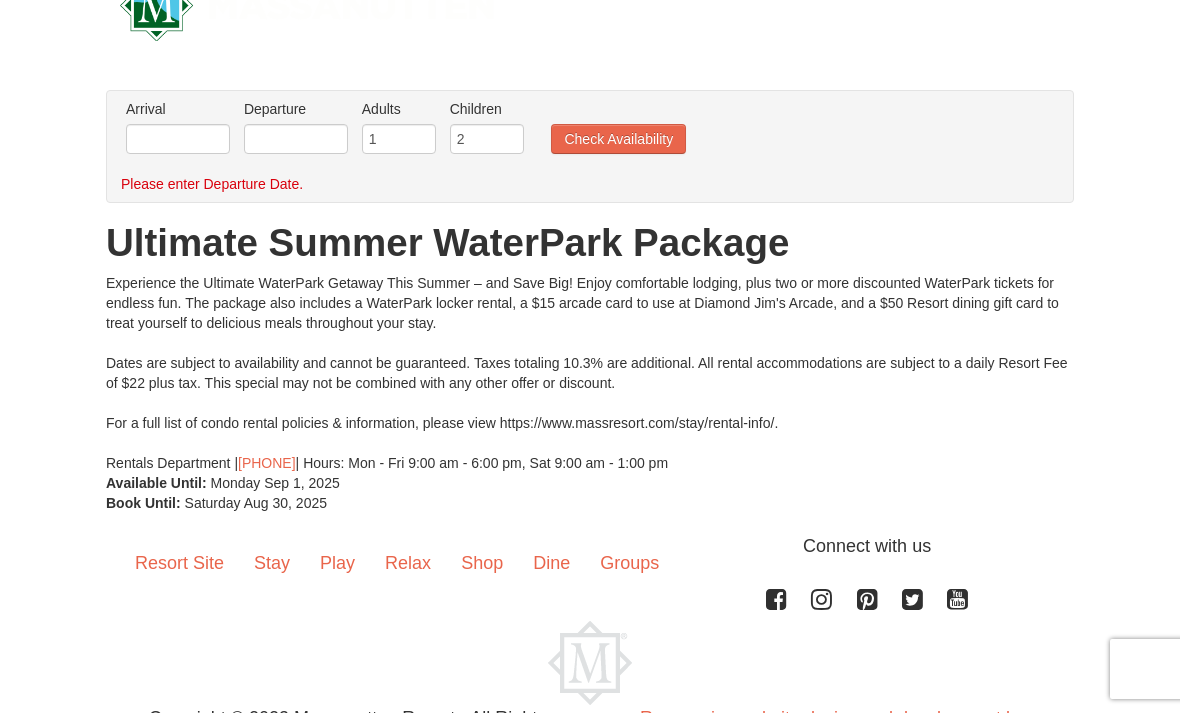 click on "Check Availability" at bounding box center (618, 139) 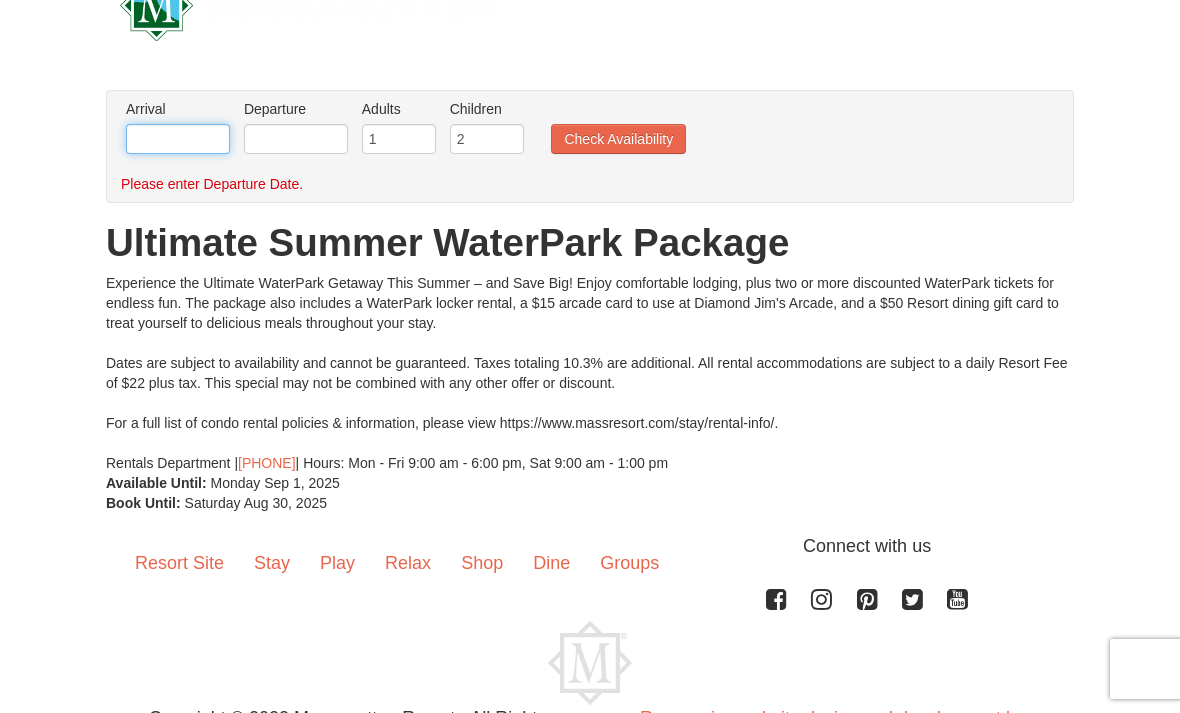 click at bounding box center [178, 139] 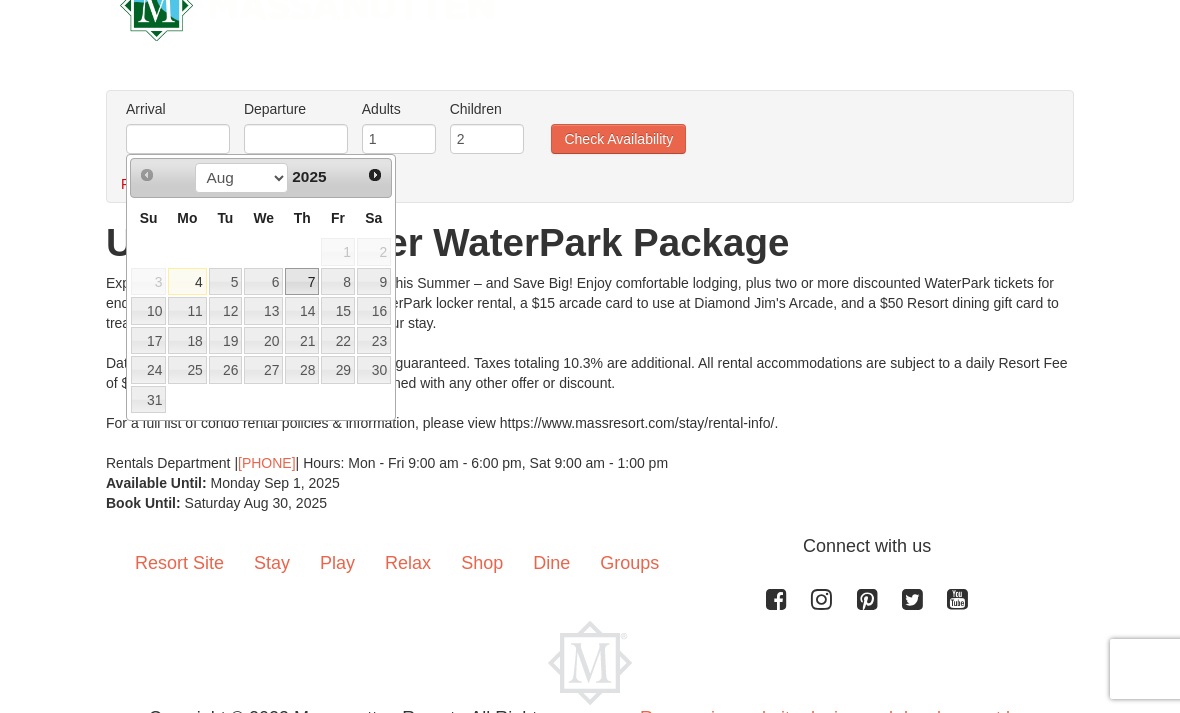 click on "7" at bounding box center [302, 282] 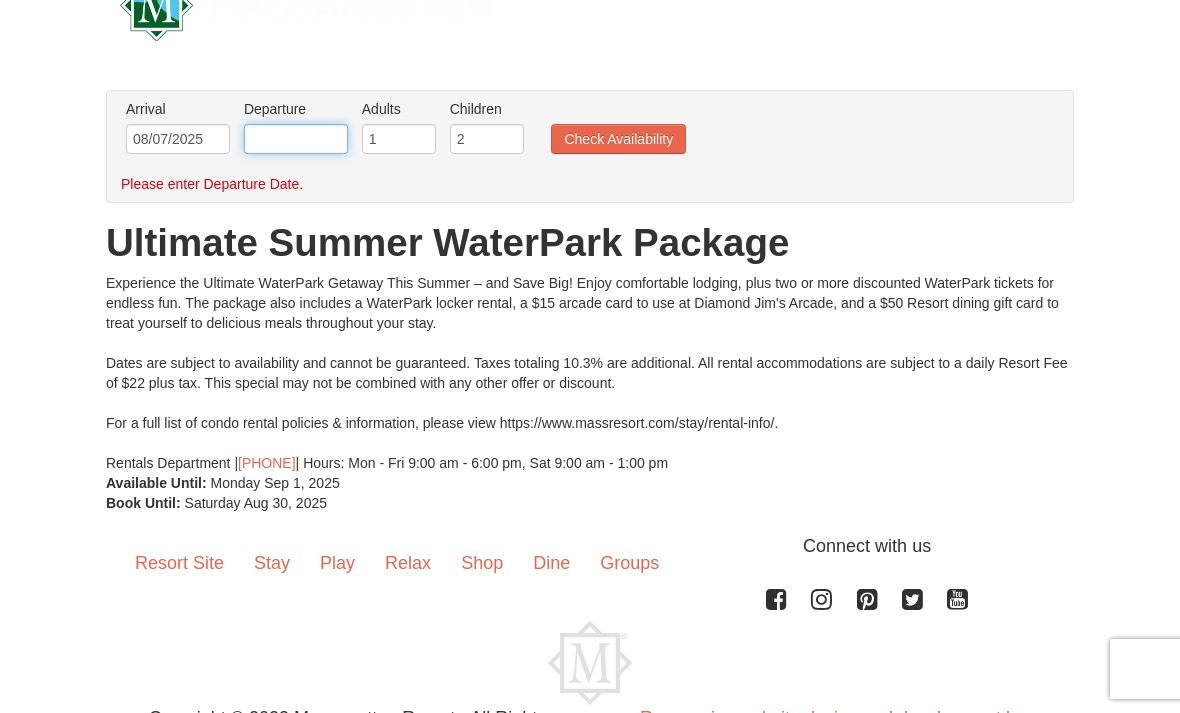 click at bounding box center (296, 139) 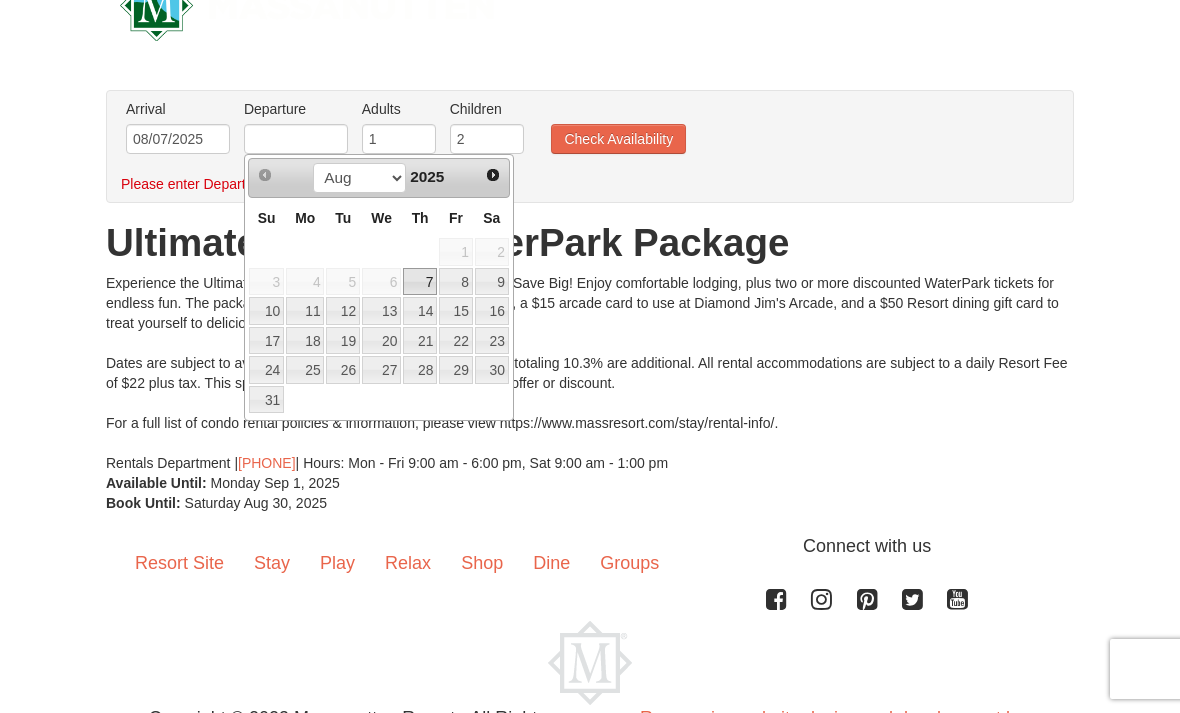 click on "9" at bounding box center [492, 282] 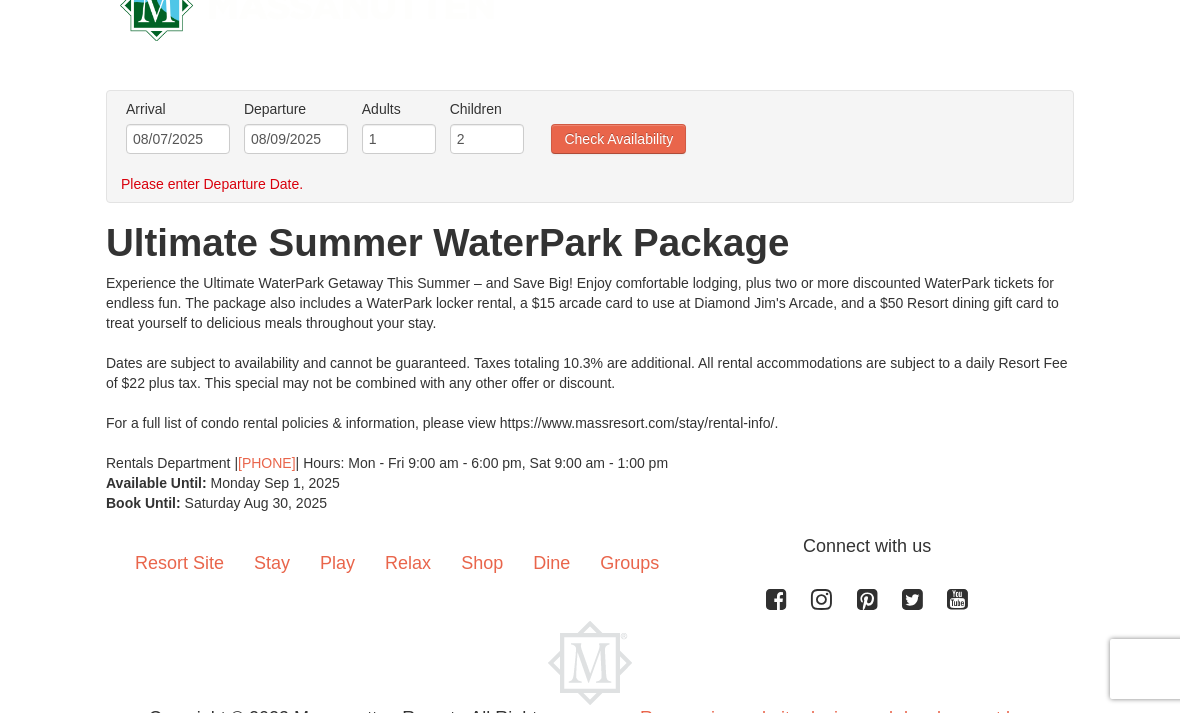 click on "Check Availability" at bounding box center (618, 139) 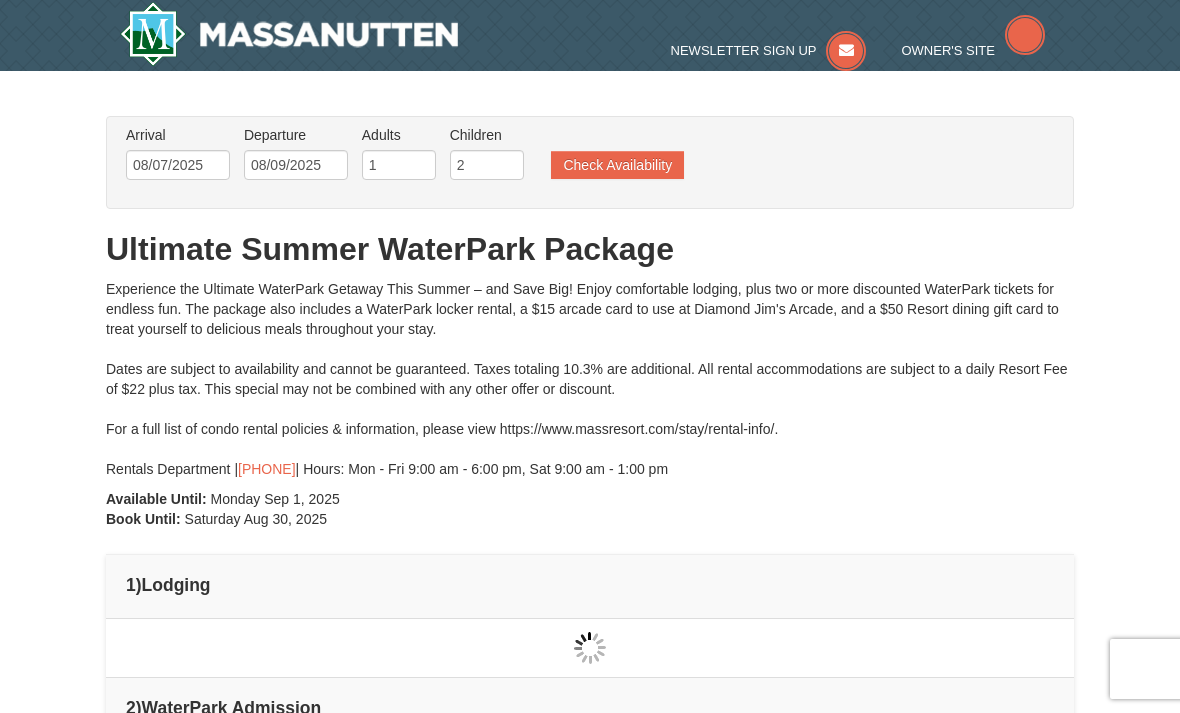 type on "08/07/2025" 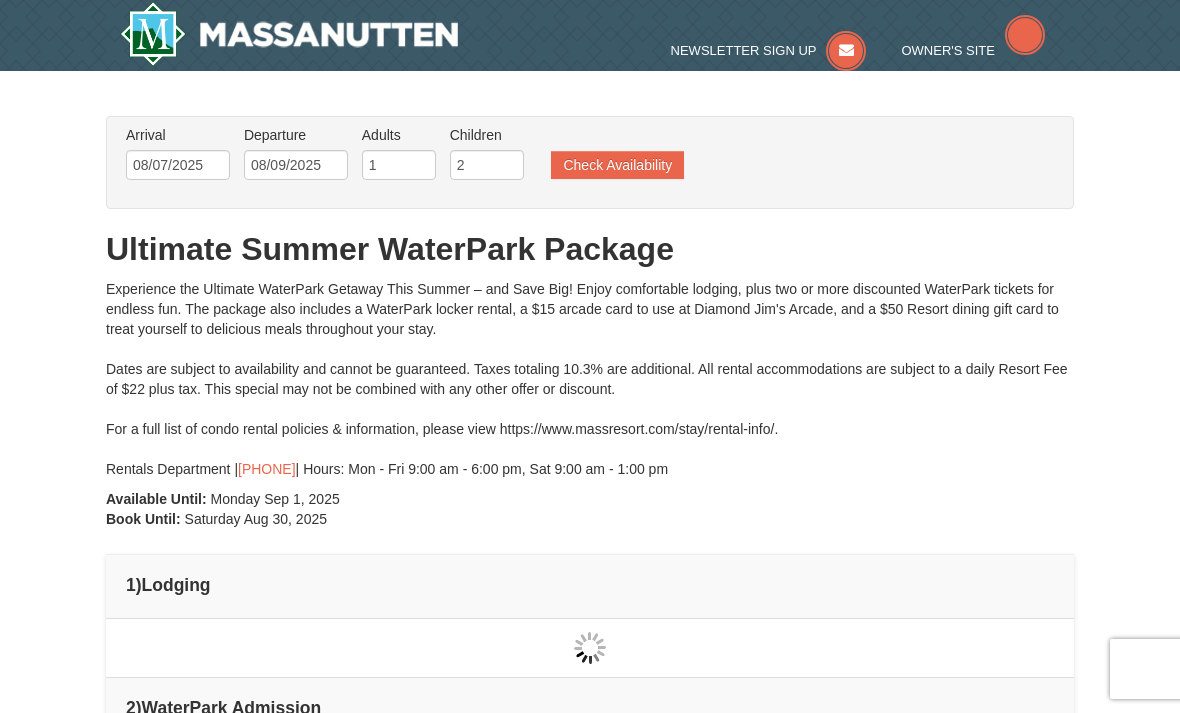 type on "08/07/2025" 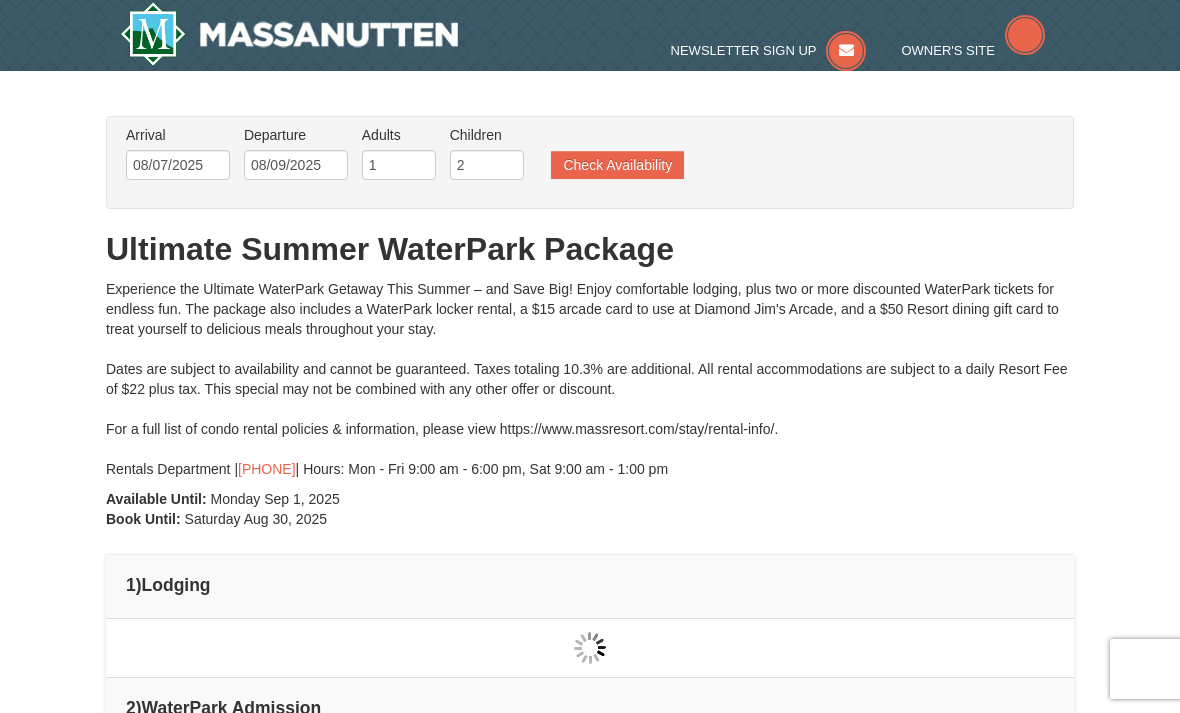 type on "08/07/2025" 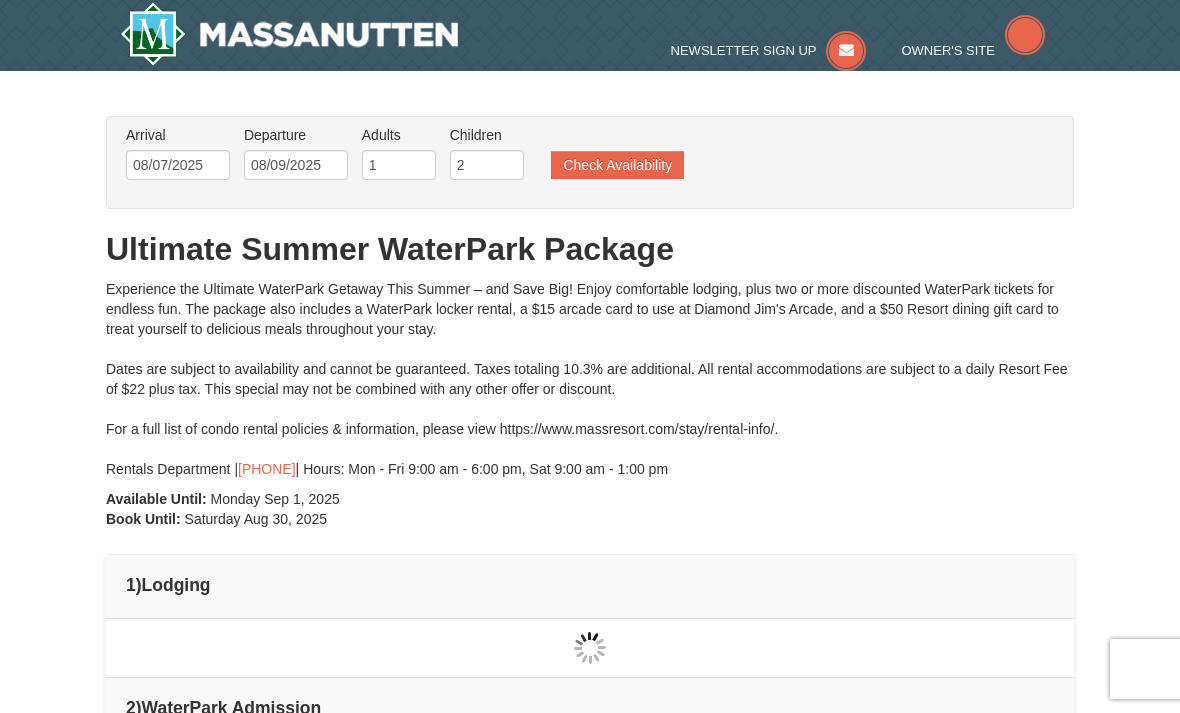 type on "08/07/2025" 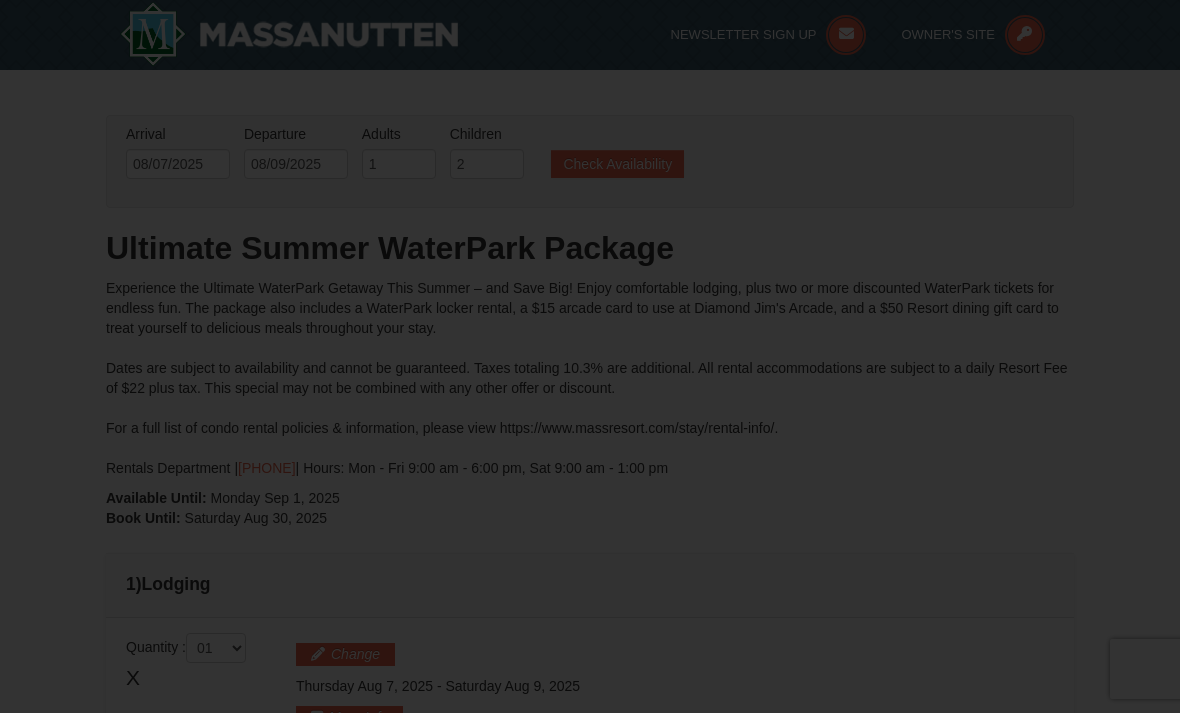 scroll, scrollTop: 246, scrollLeft: 0, axis: vertical 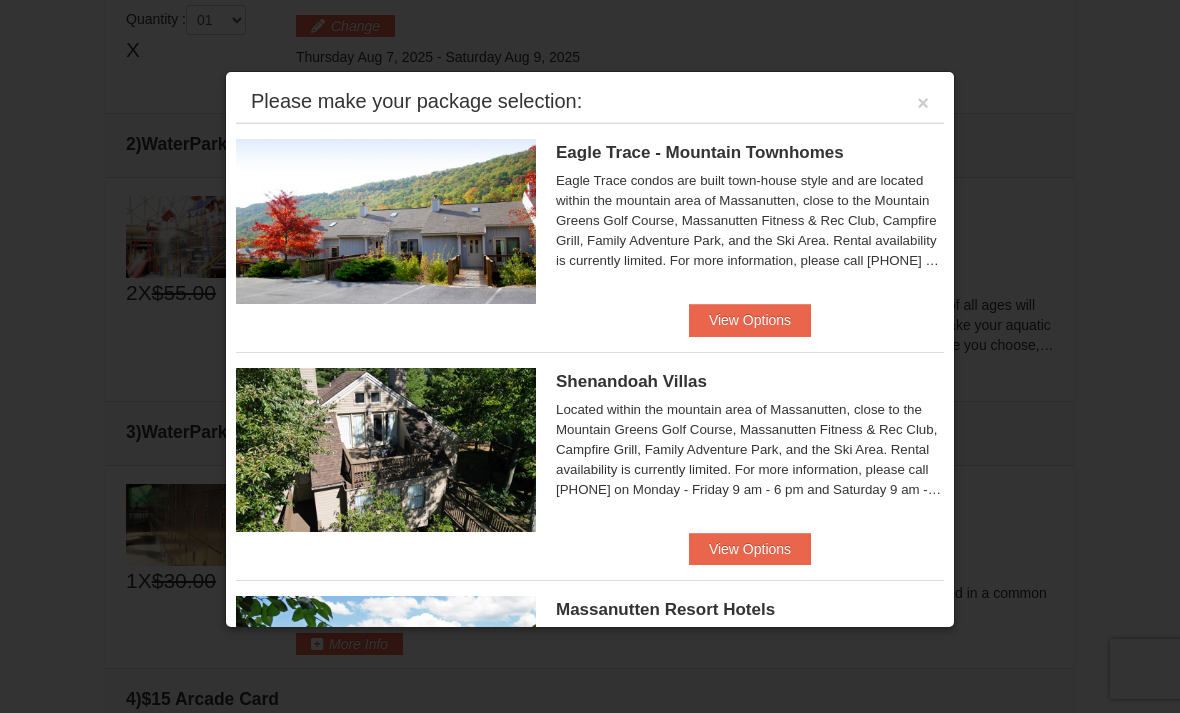 click on "×" at bounding box center (923, 103) 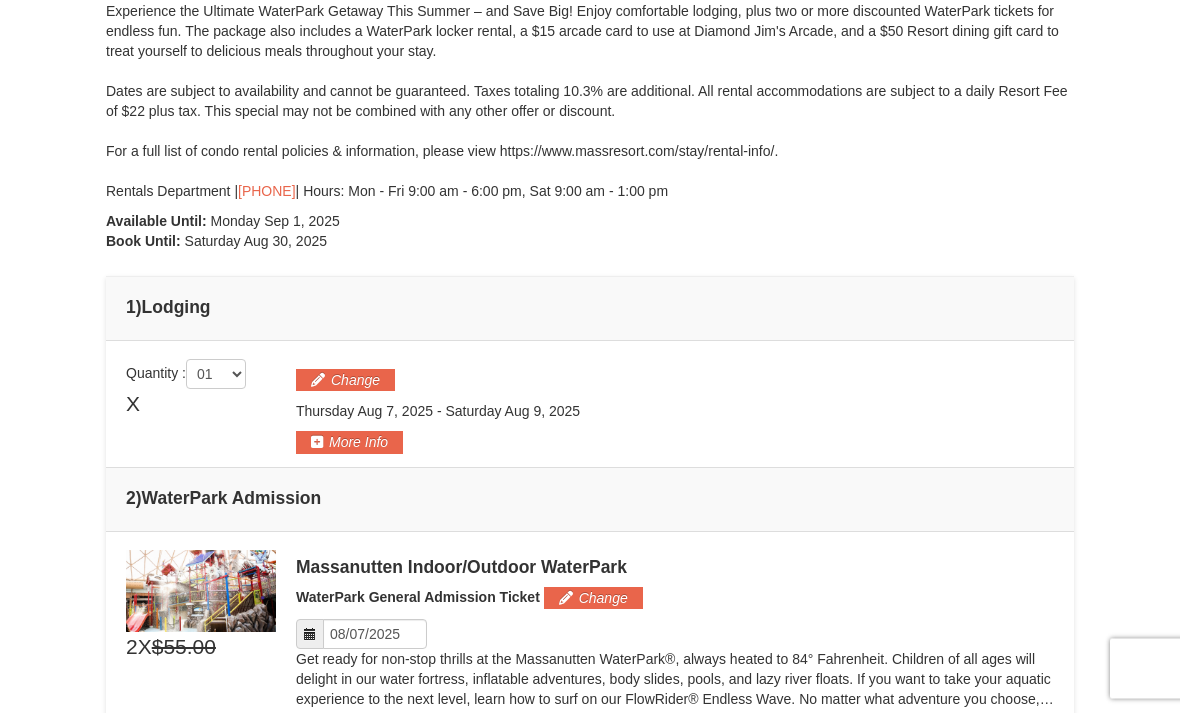 scroll, scrollTop: 284, scrollLeft: 0, axis: vertical 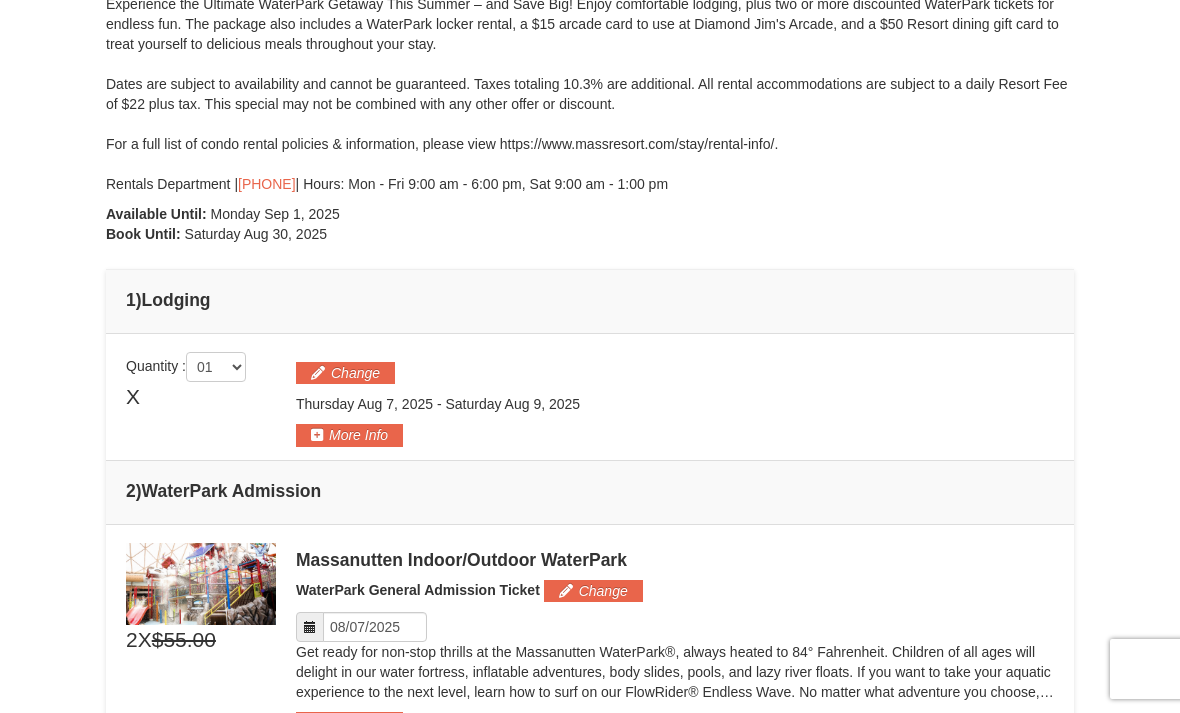 click on "Change" at bounding box center (345, 373) 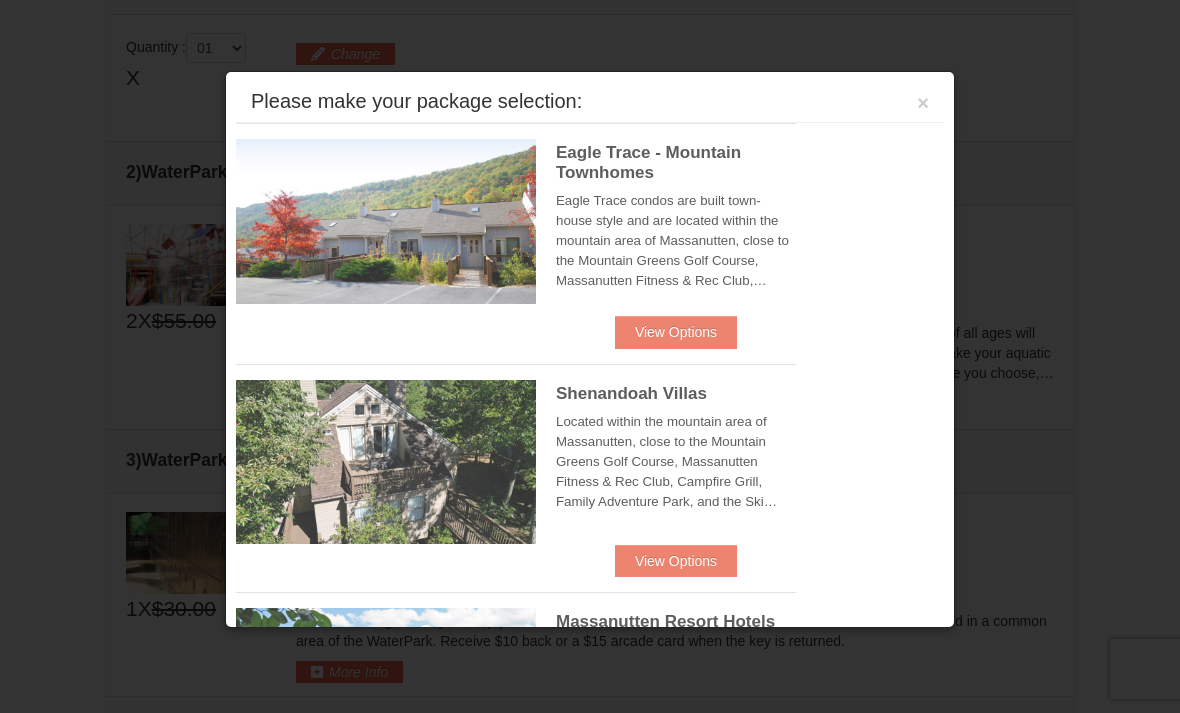 scroll, scrollTop: 636, scrollLeft: 0, axis: vertical 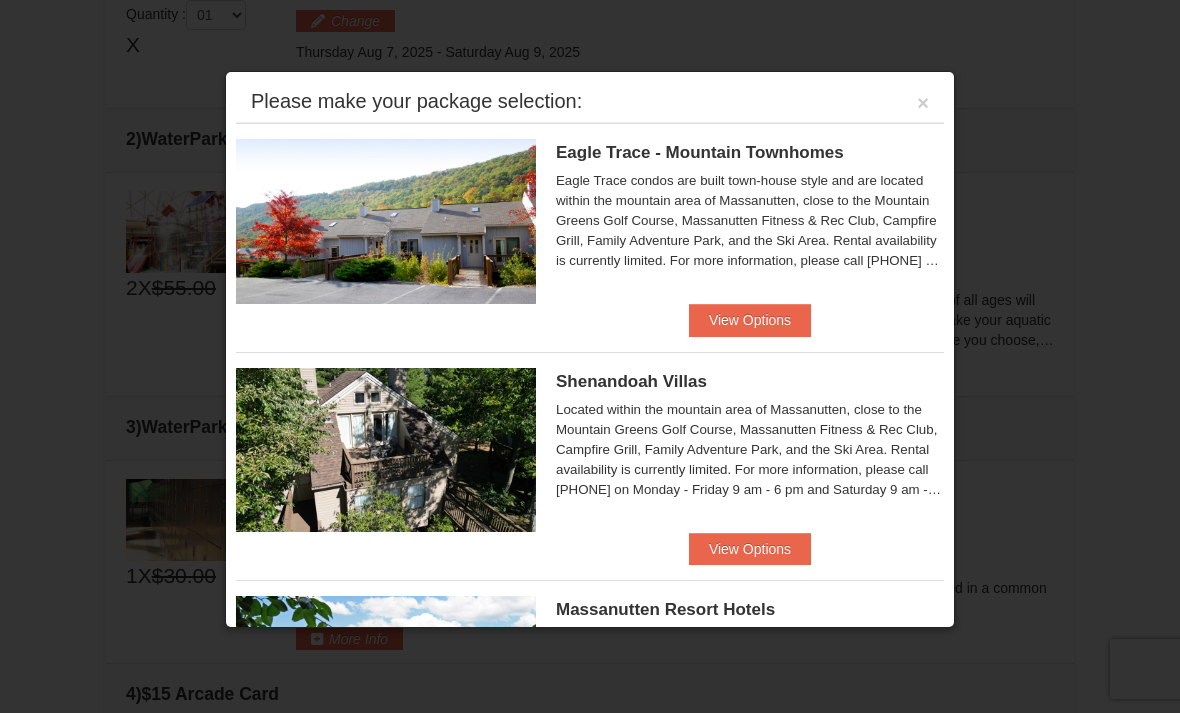 click at bounding box center (590, 356) 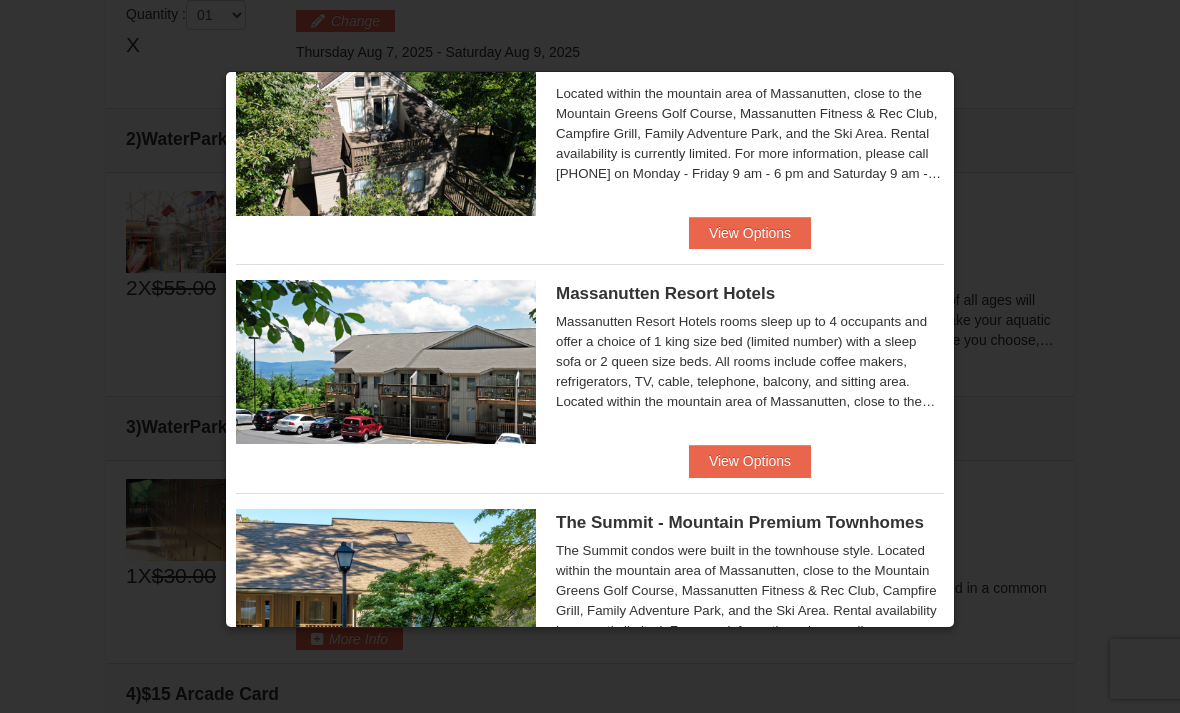 scroll, scrollTop: 317, scrollLeft: 0, axis: vertical 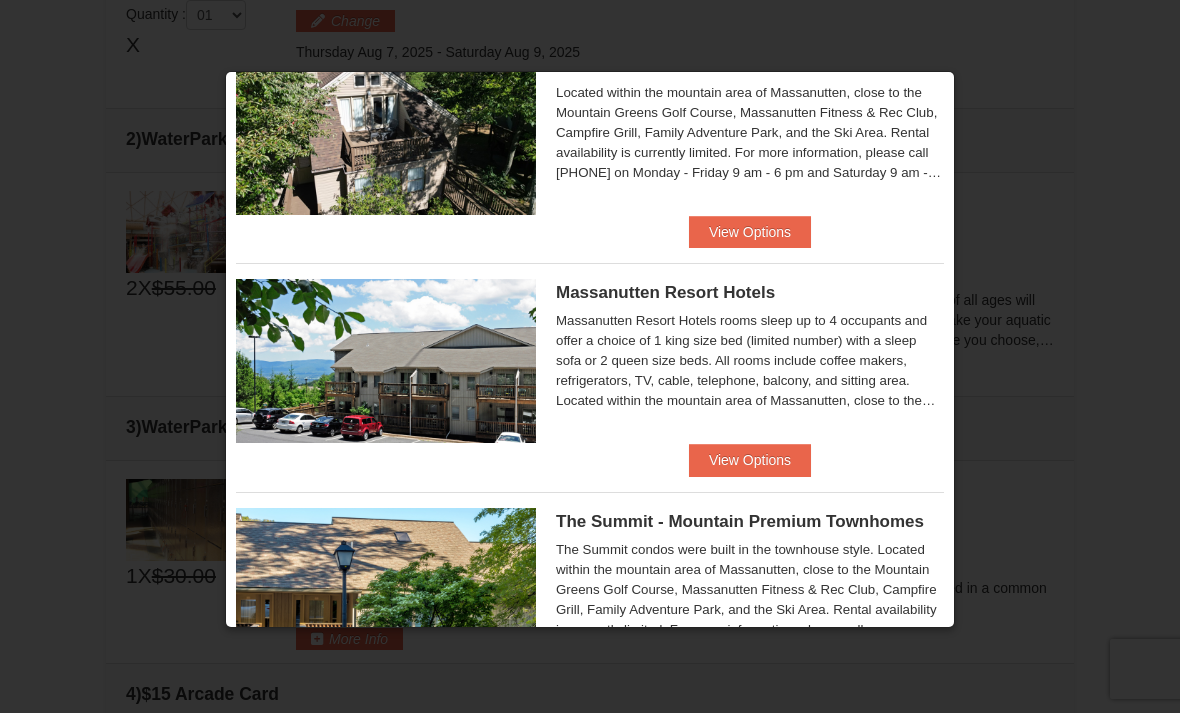 click on "View Options" at bounding box center [750, 460] 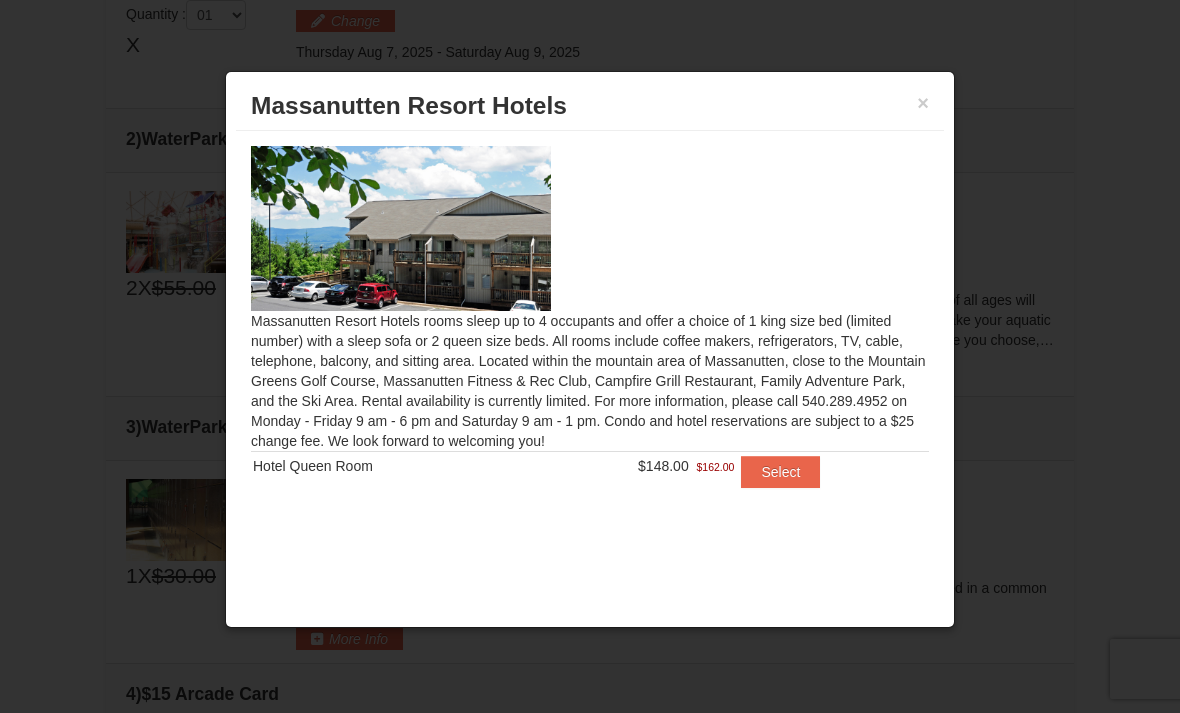 click on "Select" at bounding box center [780, 472] 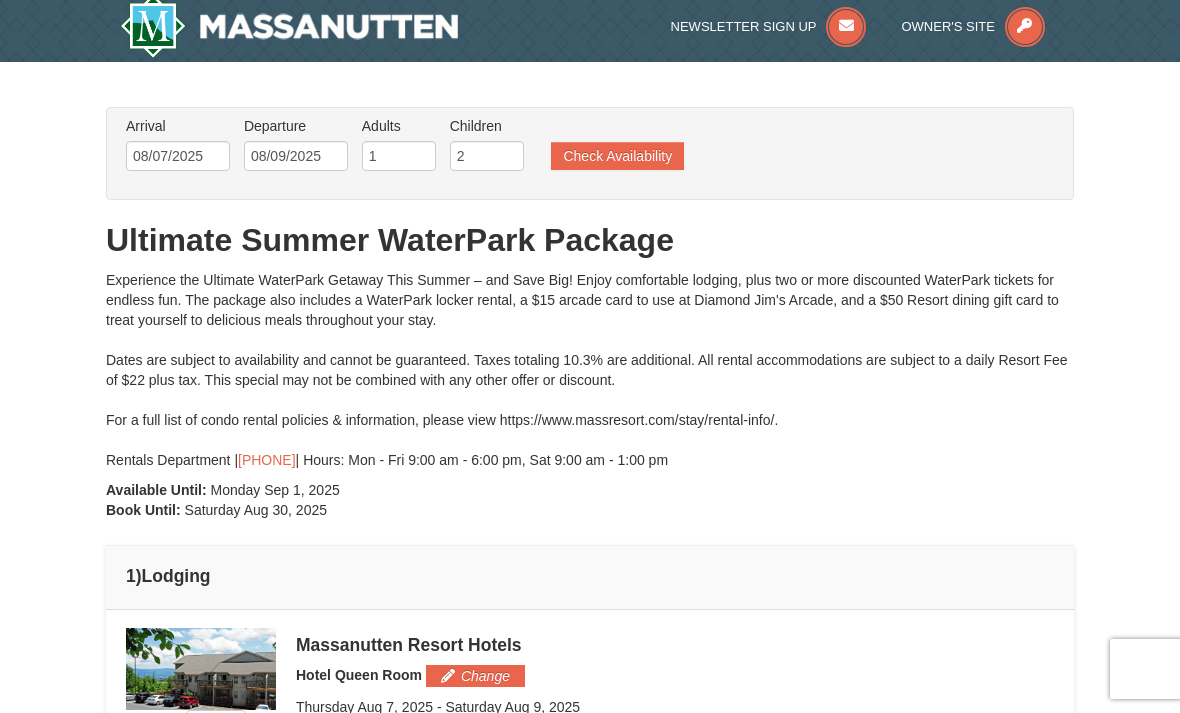 scroll, scrollTop: 0, scrollLeft: 0, axis: both 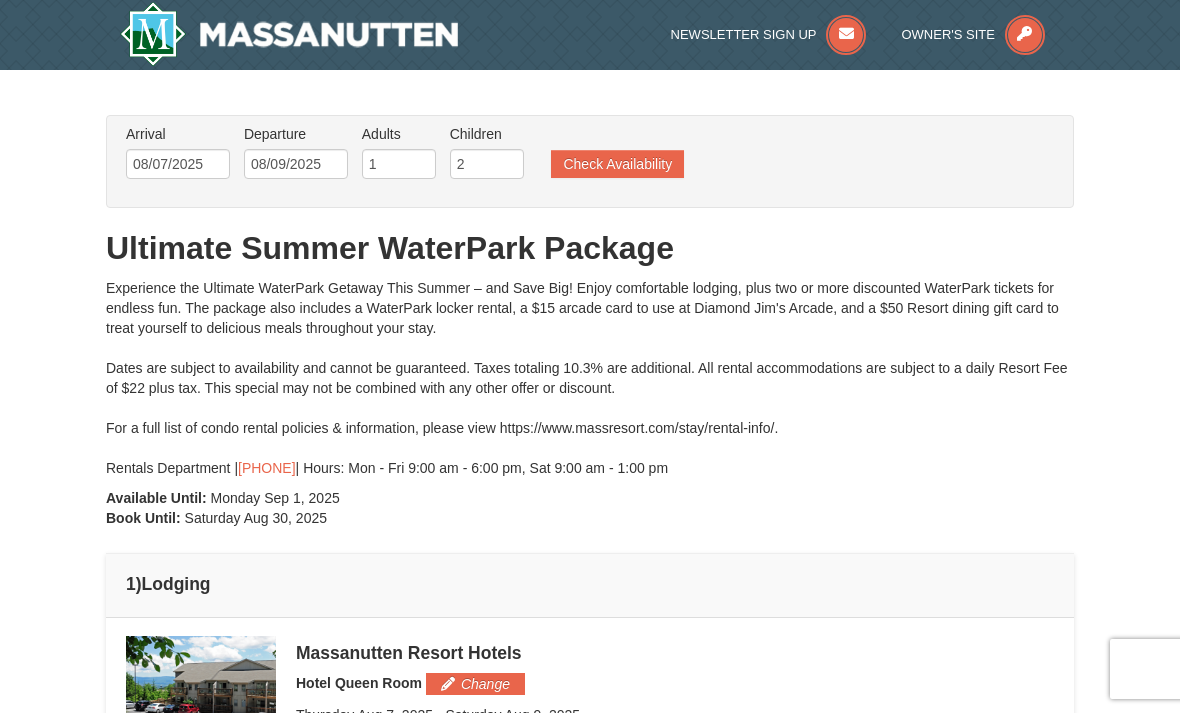 click at bounding box center (289, 34) 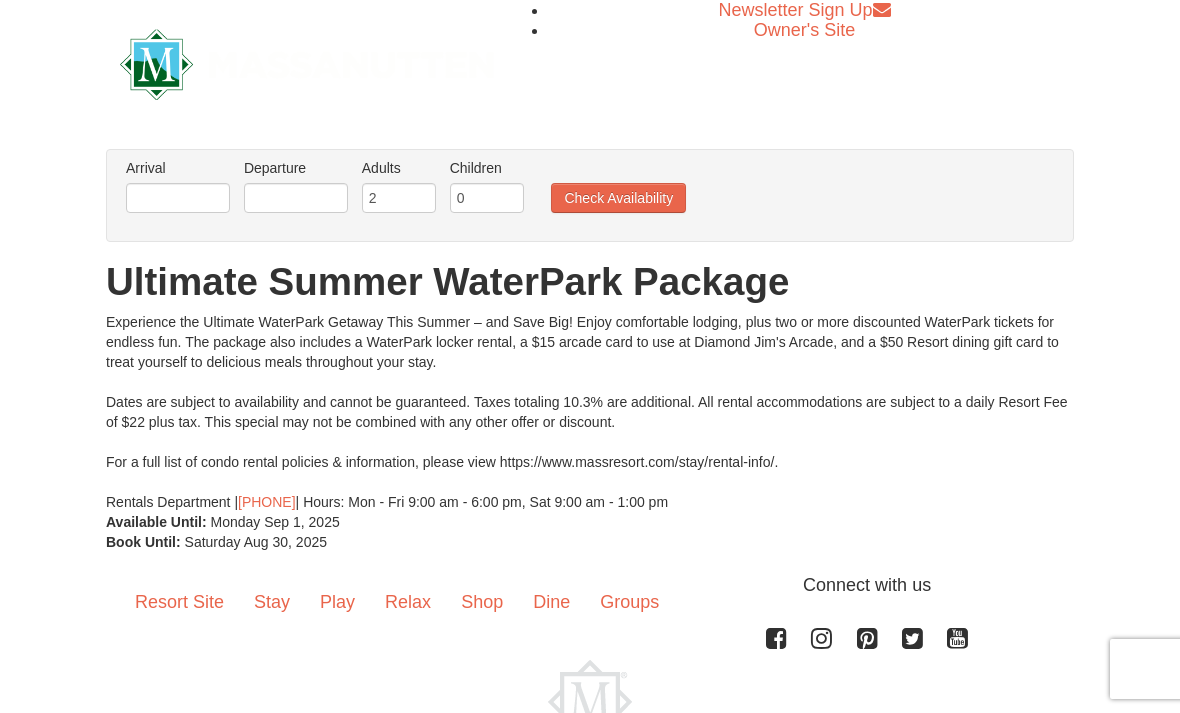 scroll, scrollTop: 1, scrollLeft: 0, axis: vertical 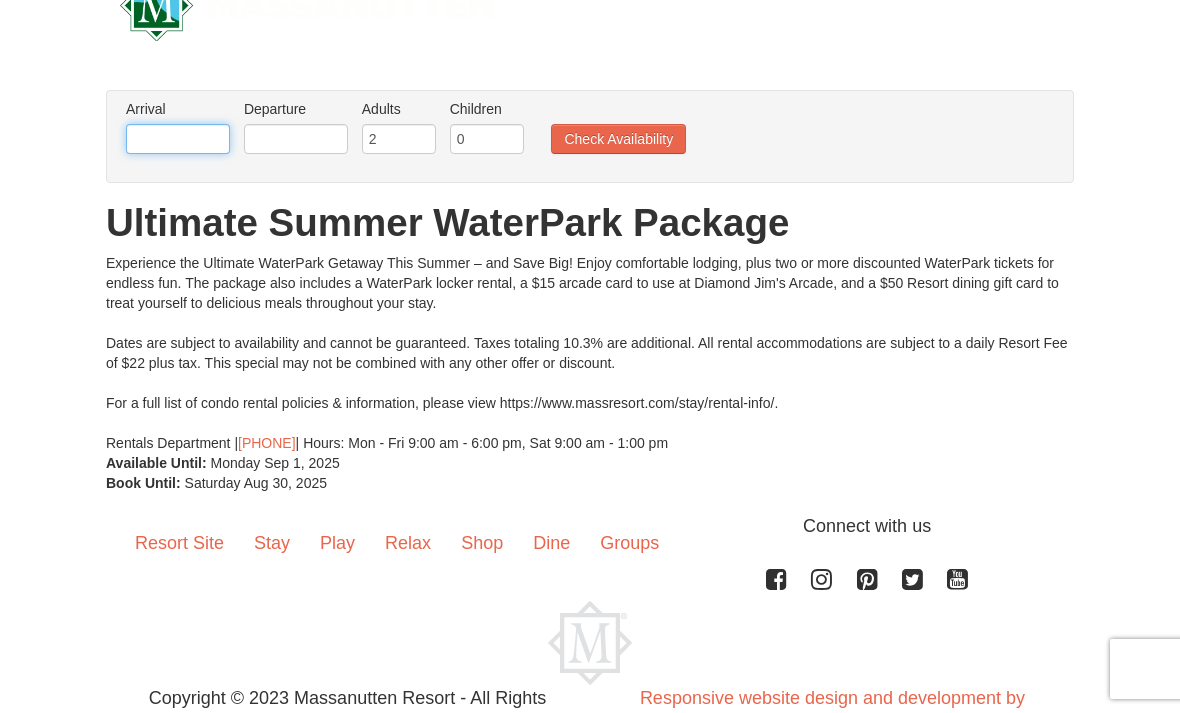 click at bounding box center [178, 139] 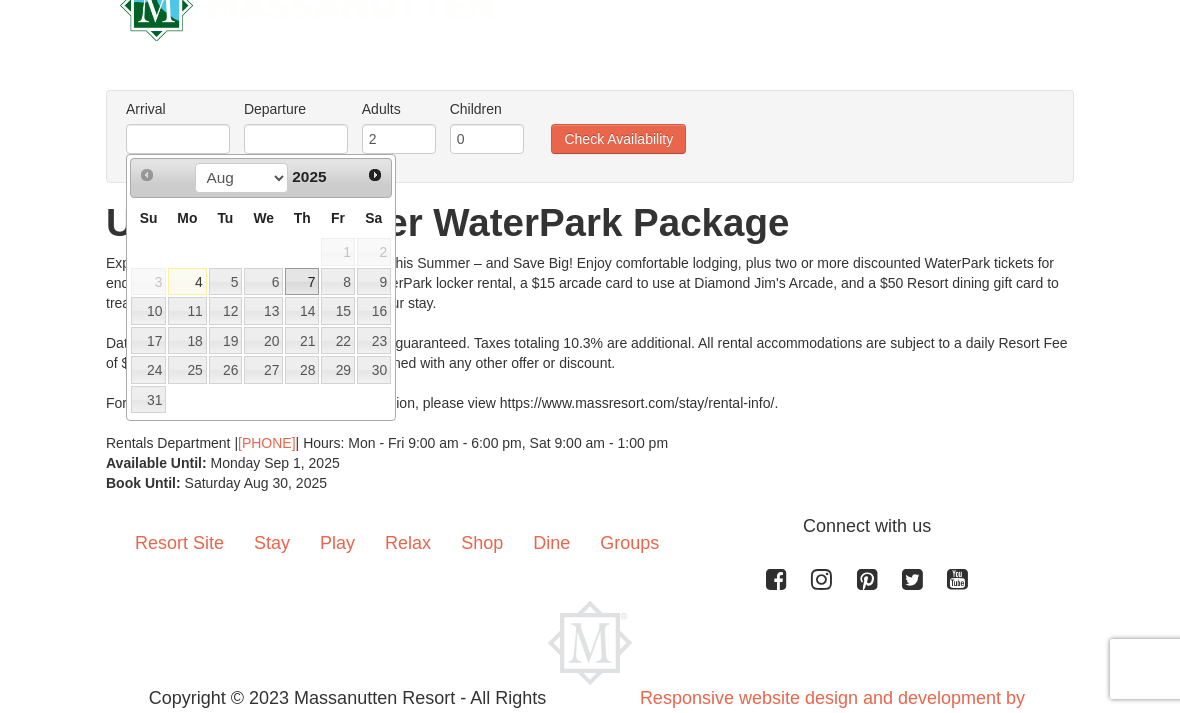 click on "7" at bounding box center [302, 282] 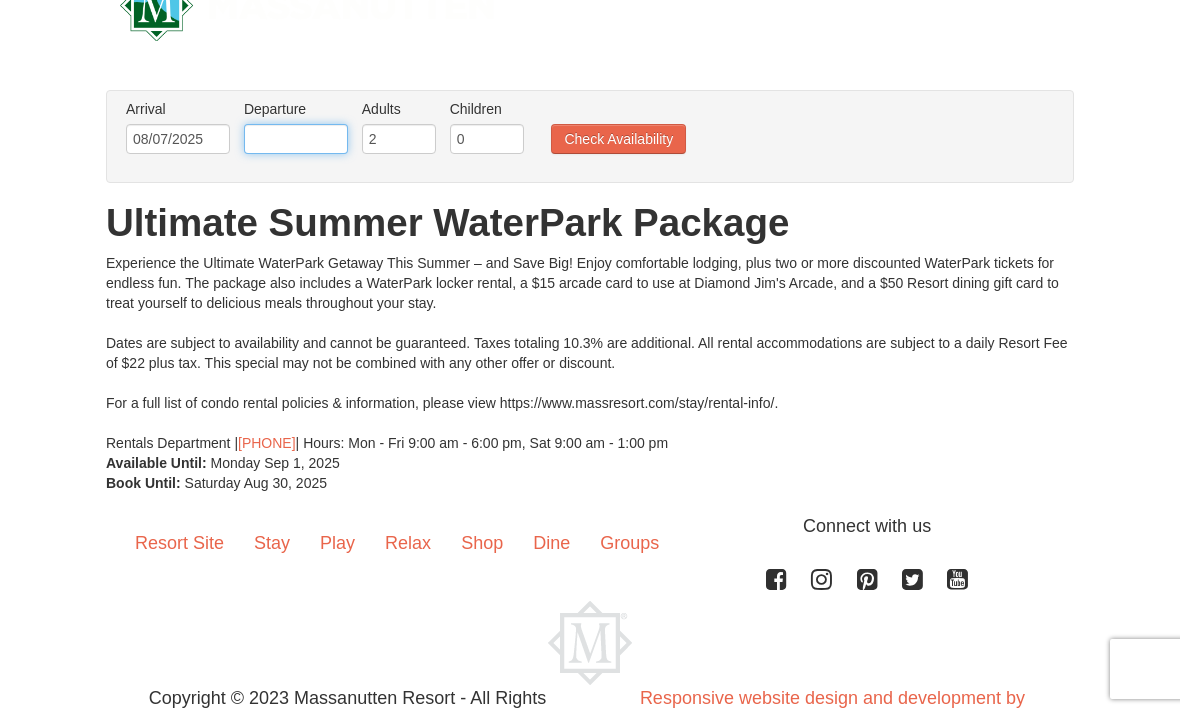 click at bounding box center [296, 139] 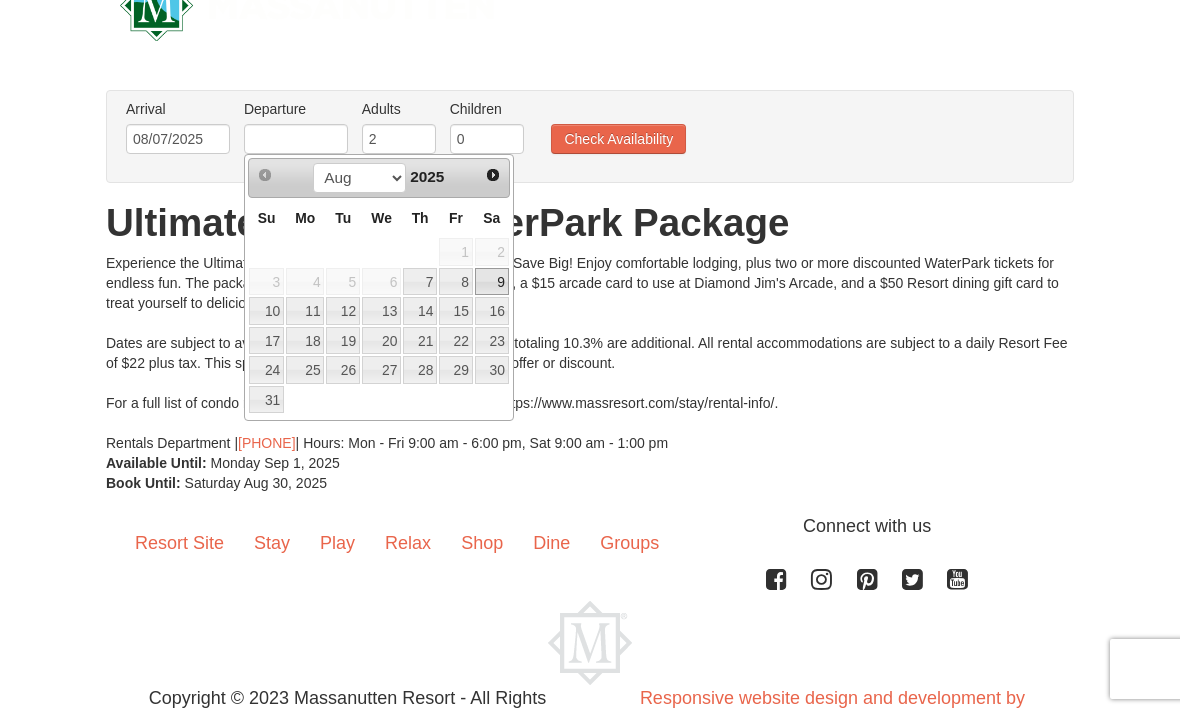 click on "9" at bounding box center (492, 282) 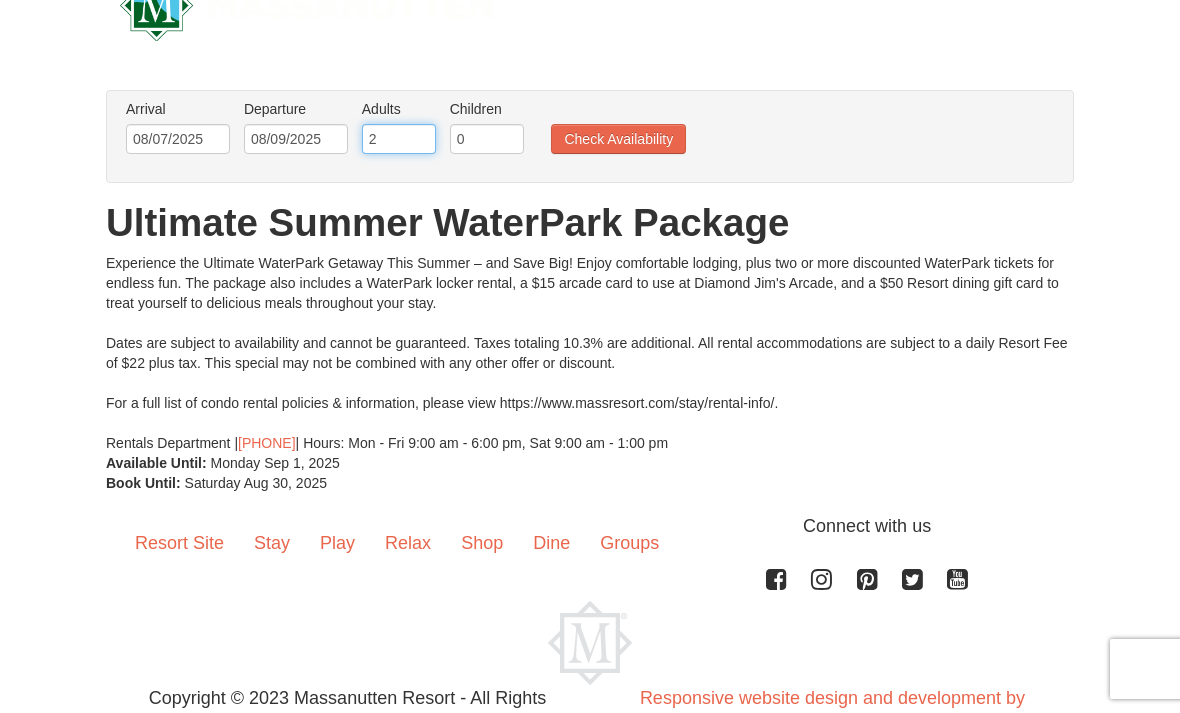 click on "2" at bounding box center (399, 139) 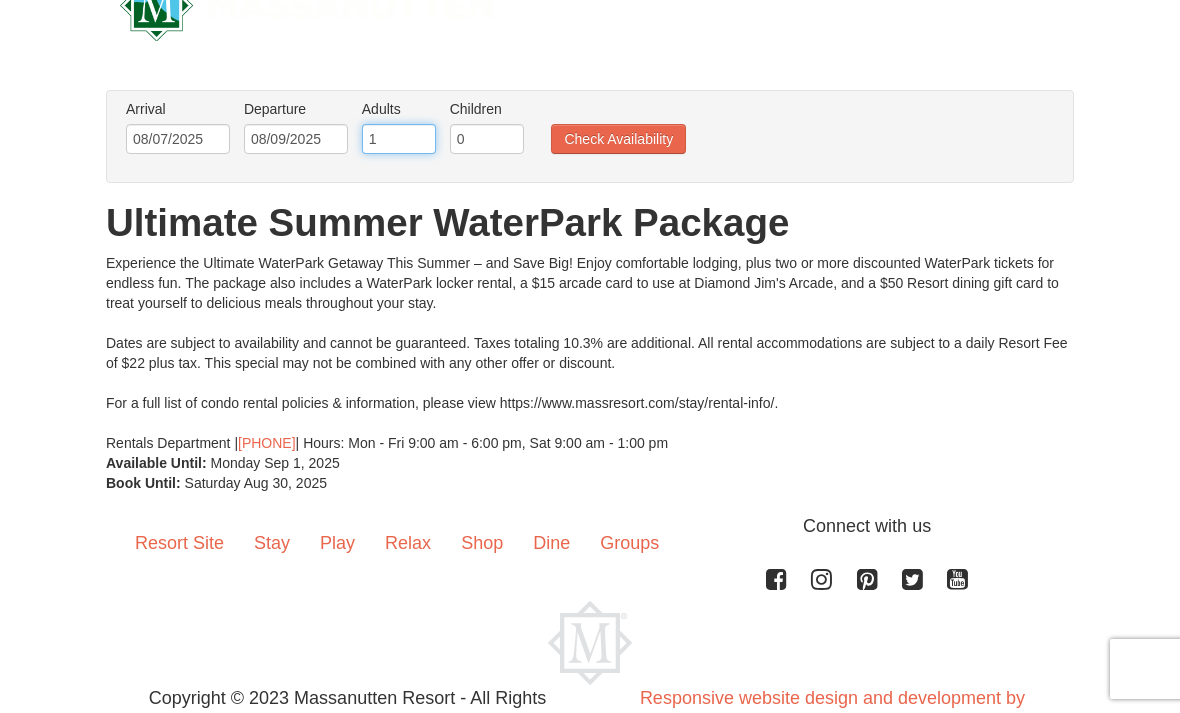 type on "1" 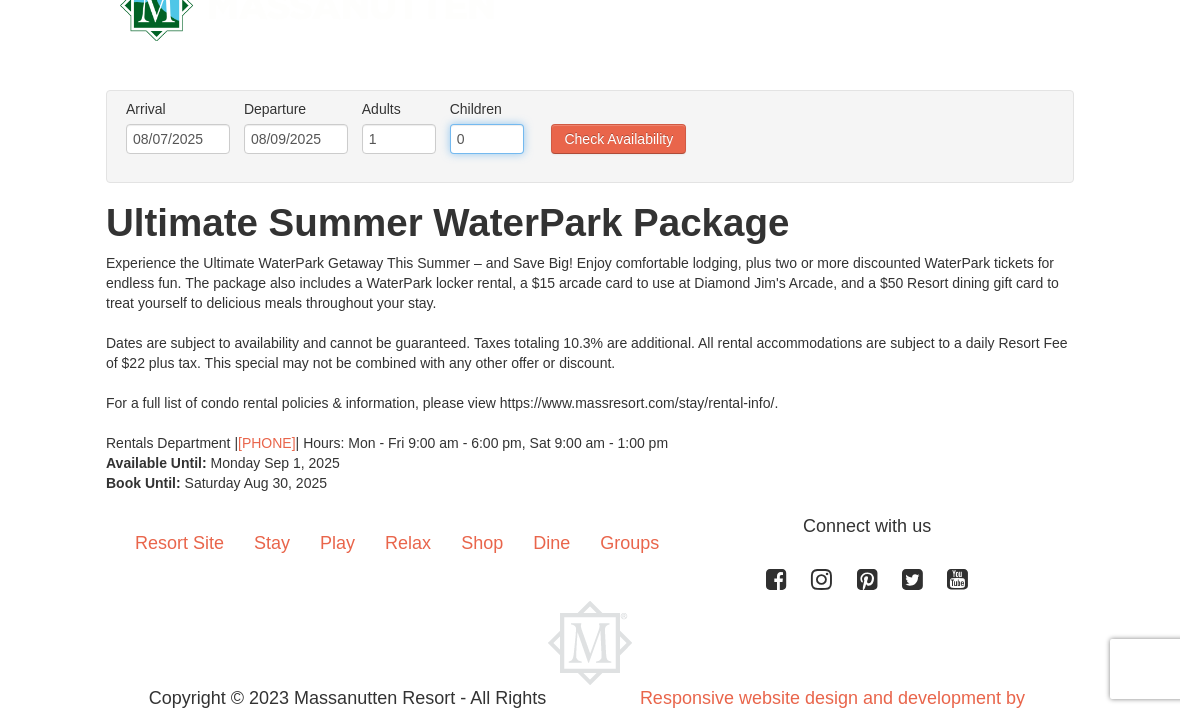 click on "0" at bounding box center (487, 139) 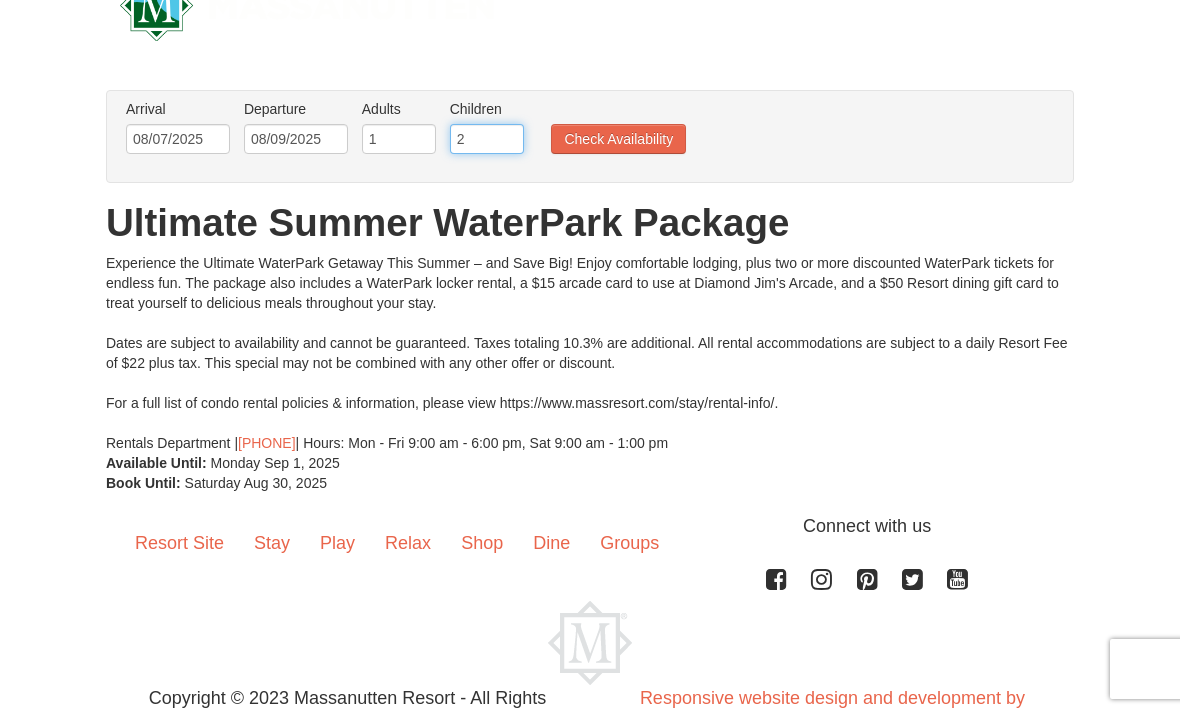 type on "2" 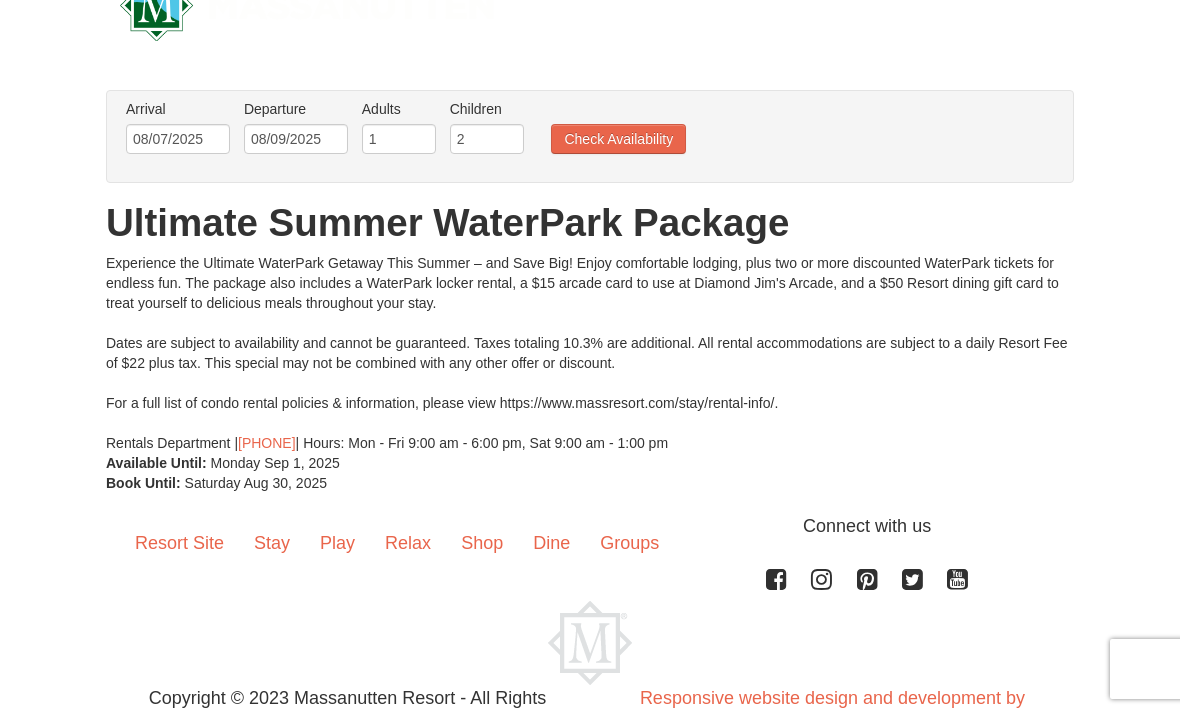 click on "Check Availability" at bounding box center [618, 139] 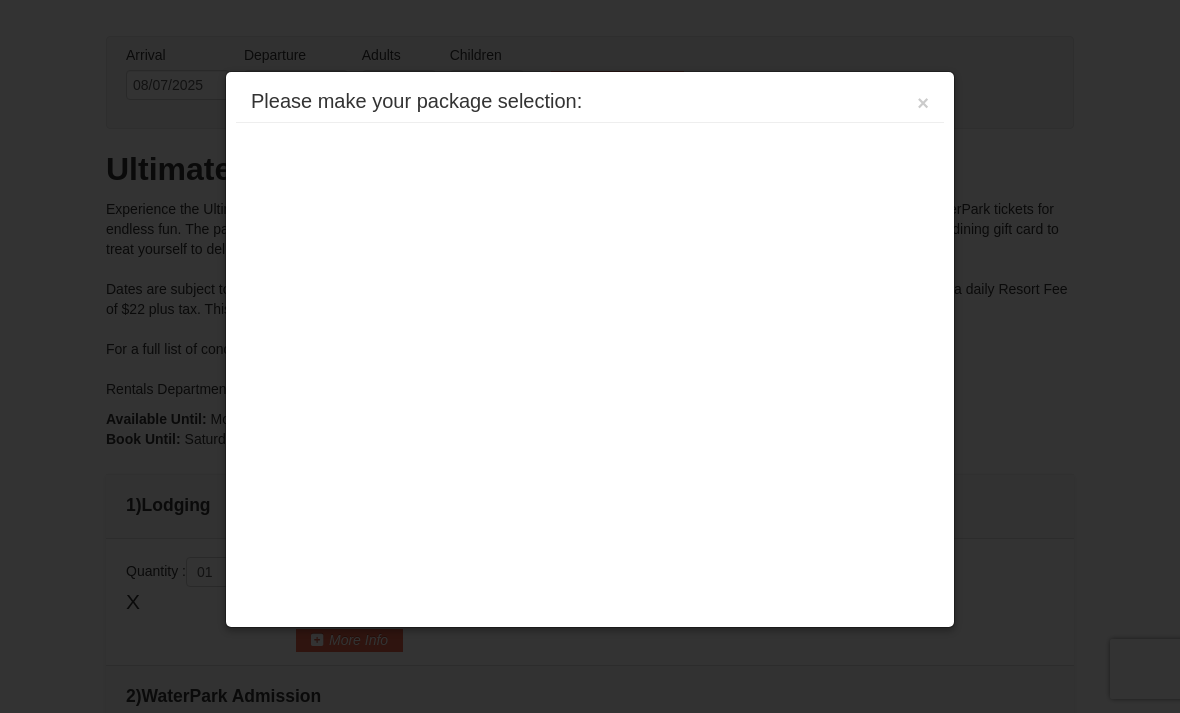 scroll, scrollTop: 461, scrollLeft: 0, axis: vertical 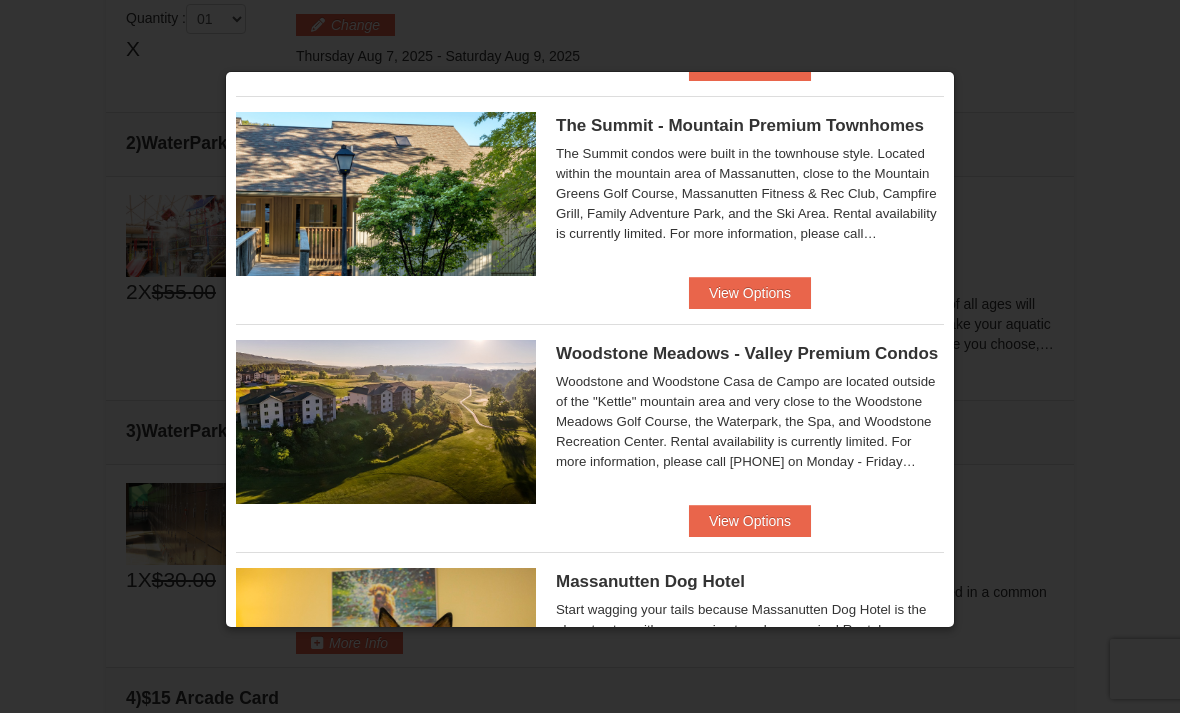 click on "View Options" at bounding box center [750, 521] 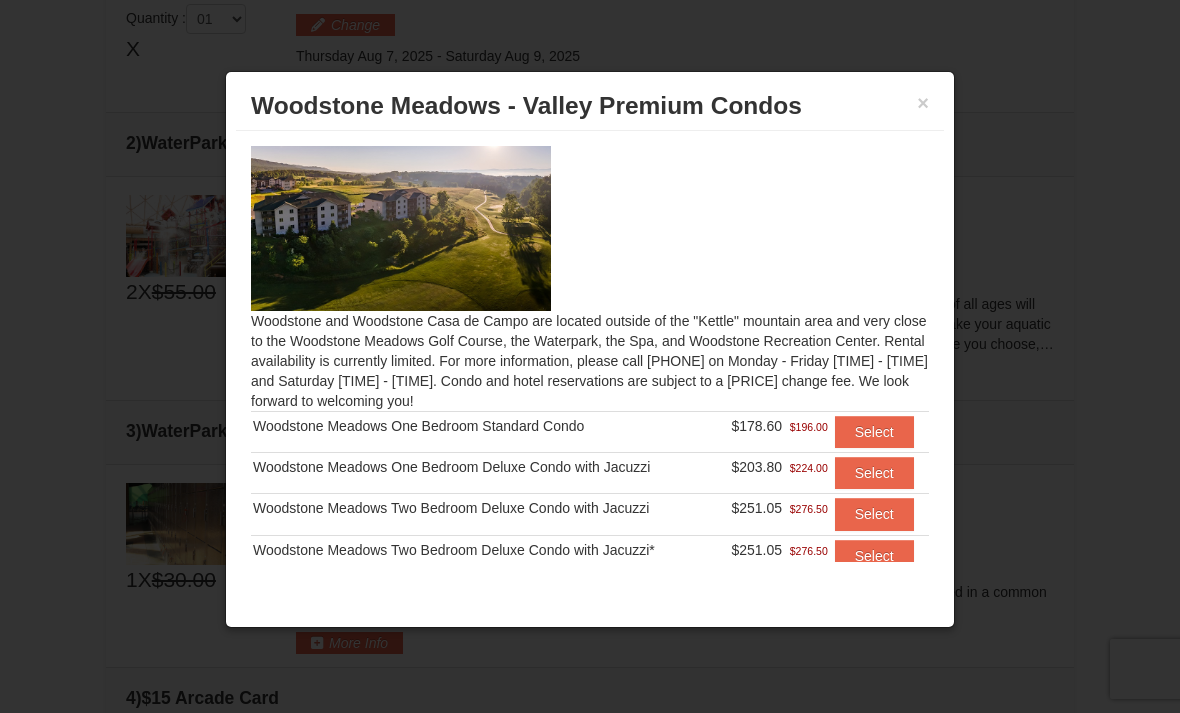 scroll, scrollTop: 0, scrollLeft: 0, axis: both 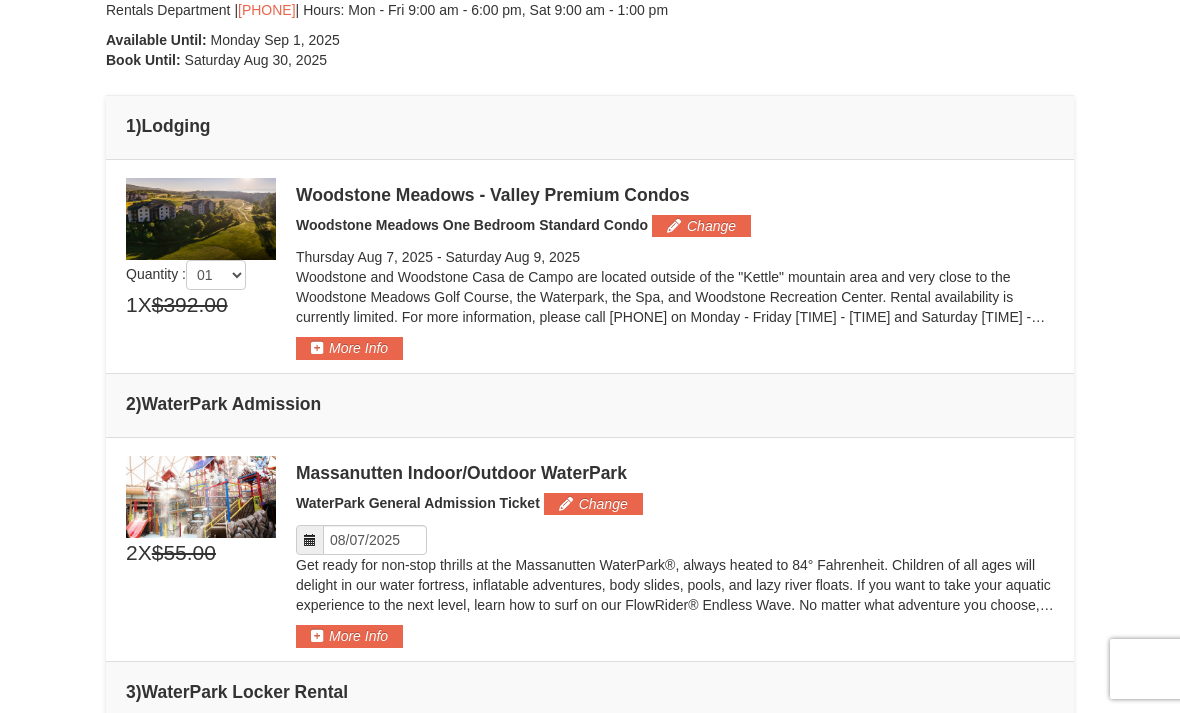 click on "More Info" at bounding box center [349, 348] 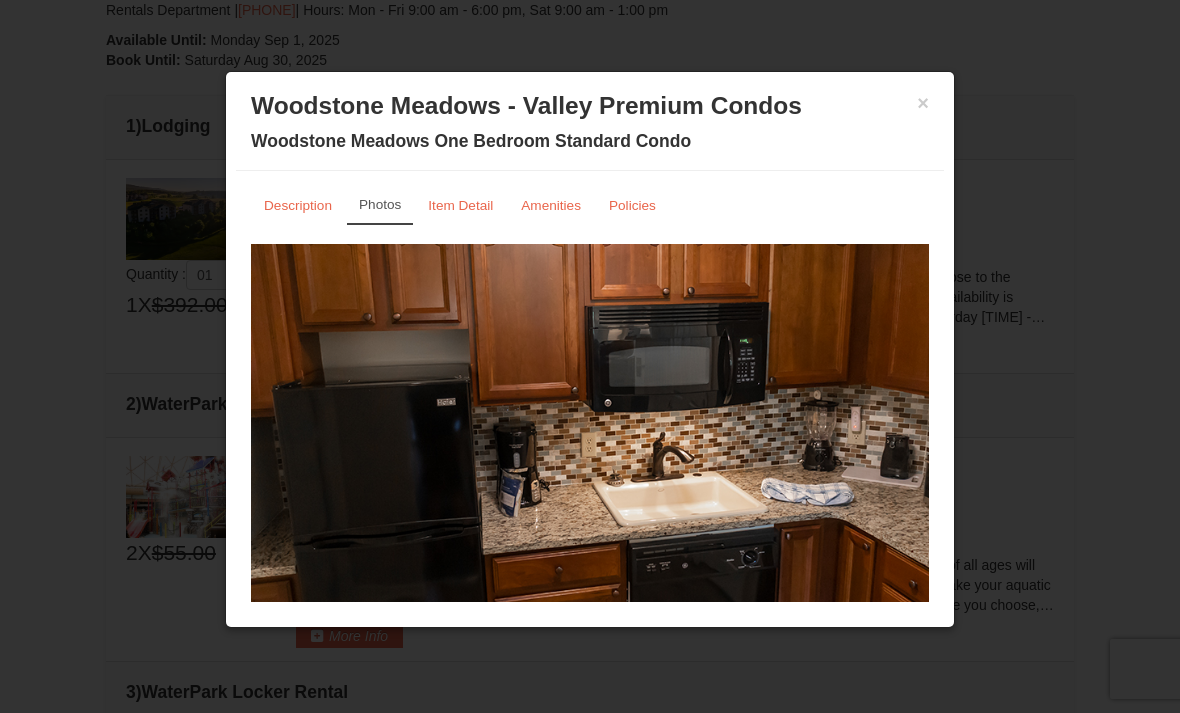 click on "Description" at bounding box center [298, 205] 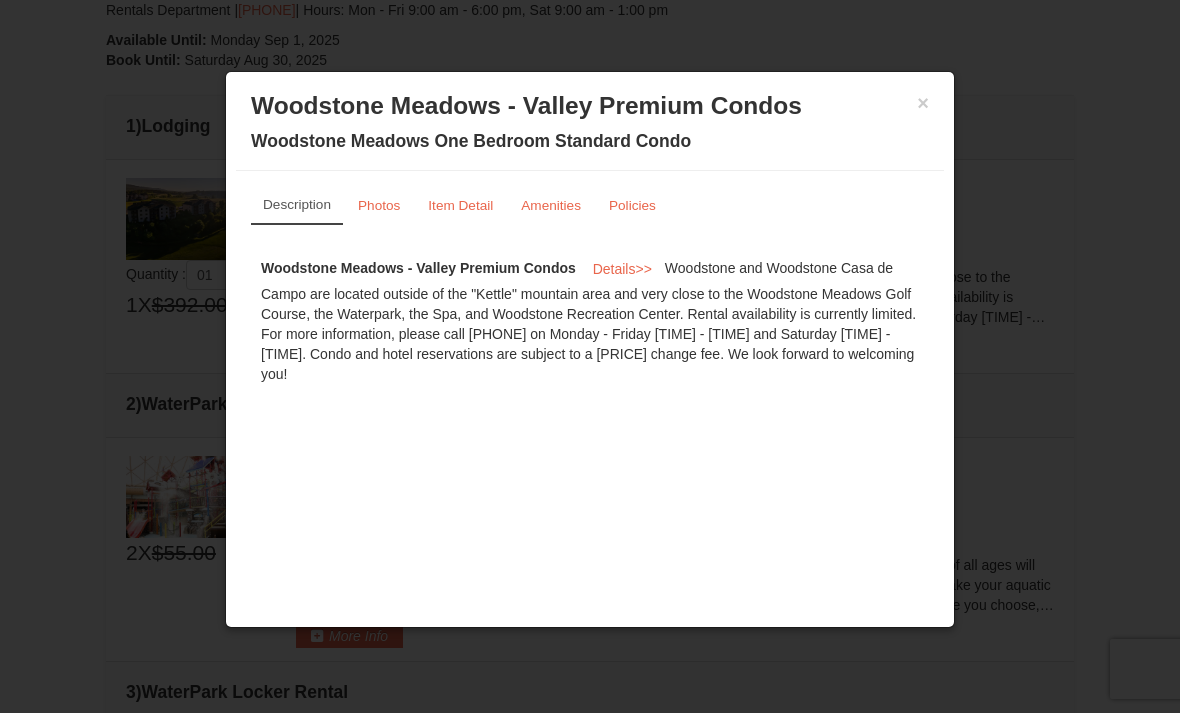 click on "Amenities" at bounding box center (551, 205) 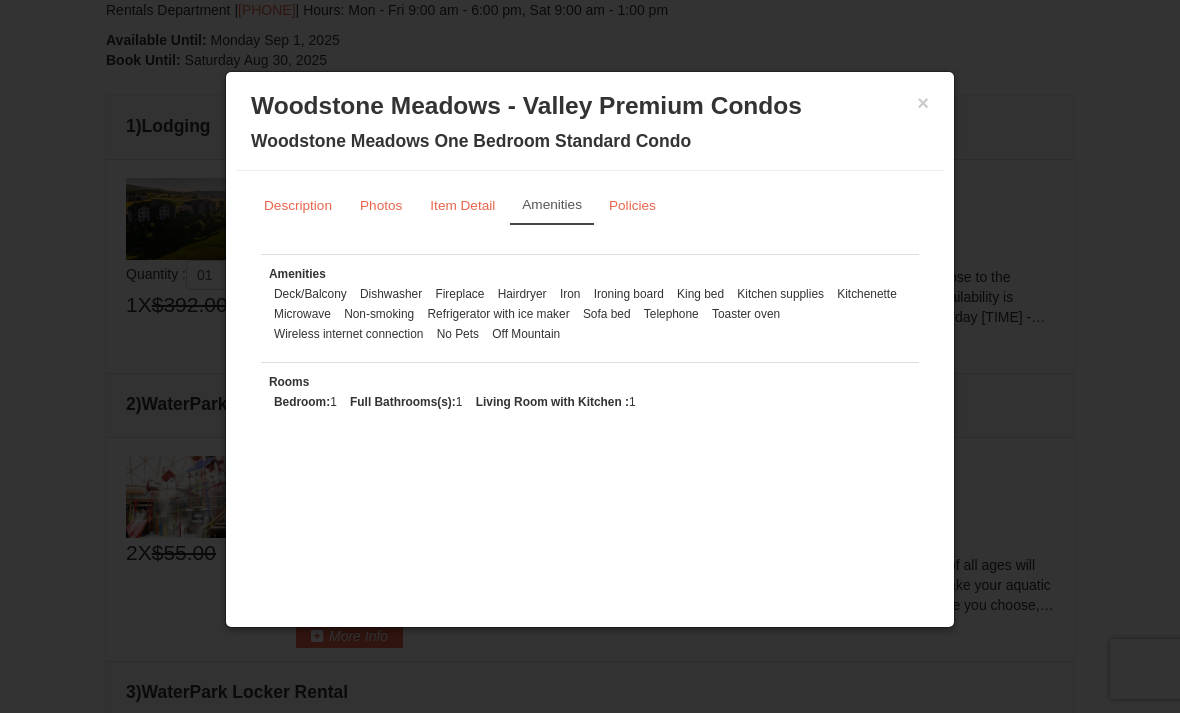 click on "Item Detail" at bounding box center (462, 205) 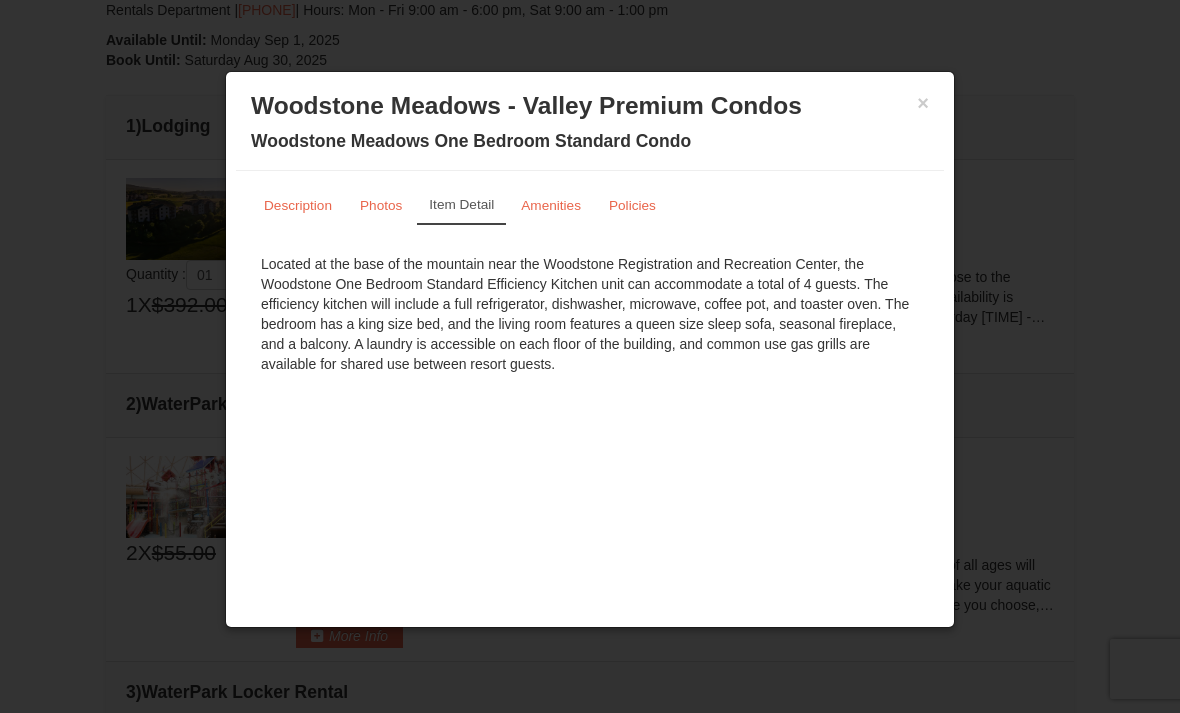 click on "Amenities" at bounding box center [551, 205] 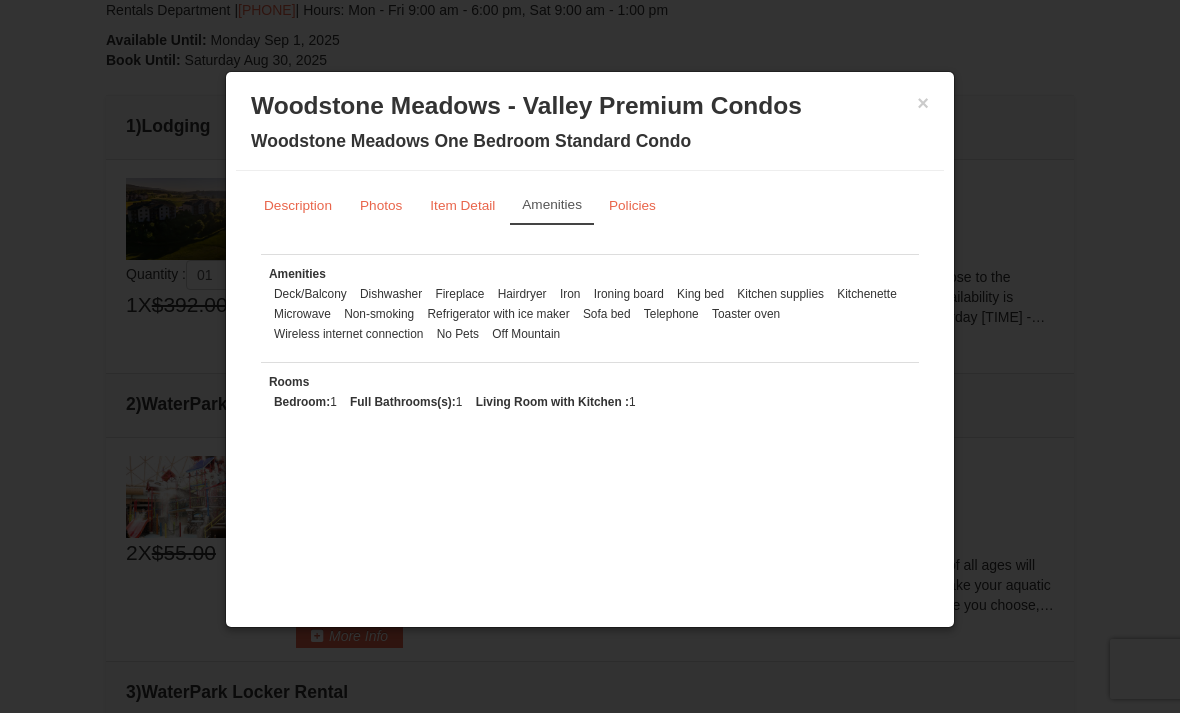 click on "Photos" at bounding box center [381, 205] 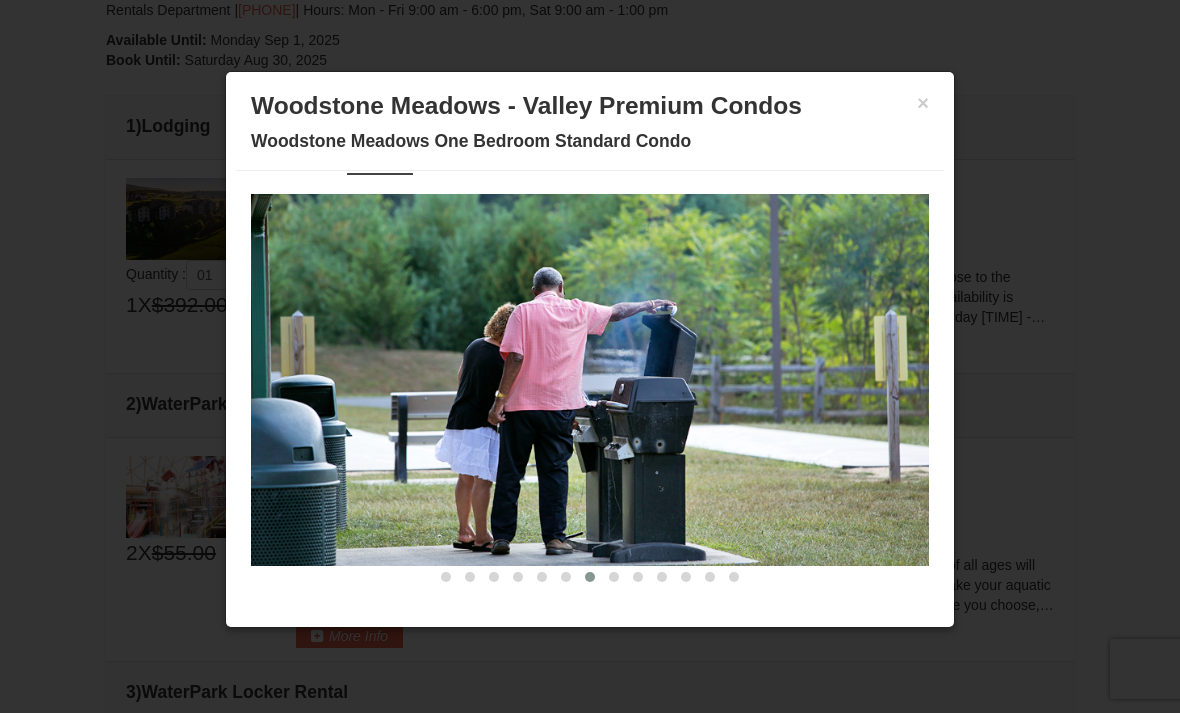 scroll, scrollTop: 49, scrollLeft: 0, axis: vertical 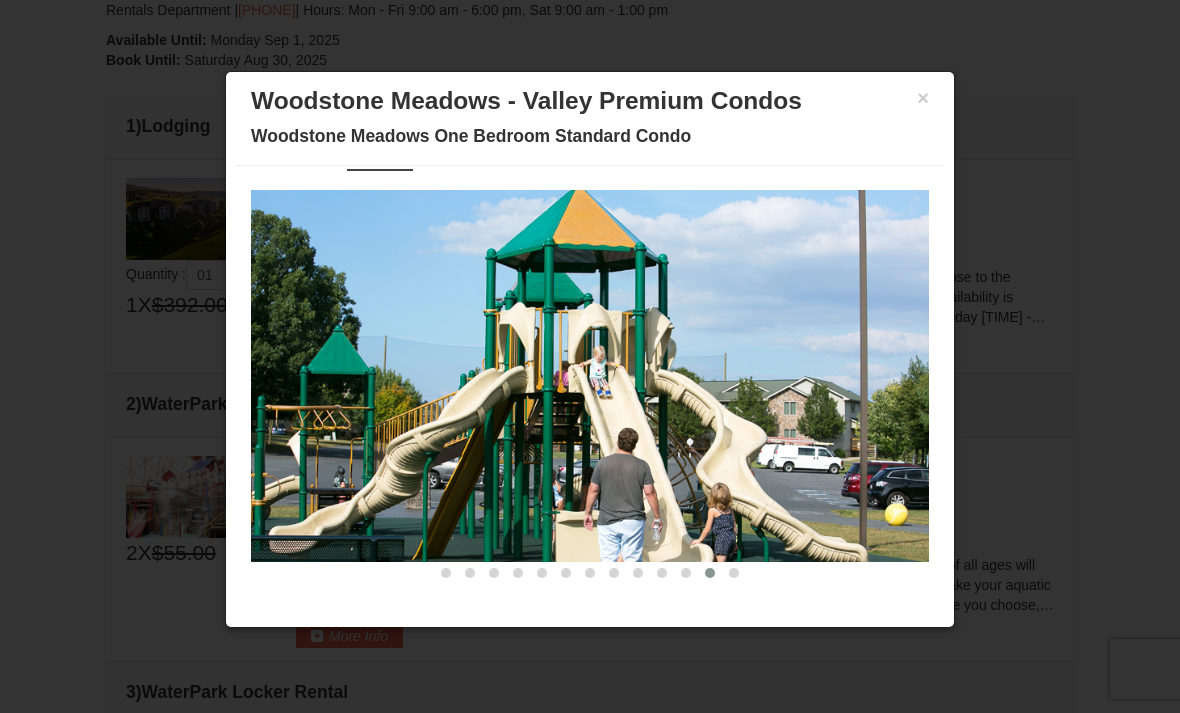 click on "×" at bounding box center [923, 98] 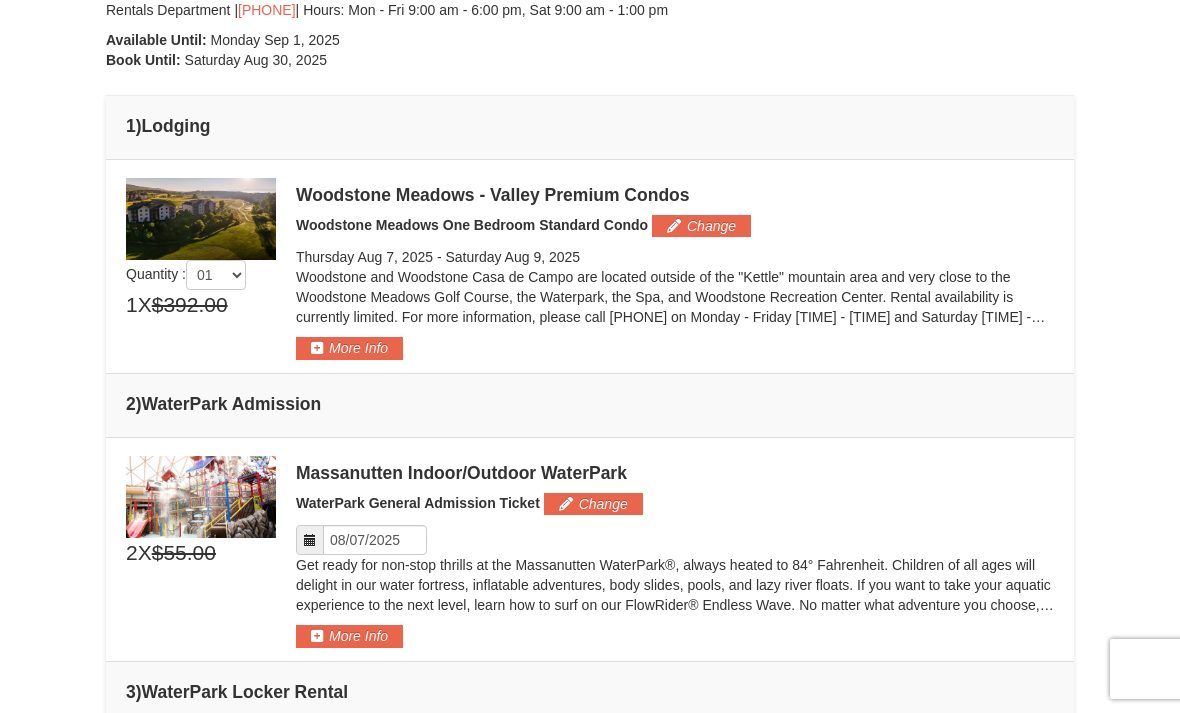 click on "Change" at bounding box center [701, 226] 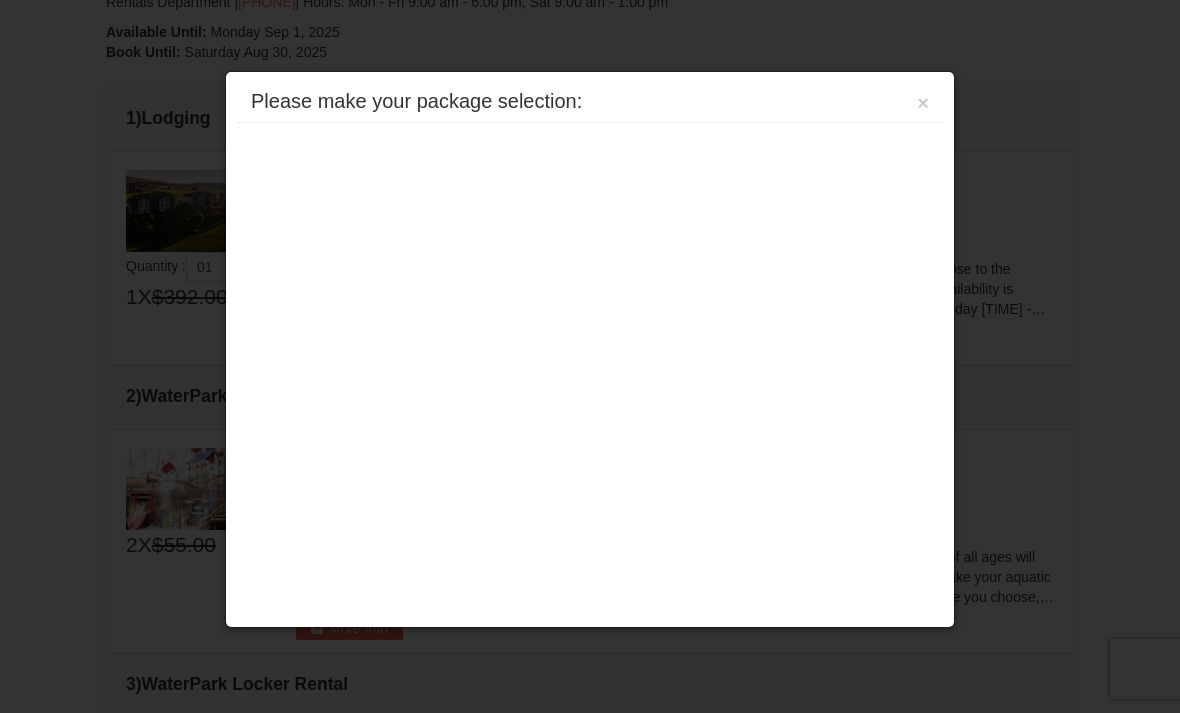 scroll, scrollTop: 497, scrollLeft: 0, axis: vertical 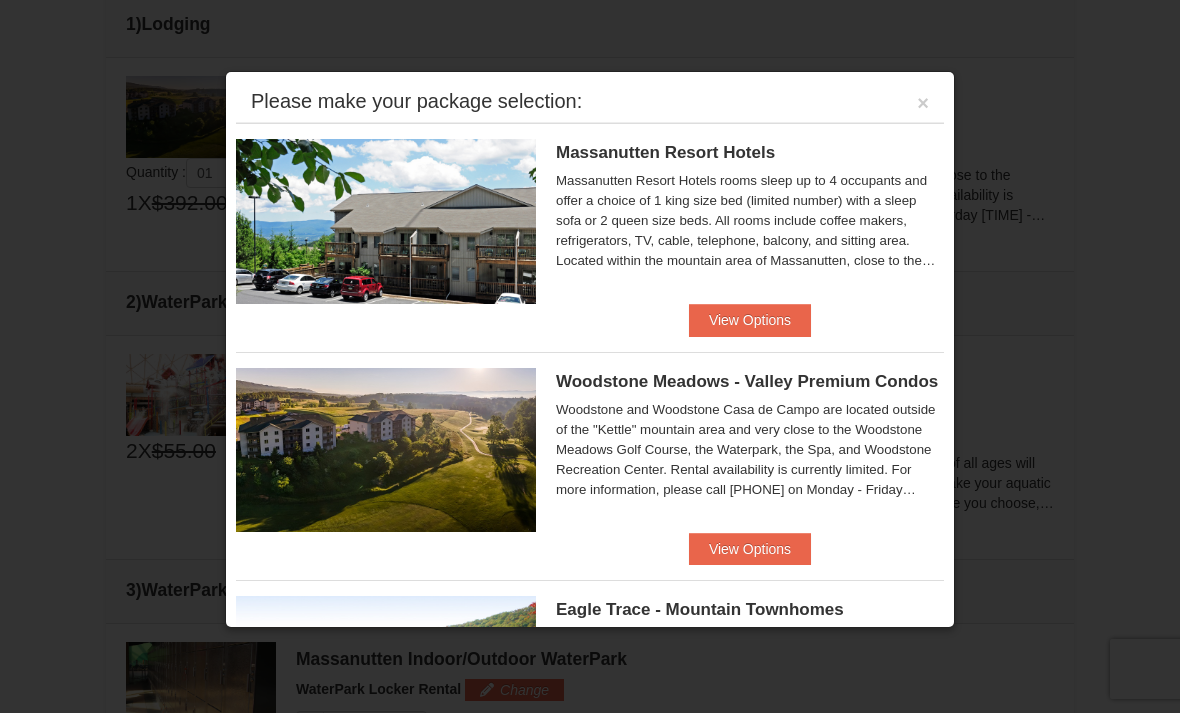 click on "View Options" at bounding box center [750, 320] 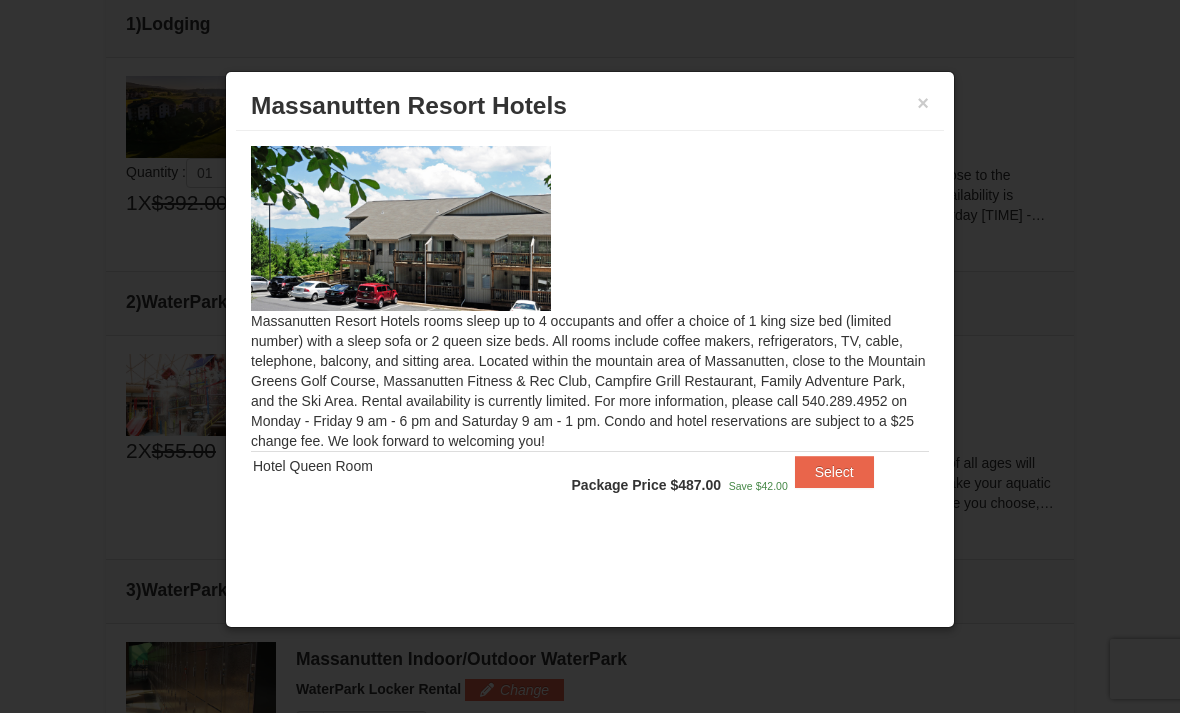 click on "Select" at bounding box center (834, 472) 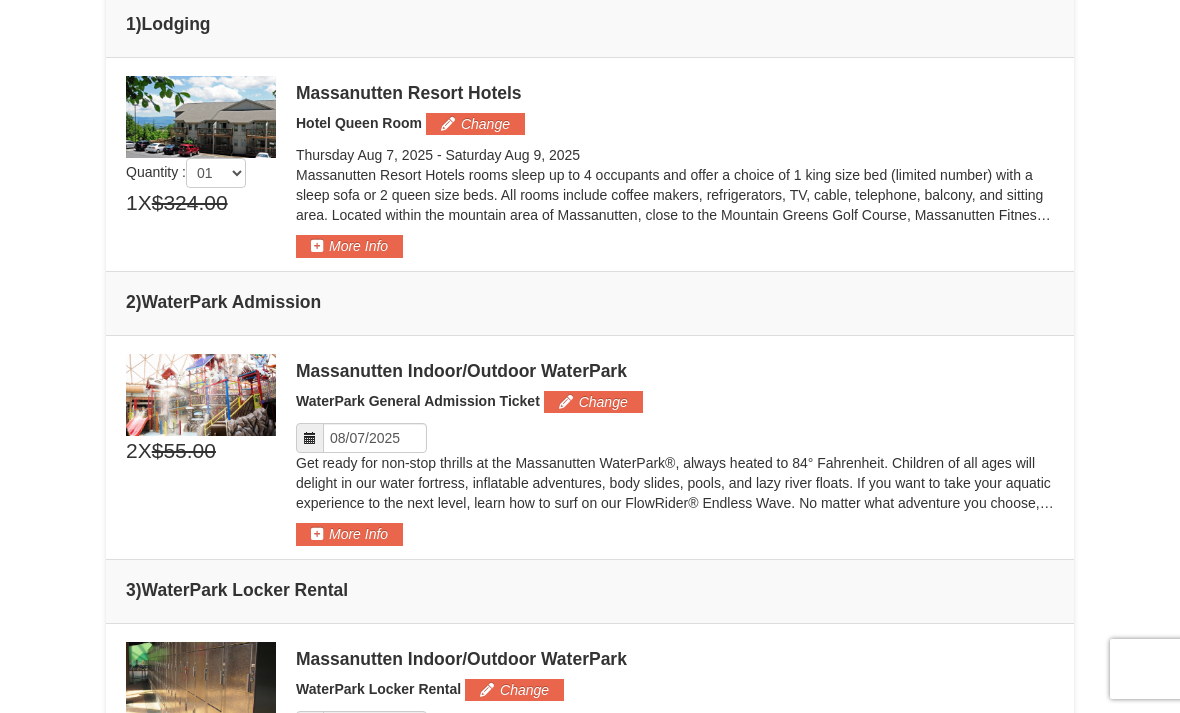 click on "More Info" at bounding box center [349, 246] 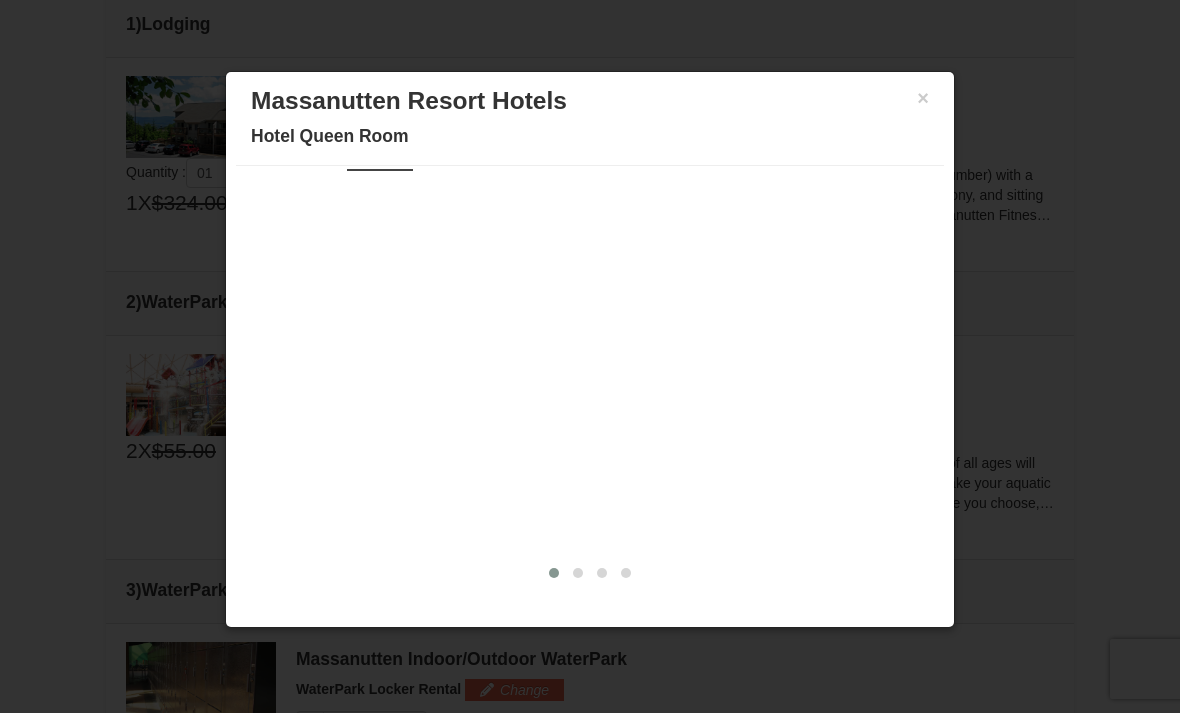 scroll, scrollTop: 0, scrollLeft: 0, axis: both 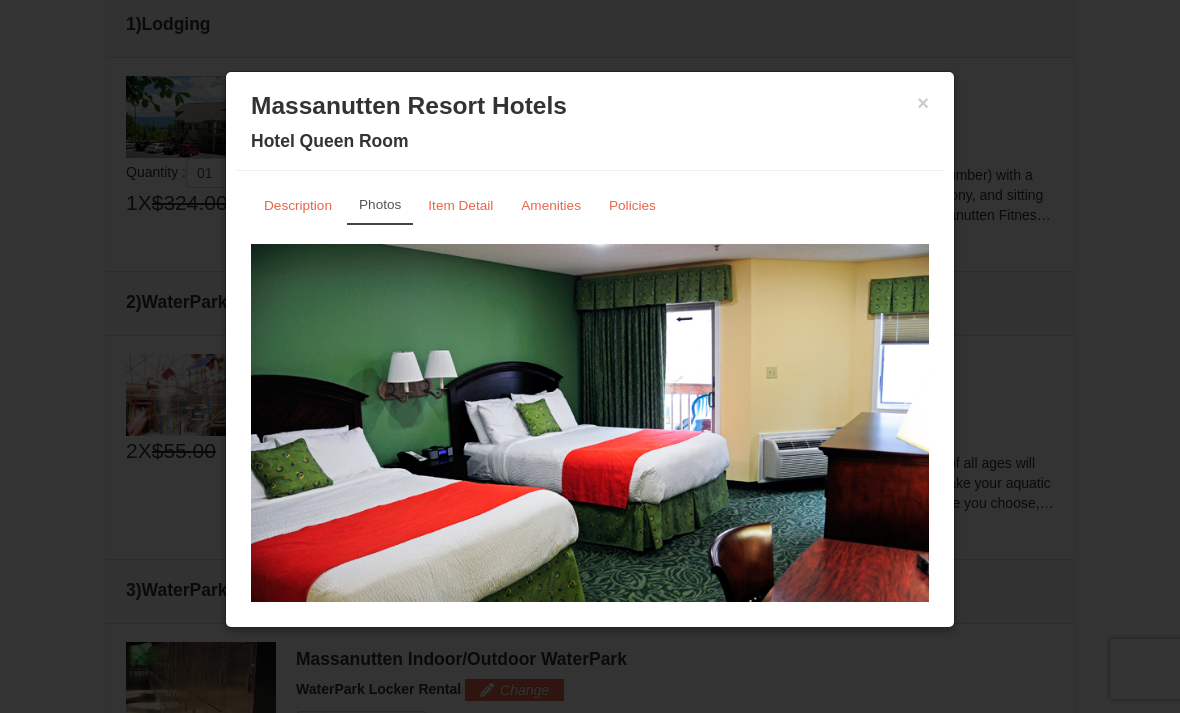 click on "Description" at bounding box center [298, 205] 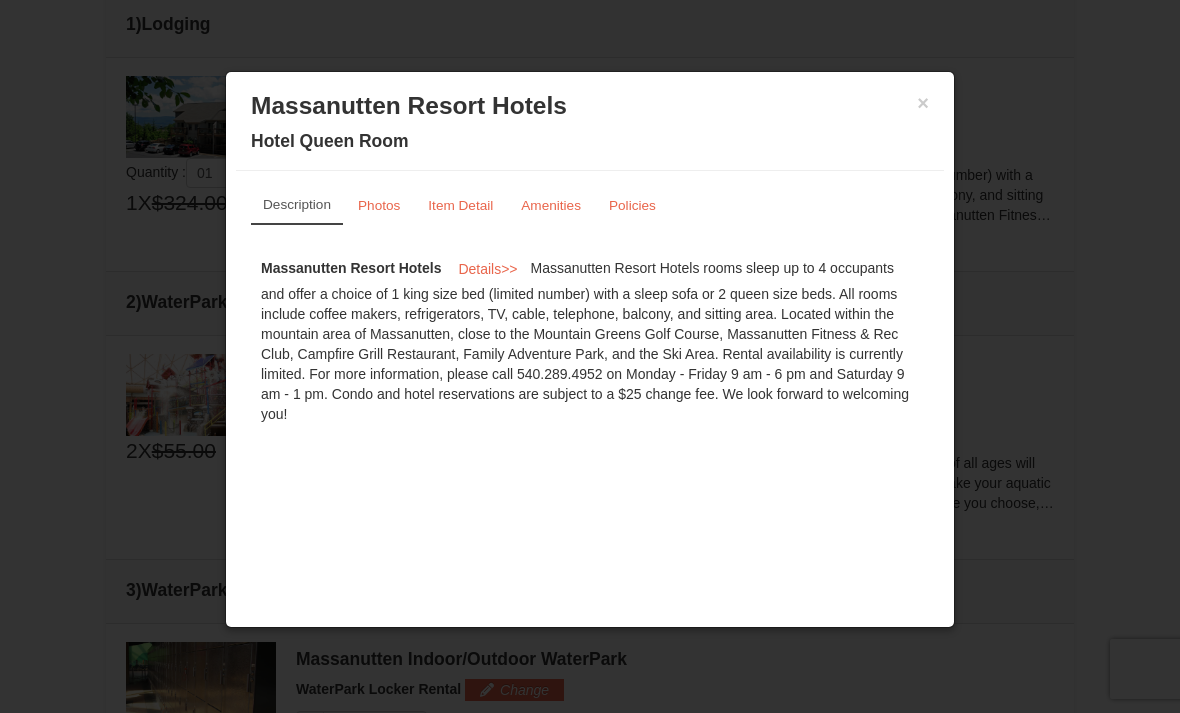 click on "Amenities" at bounding box center (551, 205) 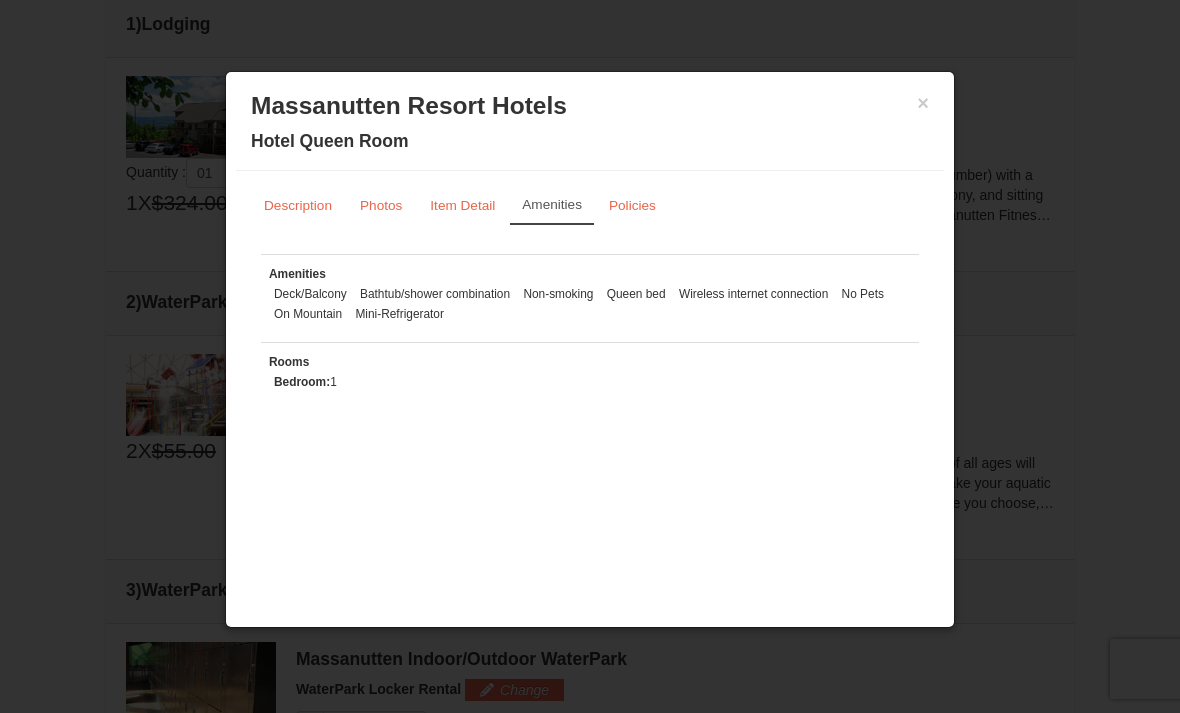 click on "Item Detail" at bounding box center (462, 205) 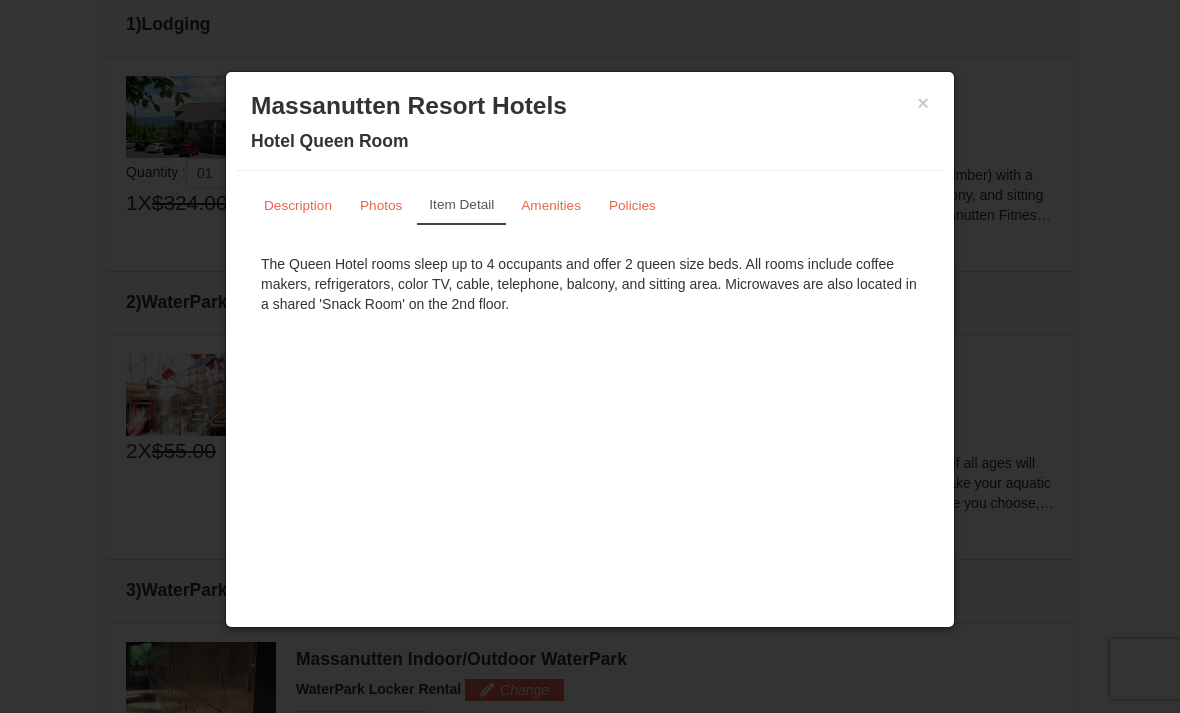 click on "Policies" at bounding box center (632, 205) 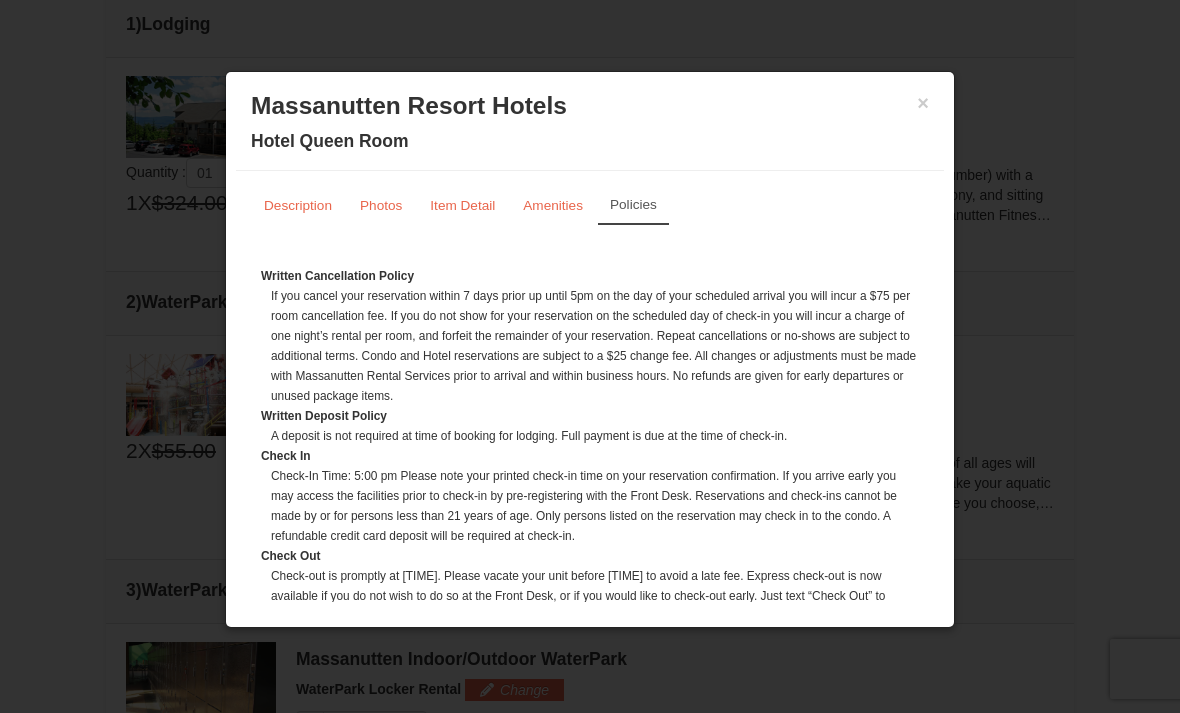click on "Photos" at bounding box center (381, 205) 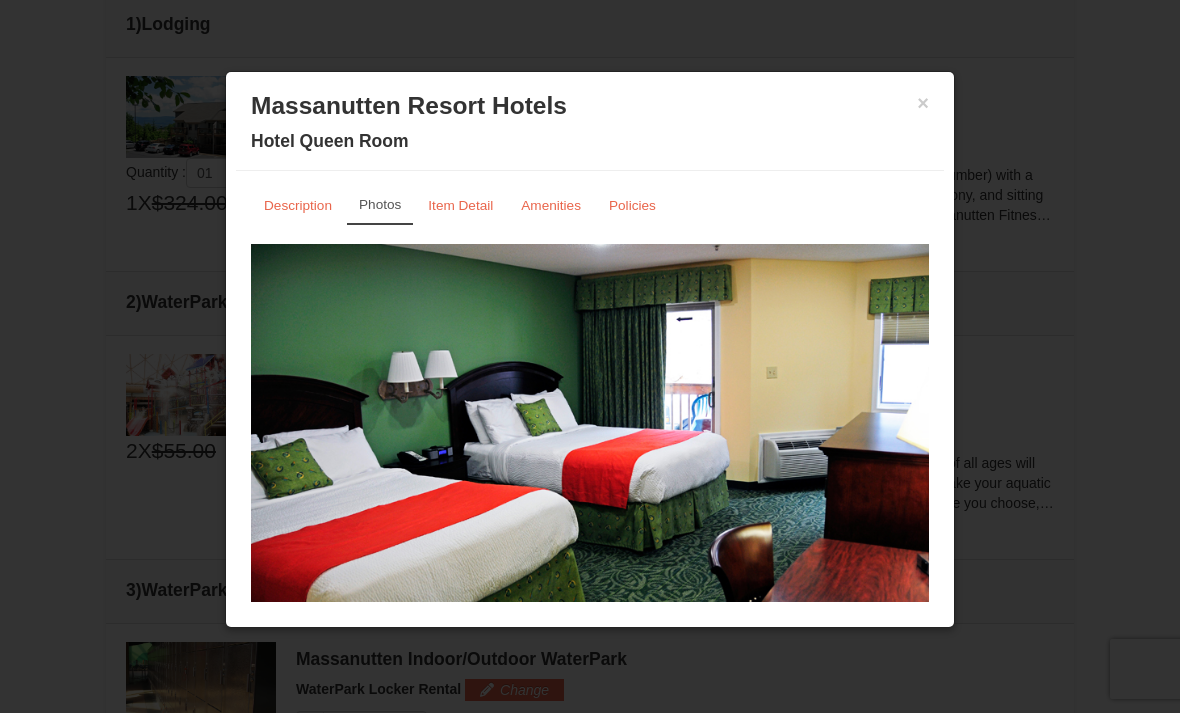 scroll, scrollTop: 6, scrollLeft: 0, axis: vertical 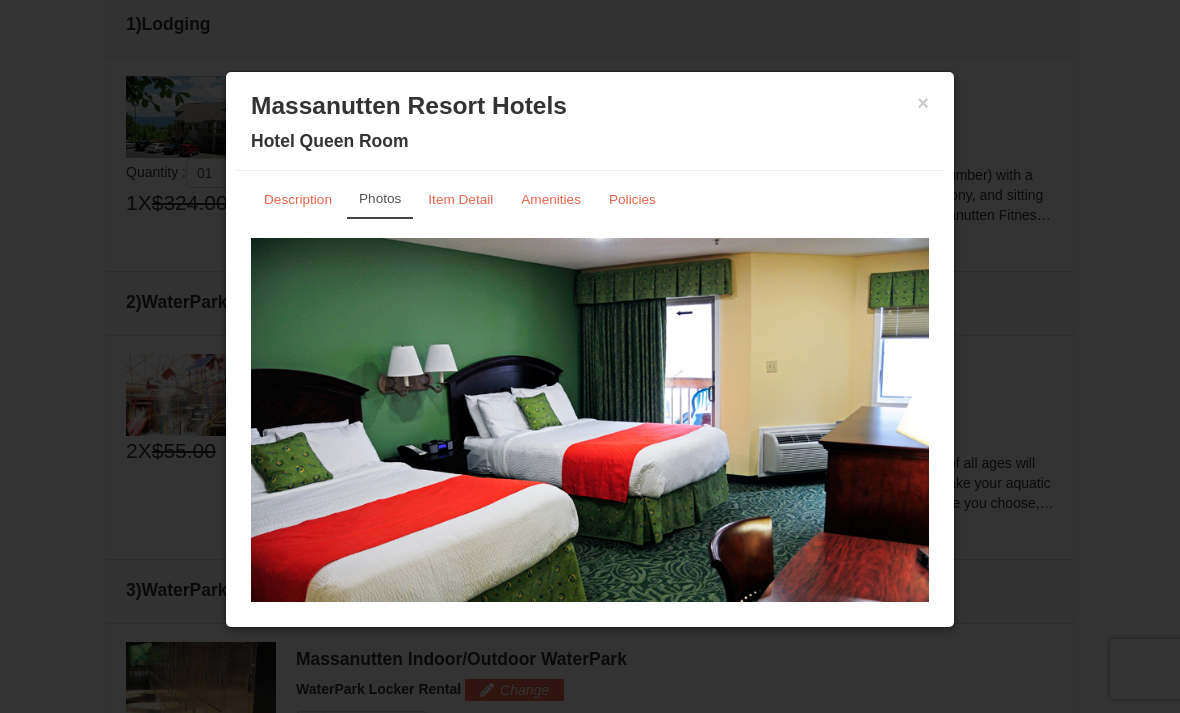 click on "Massanutten Resort Hotels" at bounding box center [590, 106] 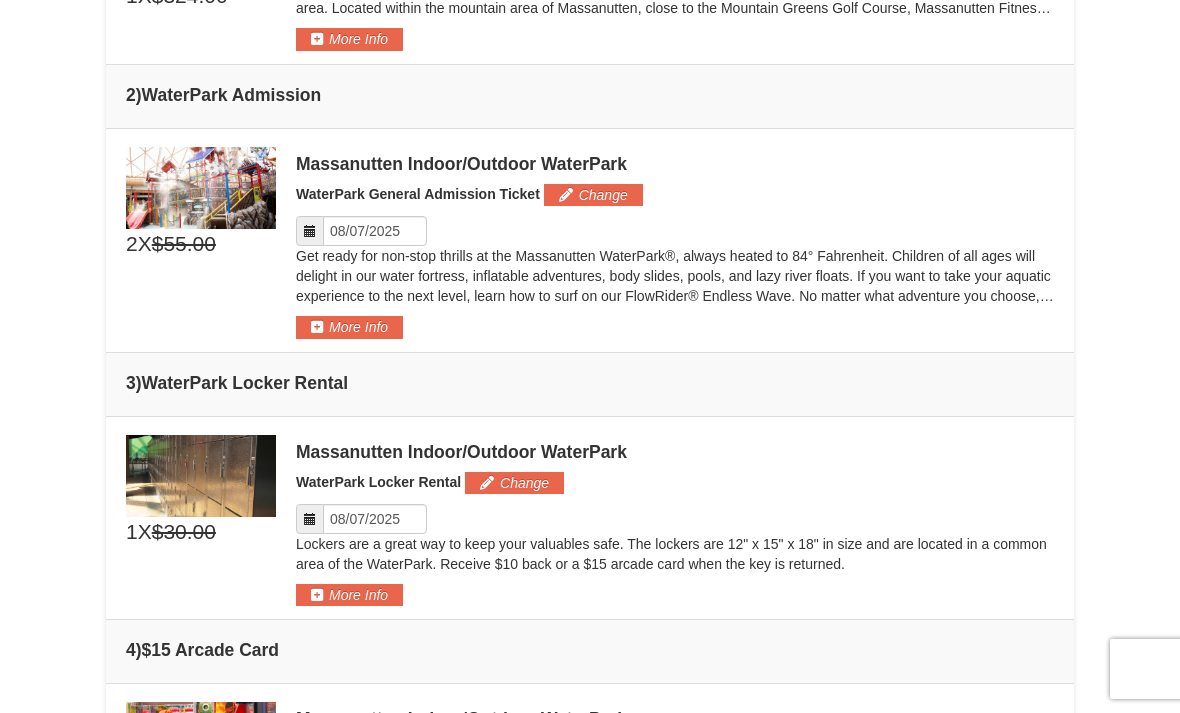 scroll, scrollTop: 766, scrollLeft: 0, axis: vertical 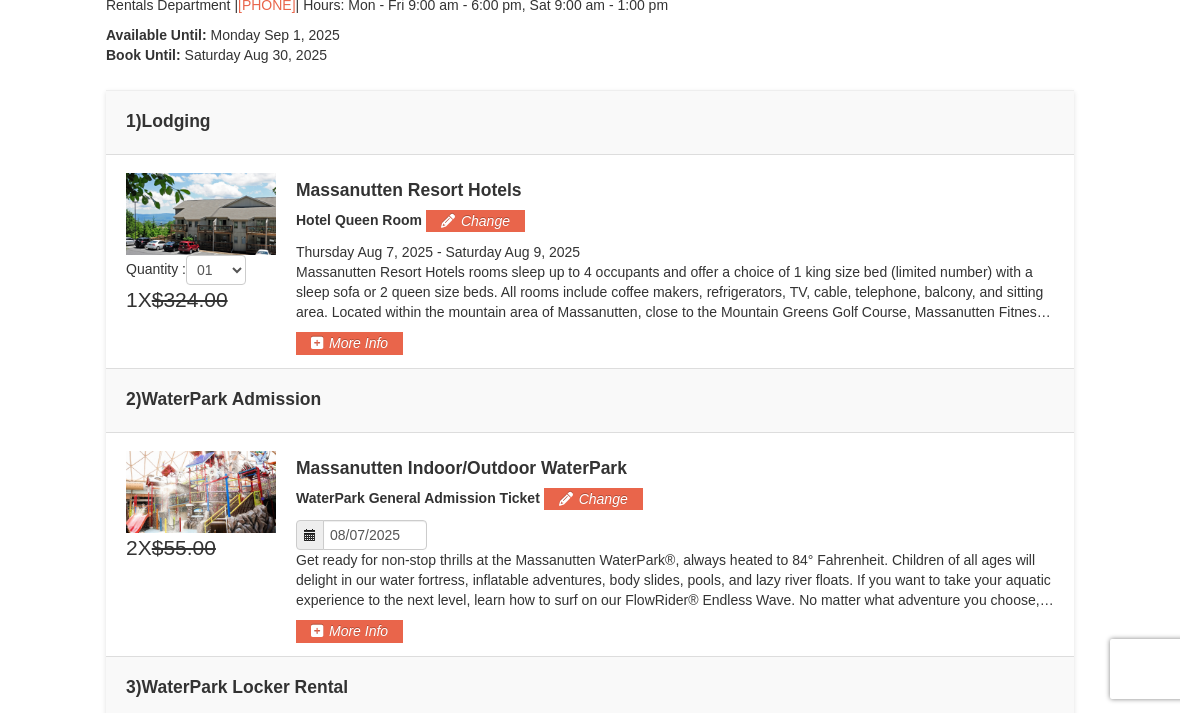 click on "Change" at bounding box center (475, 221) 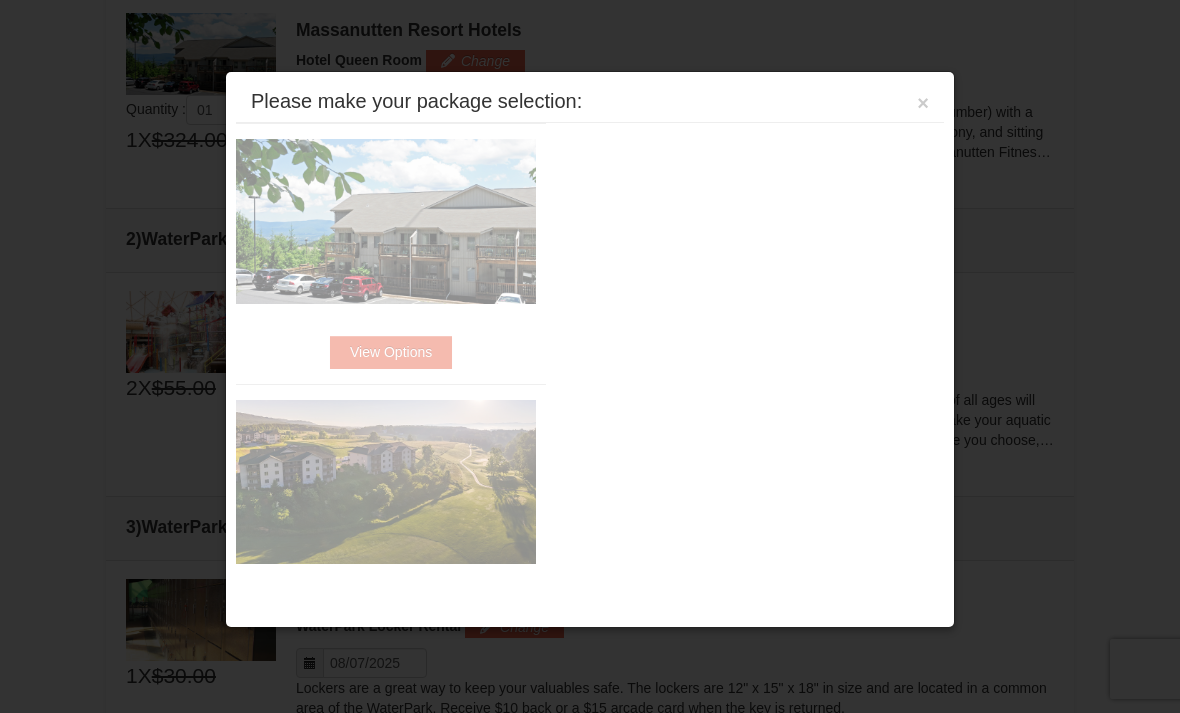 scroll, scrollTop: 636, scrollLeft: 0, axis: vertical 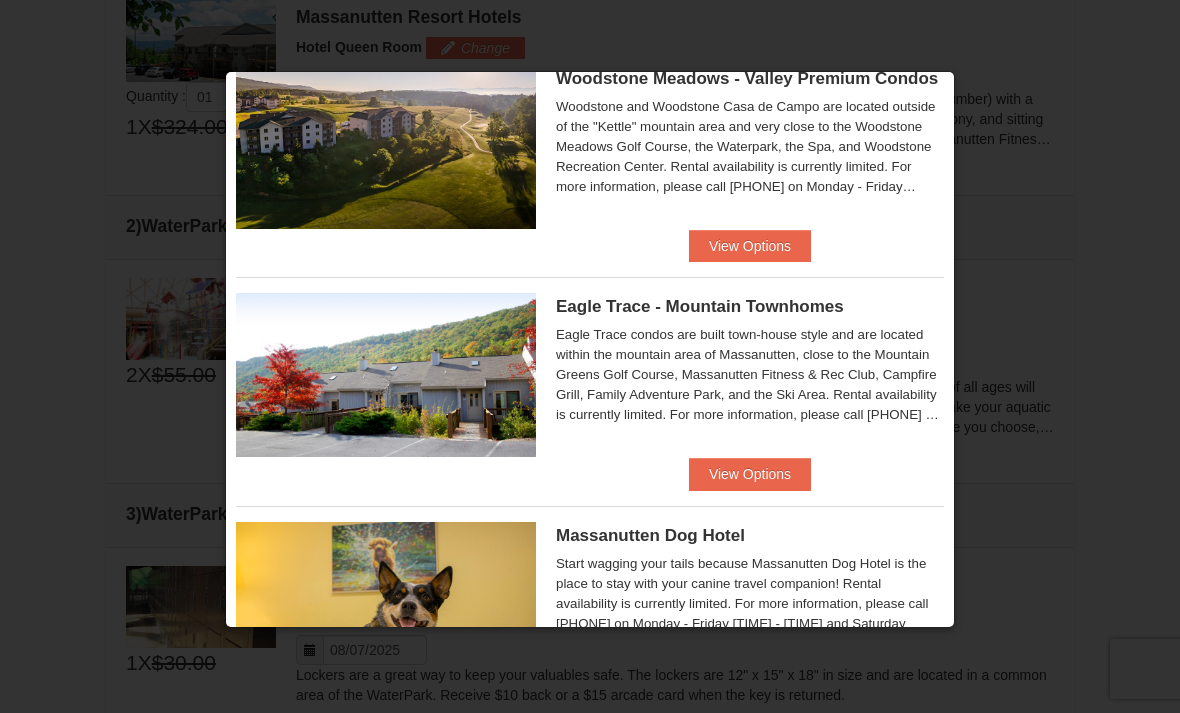 click on "View Options" at bounding box center [750, 246] 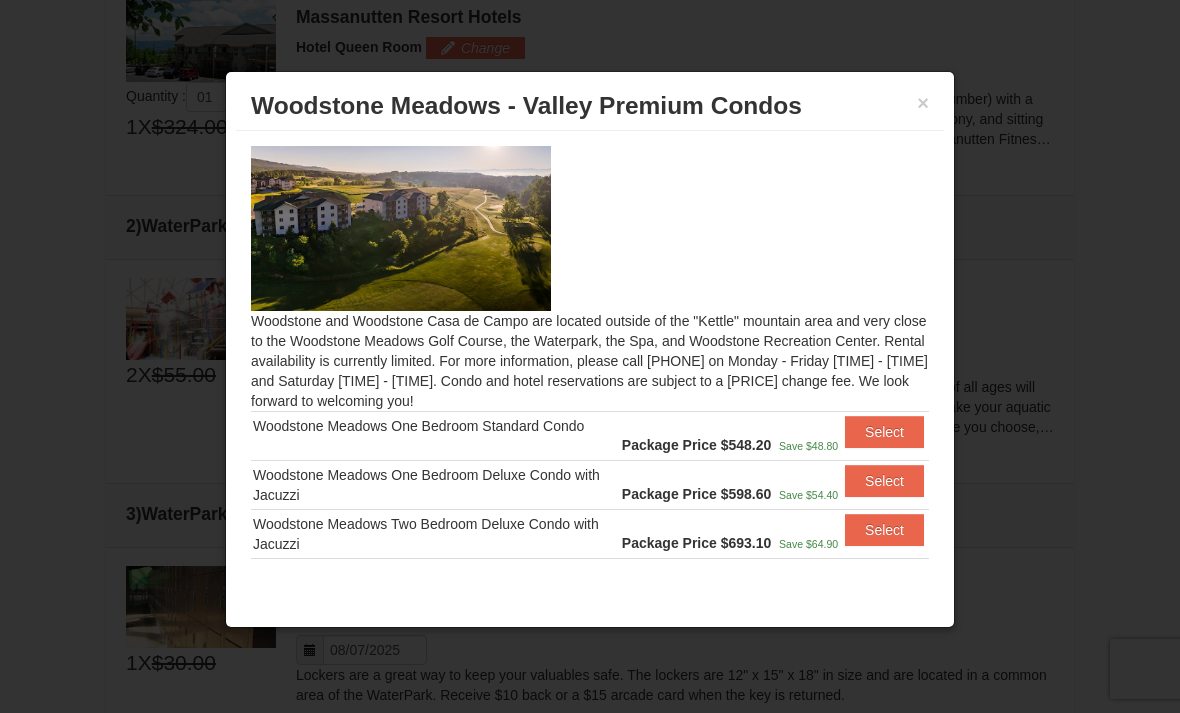 click on "Select" at bounding box center [884, 432] 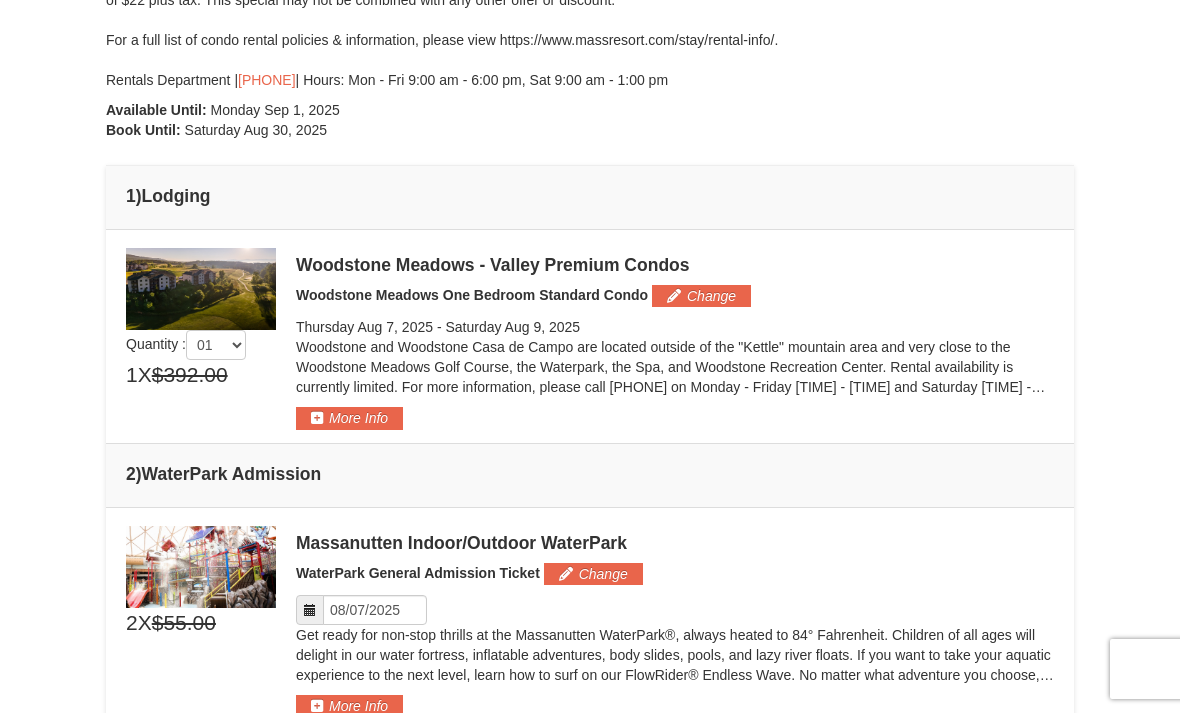 scroll, scrollTop: 385, scrollLeft: 0, axis: vertical 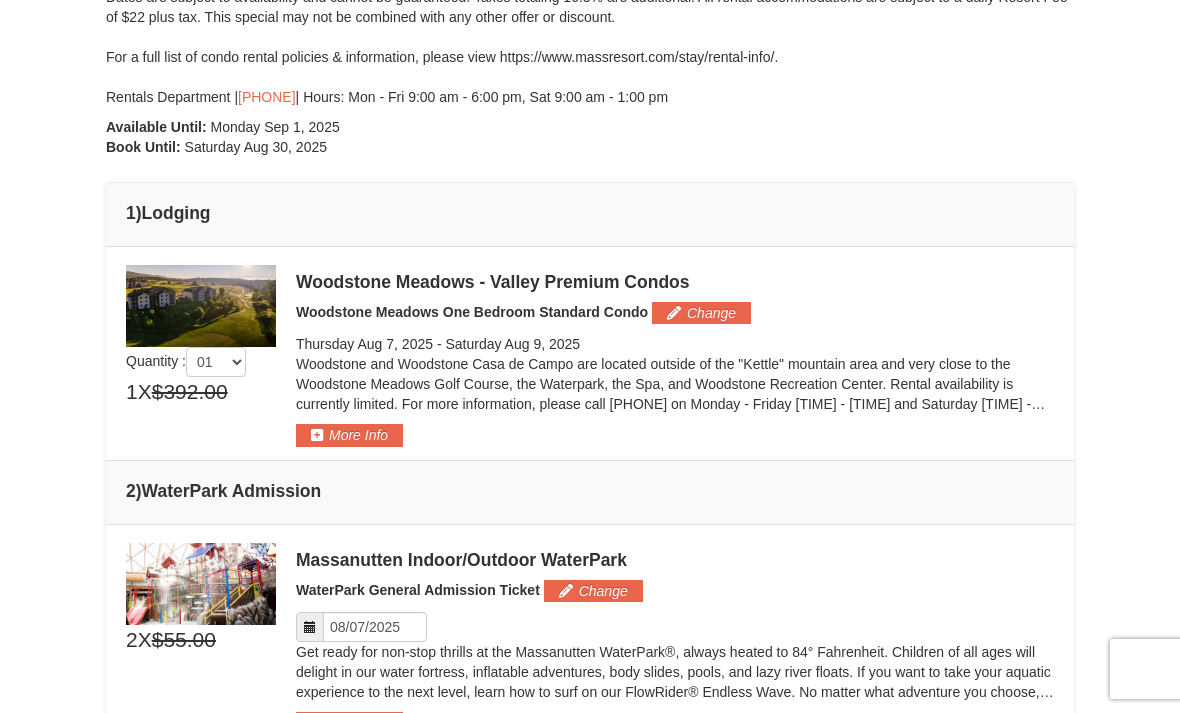 click on "Change" at bounding box center [701, 313] 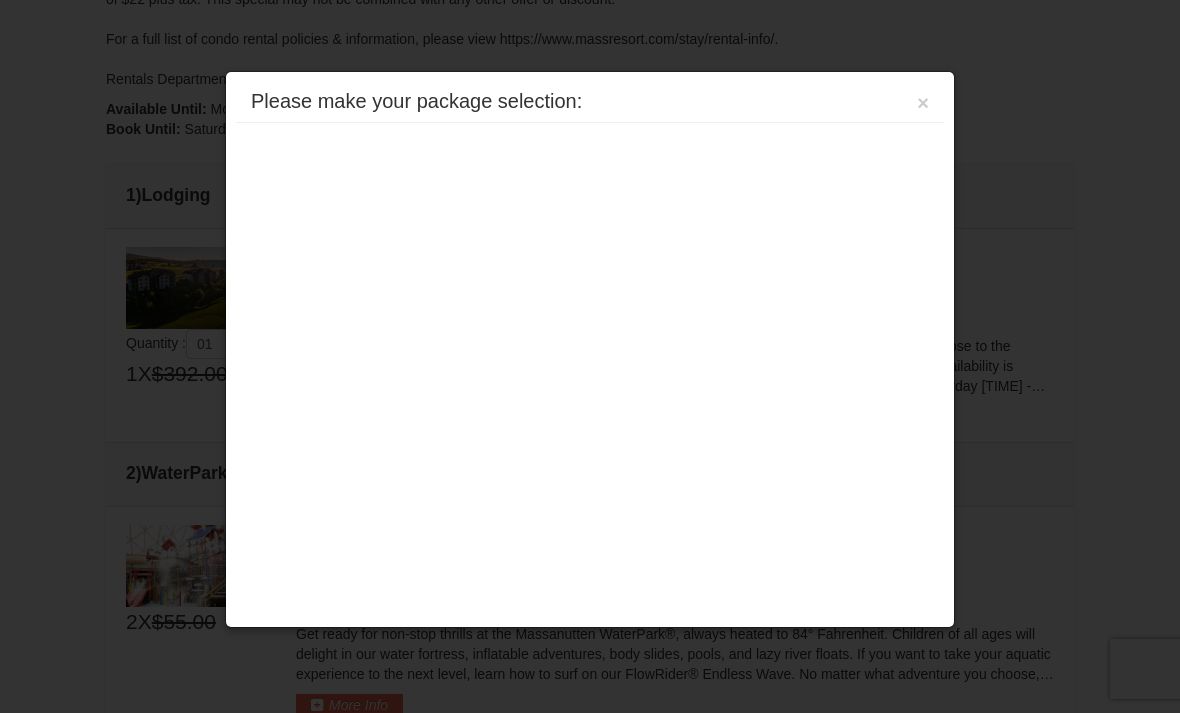 scroll, scrollTop: 436, scrollLeft: 0, axis: vertical 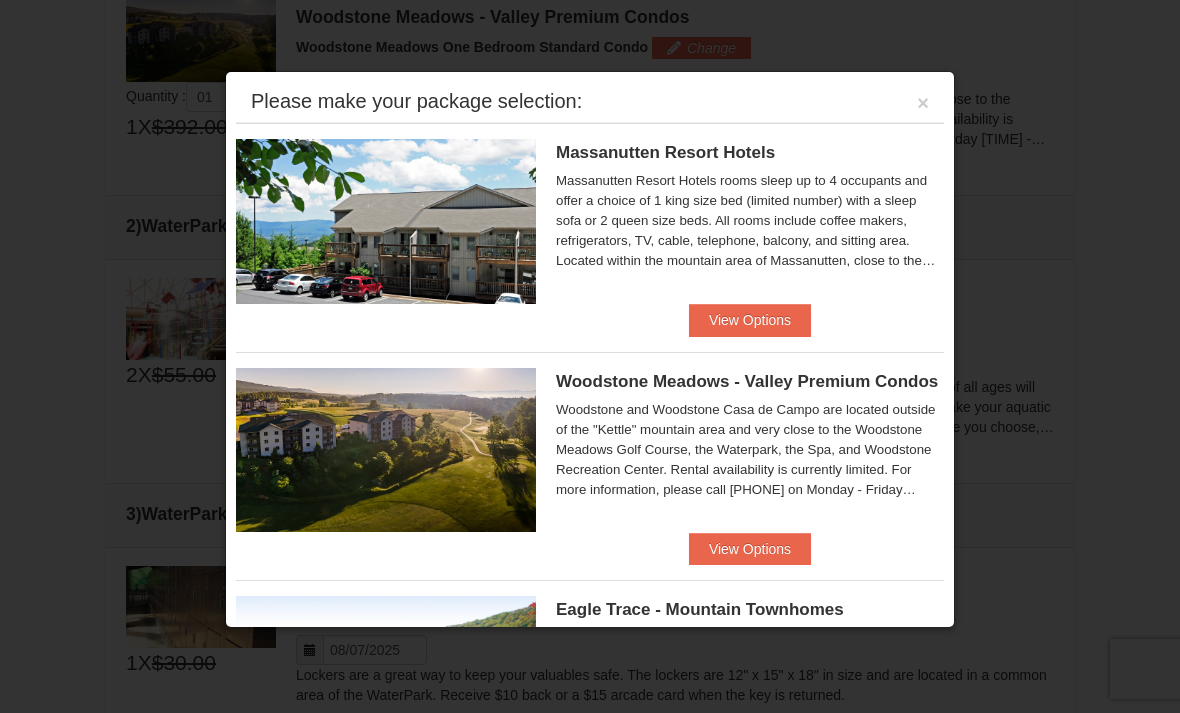 click on "View Options" at bounding box center [750, 320] 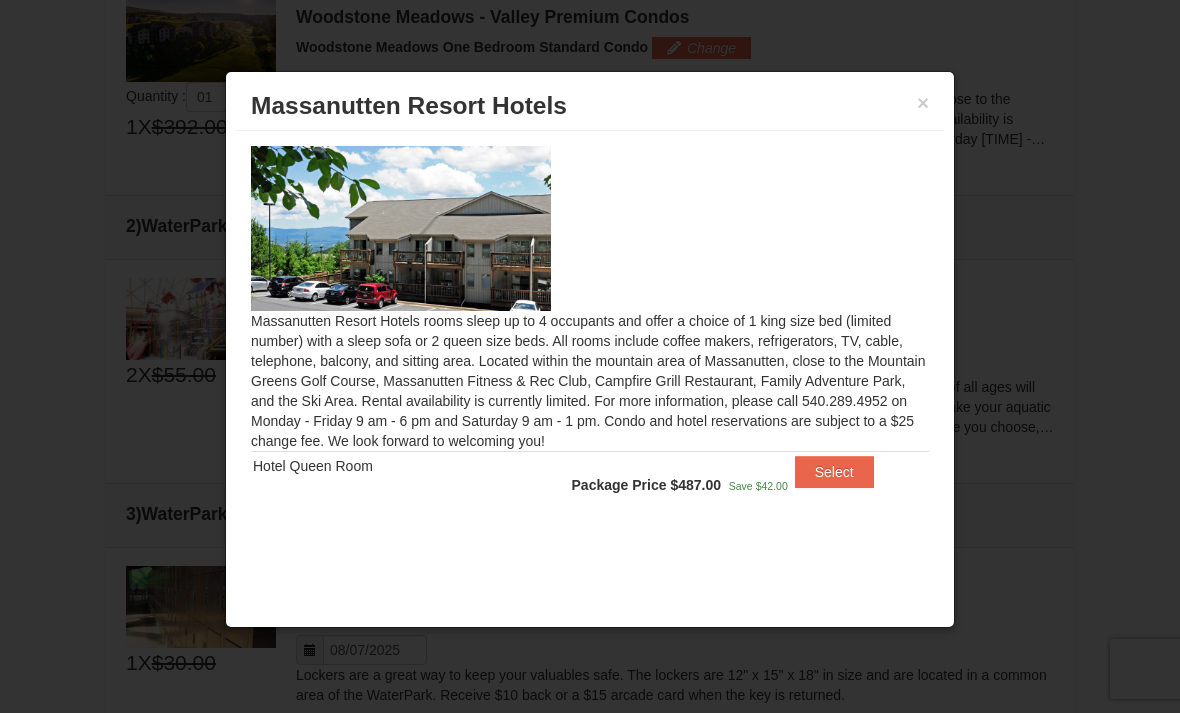 click on "×" at bounding box center [923, 103] 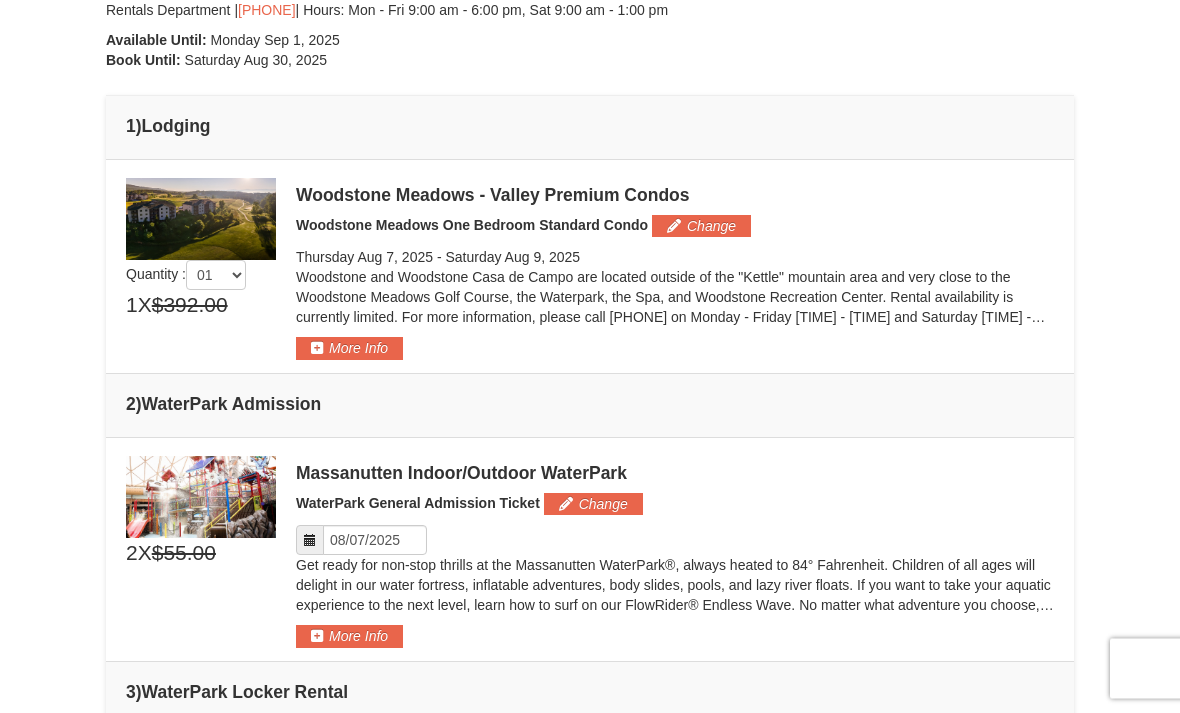 click on "Change" at bounding box center (701, 227) 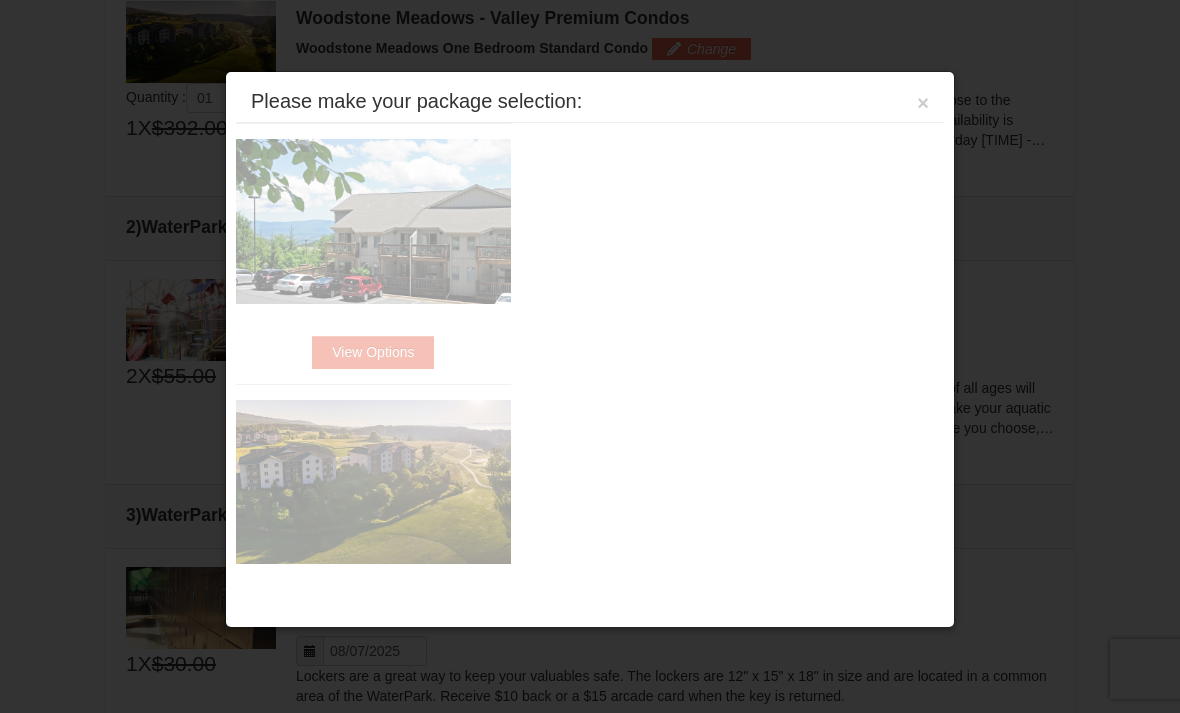 scroll, scrollTop: 636, scrollLeft: 0, axis: vertical 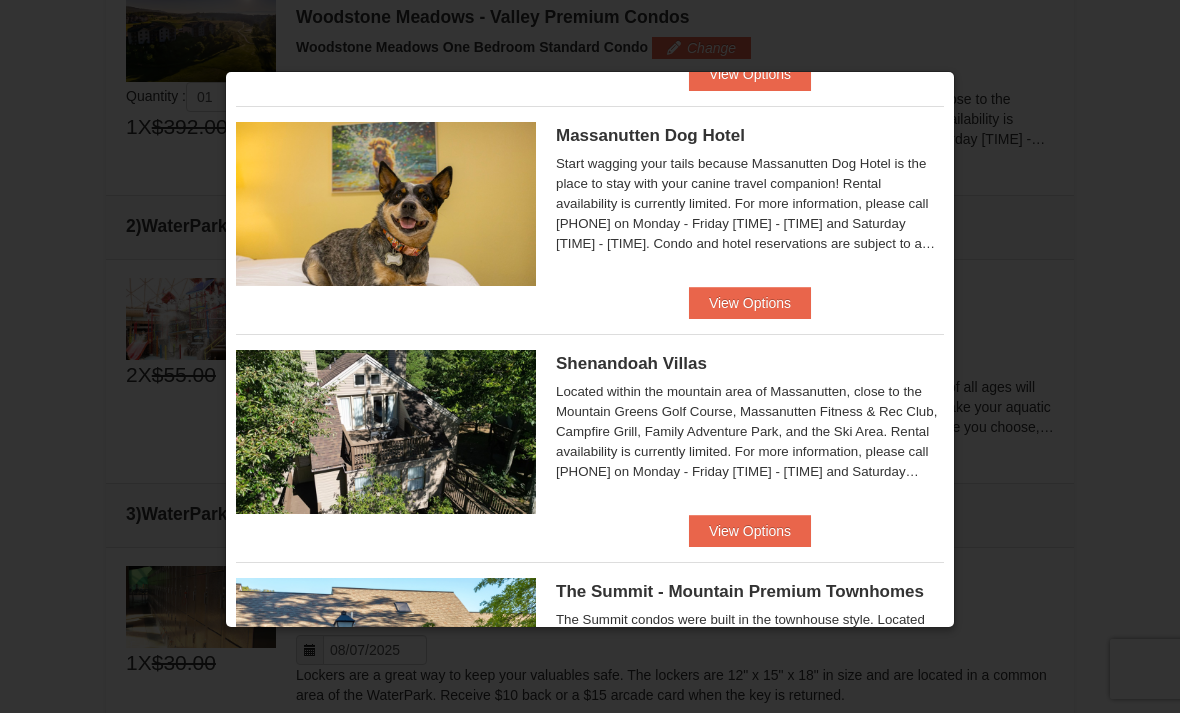 click on "View Options" at bounding box center (750, 531) 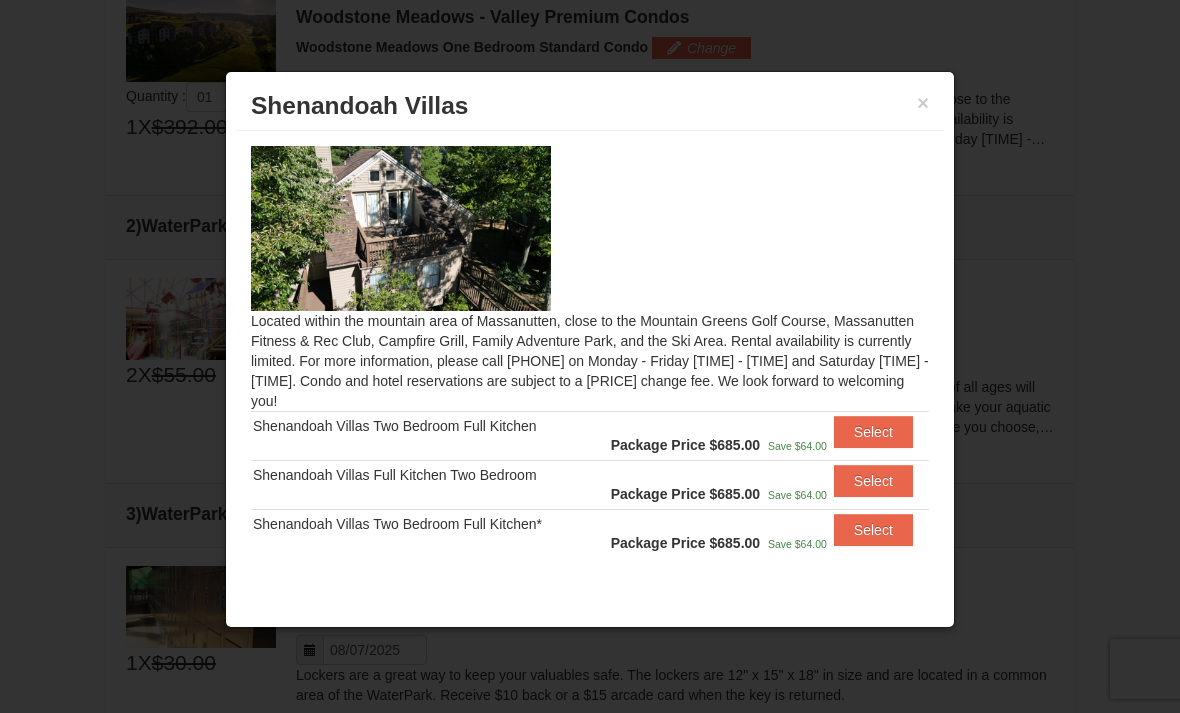 click on "×
Shenandoah Villas" at bounding box center [590, 106] 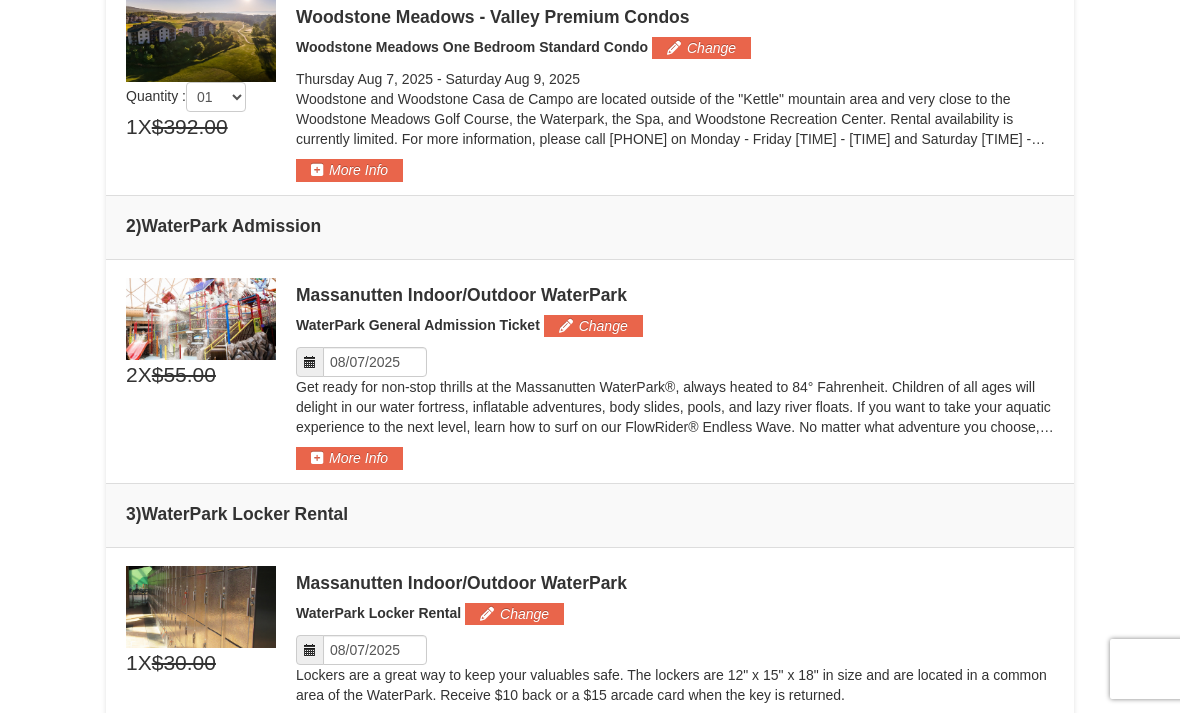 click on "More Info" at bounding box center [349, 458] 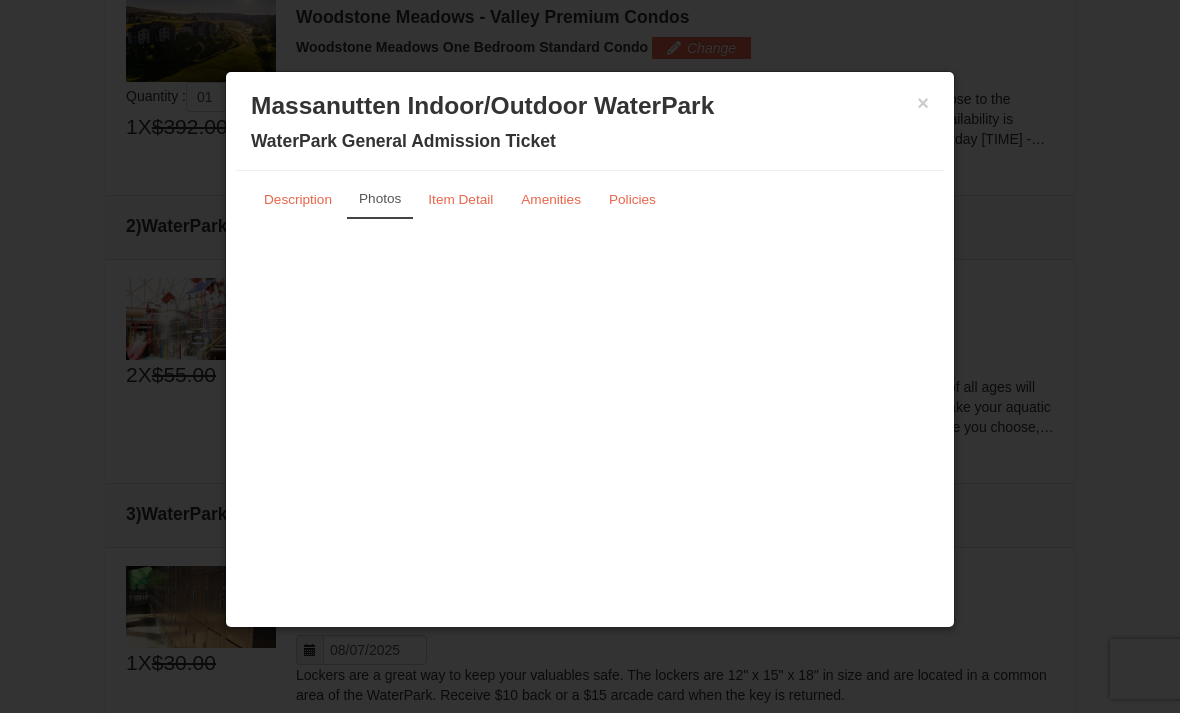 scroll, scrollTop: 0, scrollLeft: 0, axis: both 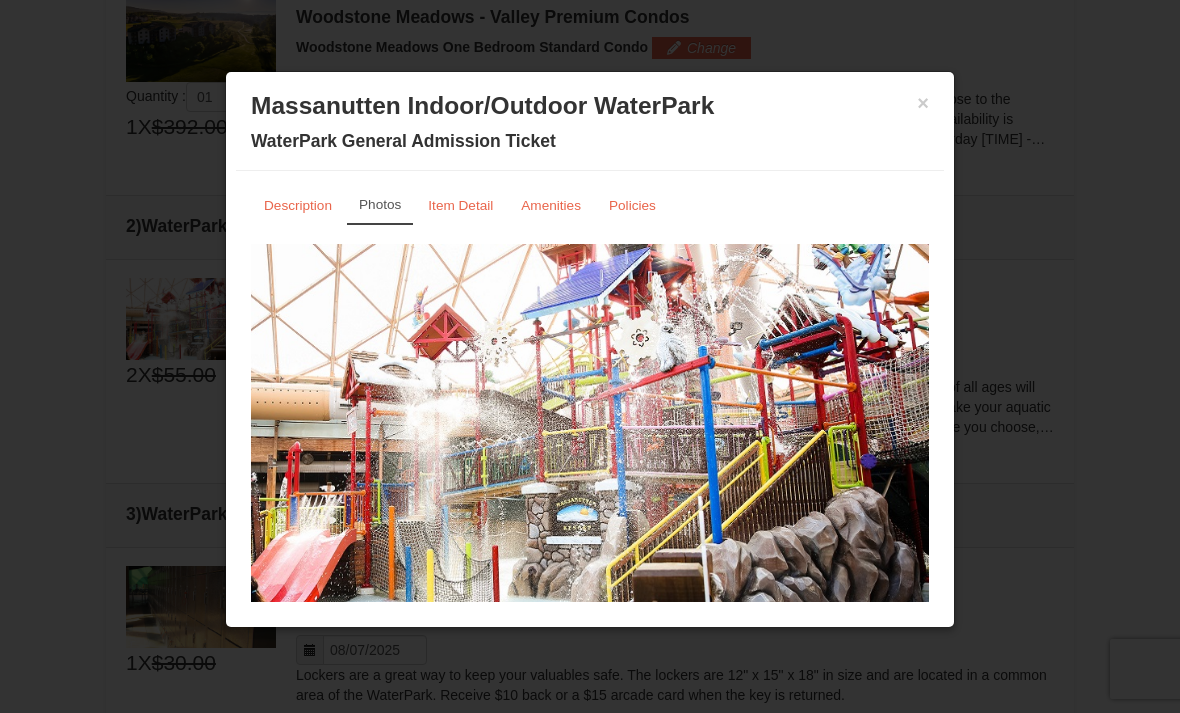 click on "Item Detail" at bounding box center (460, 205) 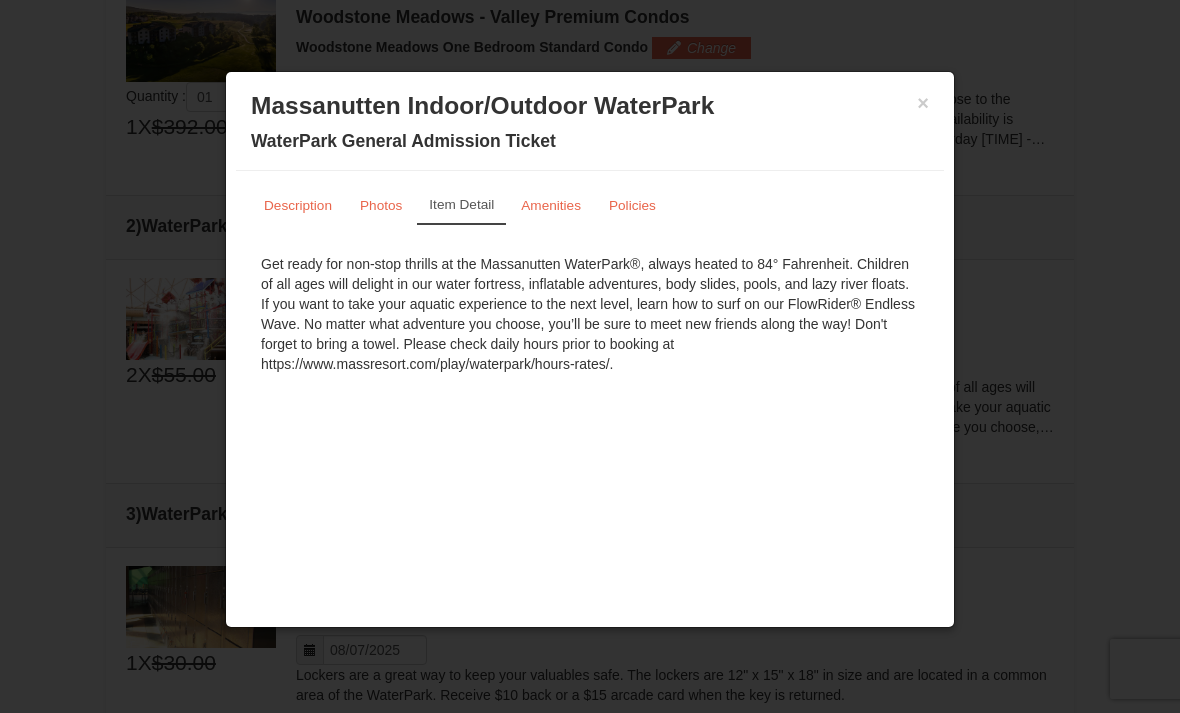 click on "×" at bounding box center [923, 103] 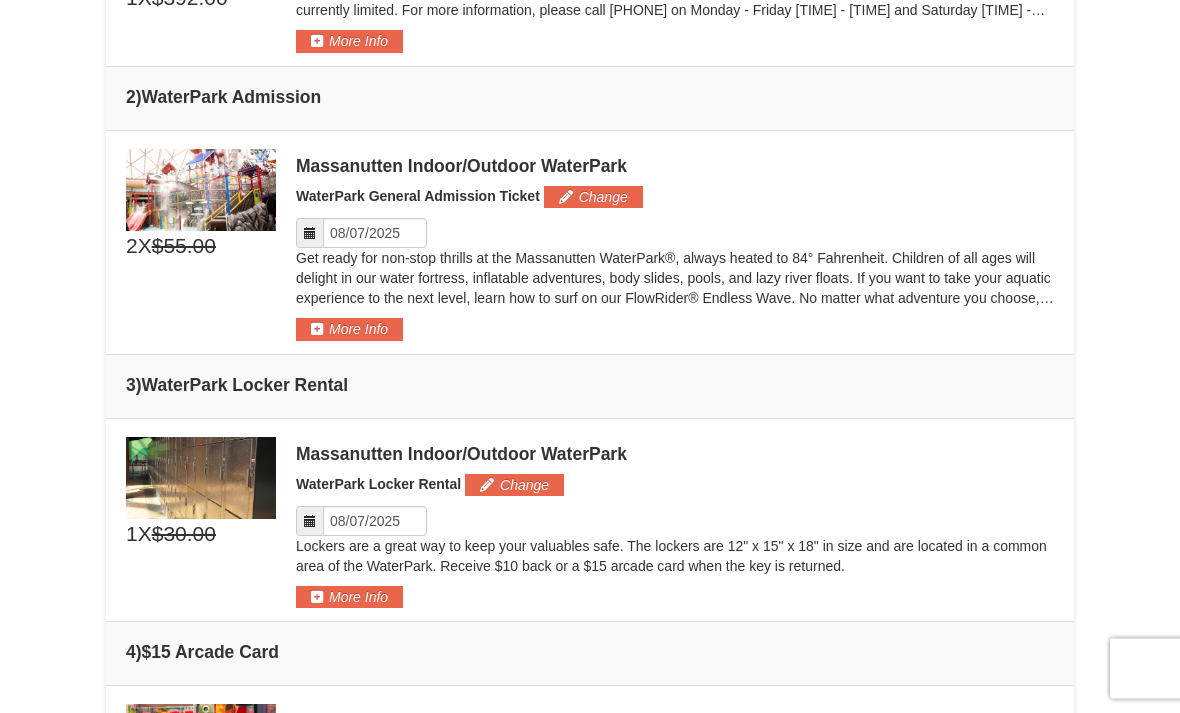 scroll, scrollTop: 765, scrollLeft: 0, axis: vertical 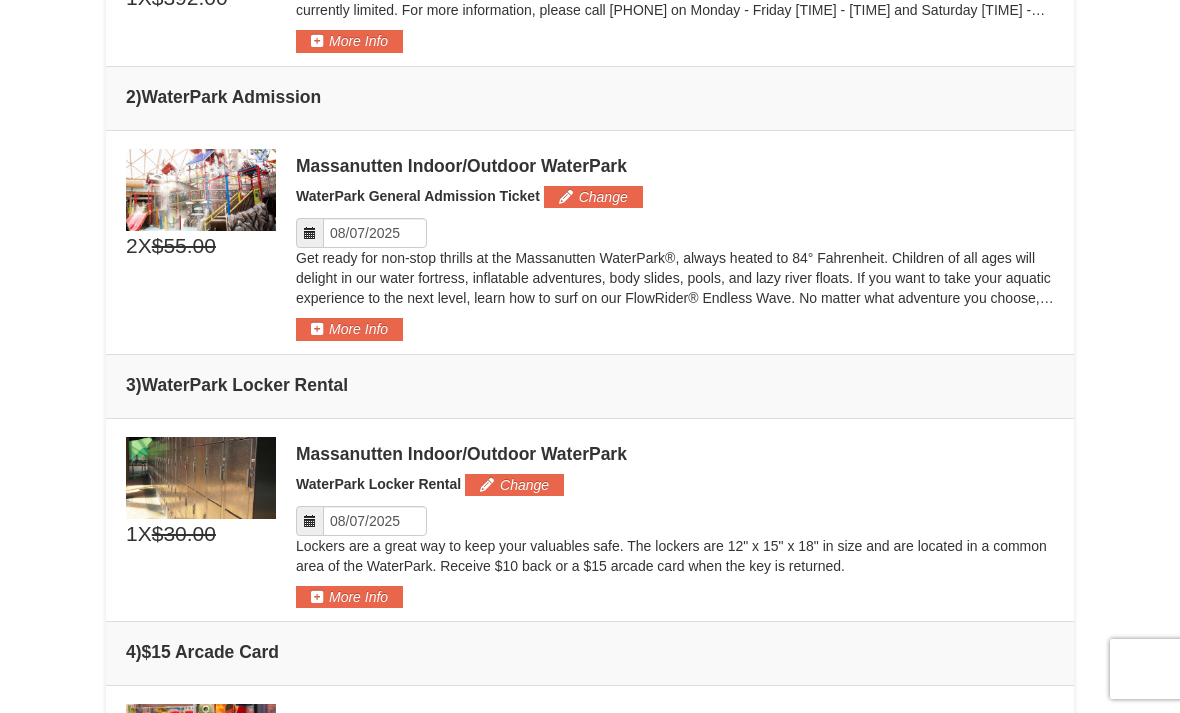 click on "Massanutten Indoor/Outdoor WaterPark" at bounding box center (675, 166) 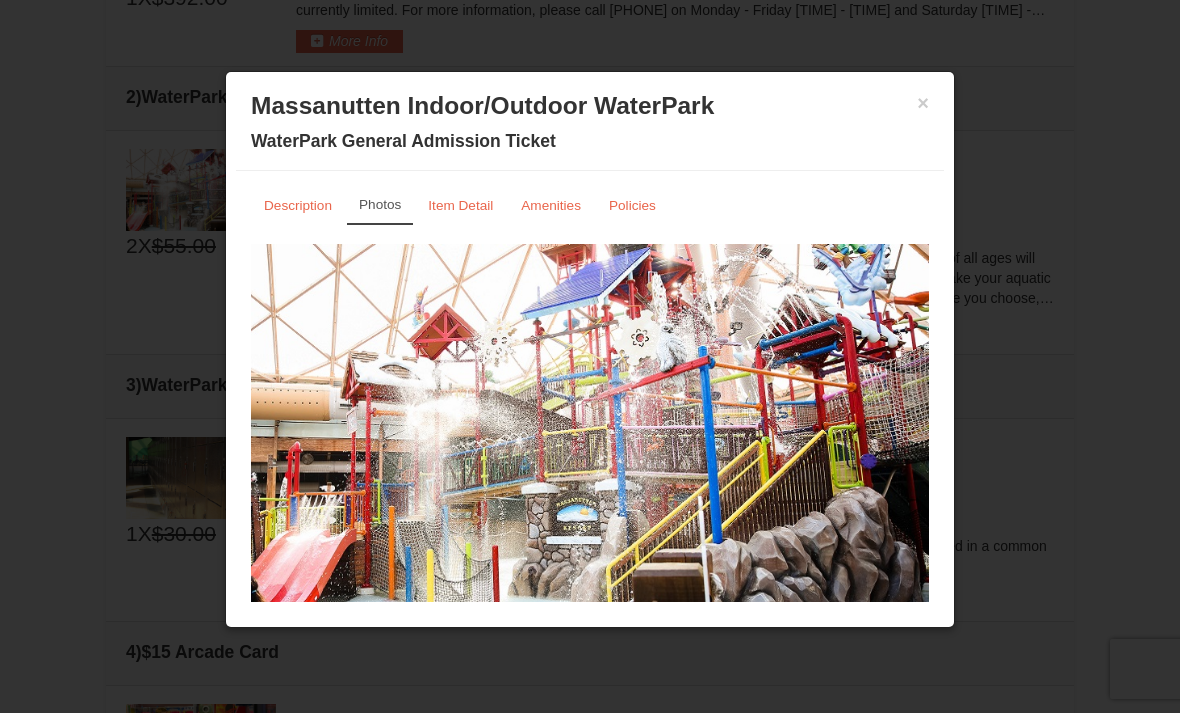 click on "Description" at bounding box center [298, 205] 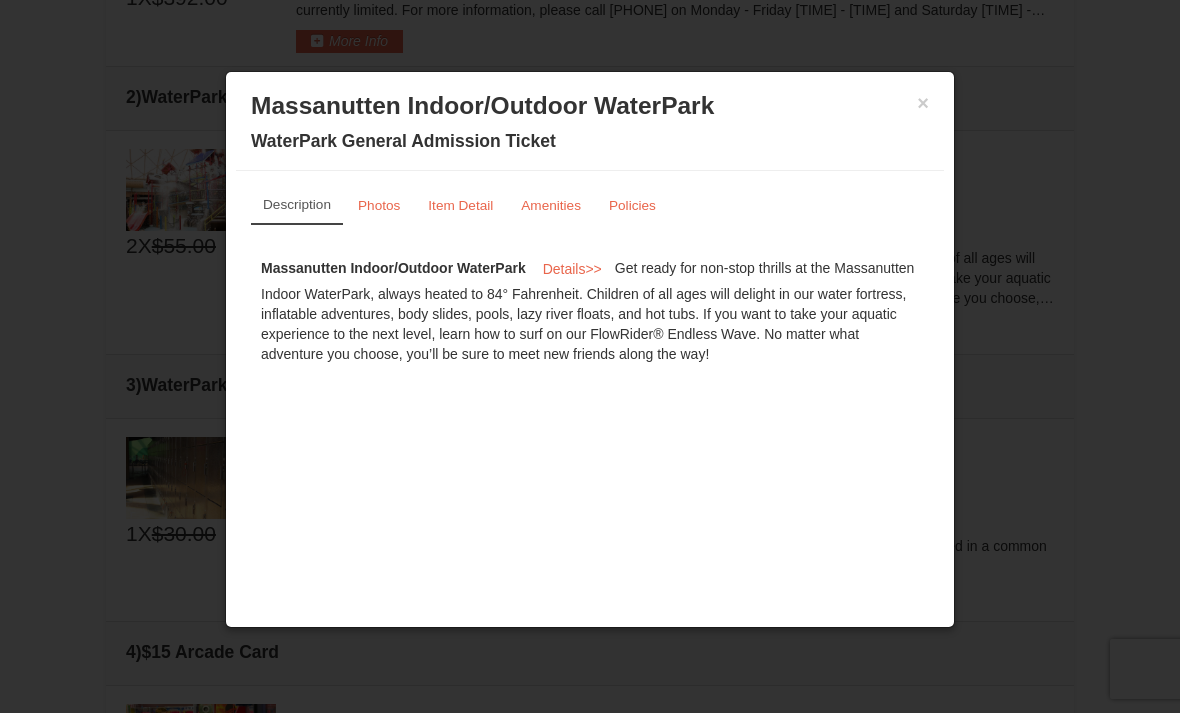 click on "Details" at bounding box center (564, 269) 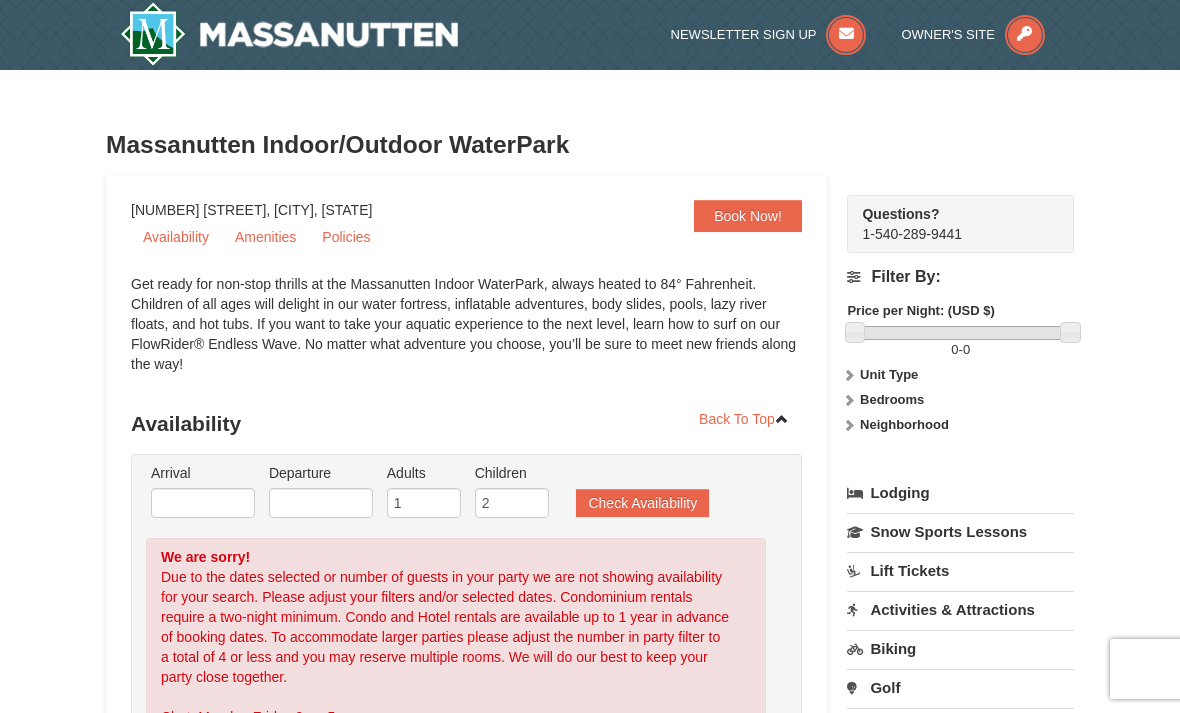 scroll, scrollTop: 0, scrollLeft: 0, axis: both 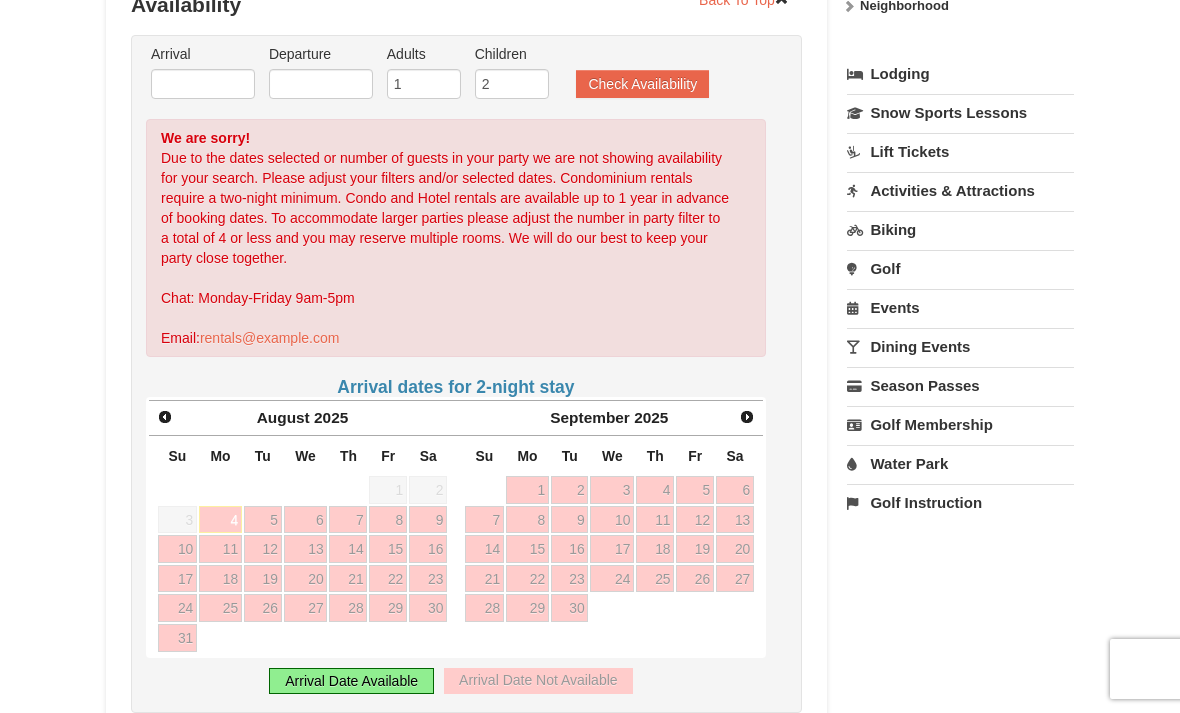 click on "Water Park" at bounding box center (960, 463) 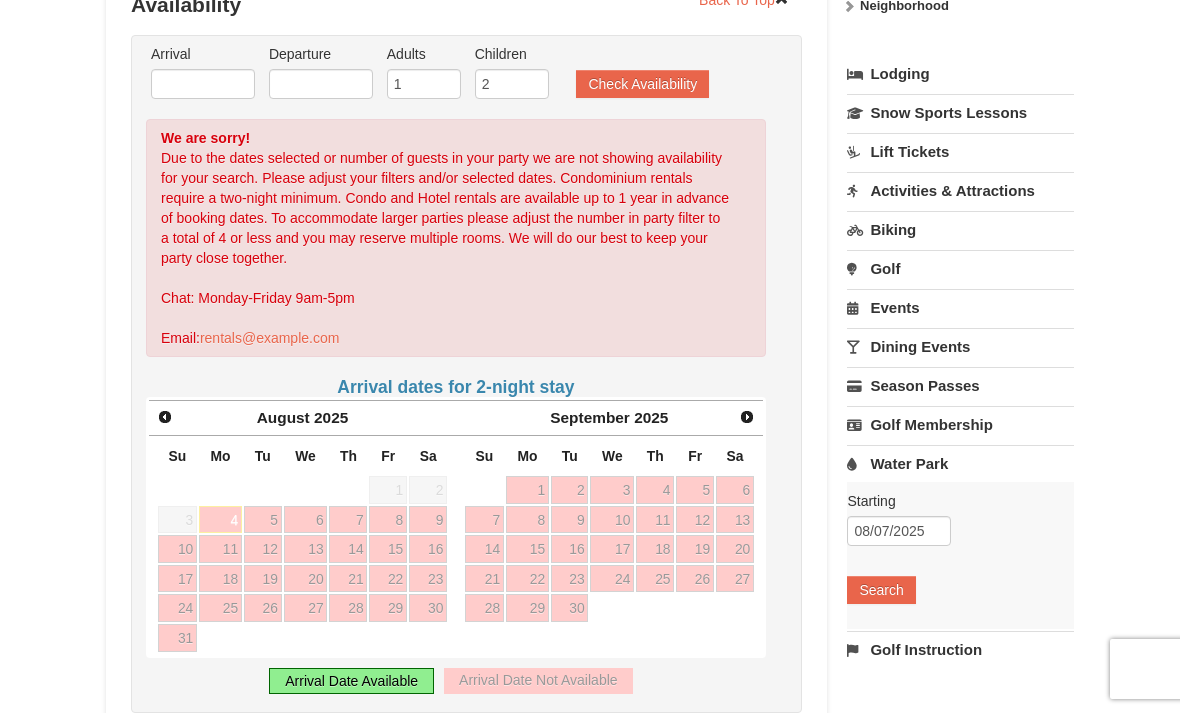 click on "Search" at bounding box center [881, 590] 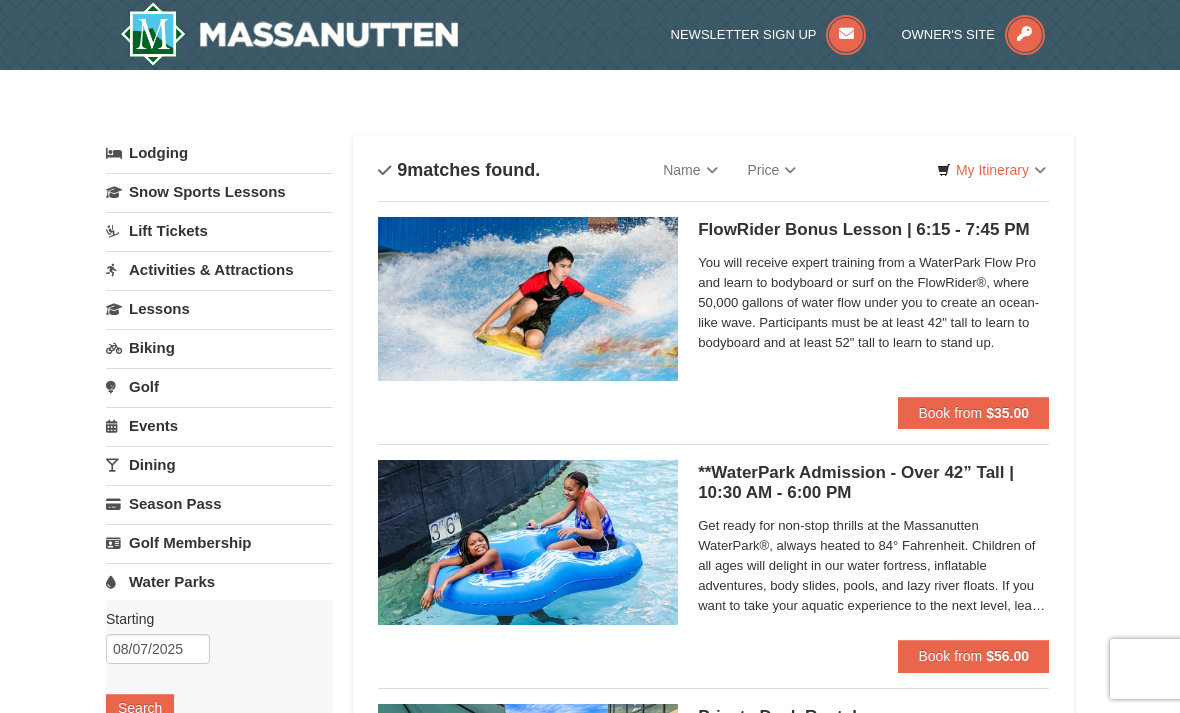scroll, scrollTop: 0, scrollLeft: 0, axis: both 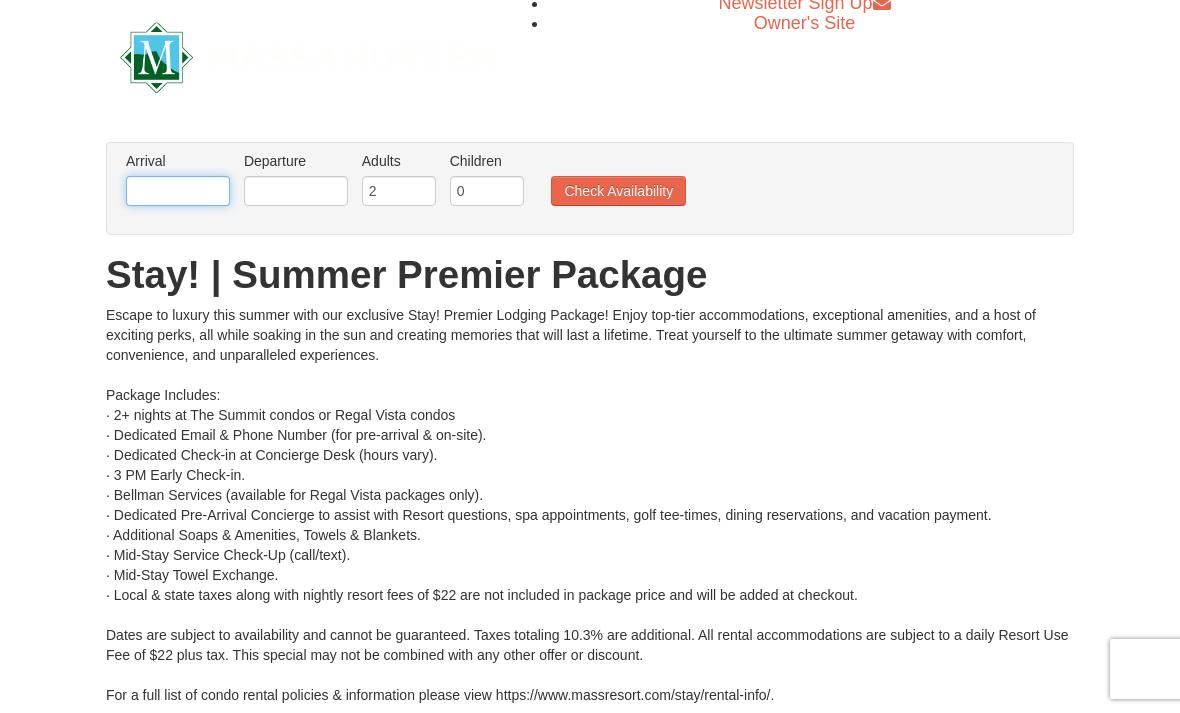 click at bounding box center [178, 191] 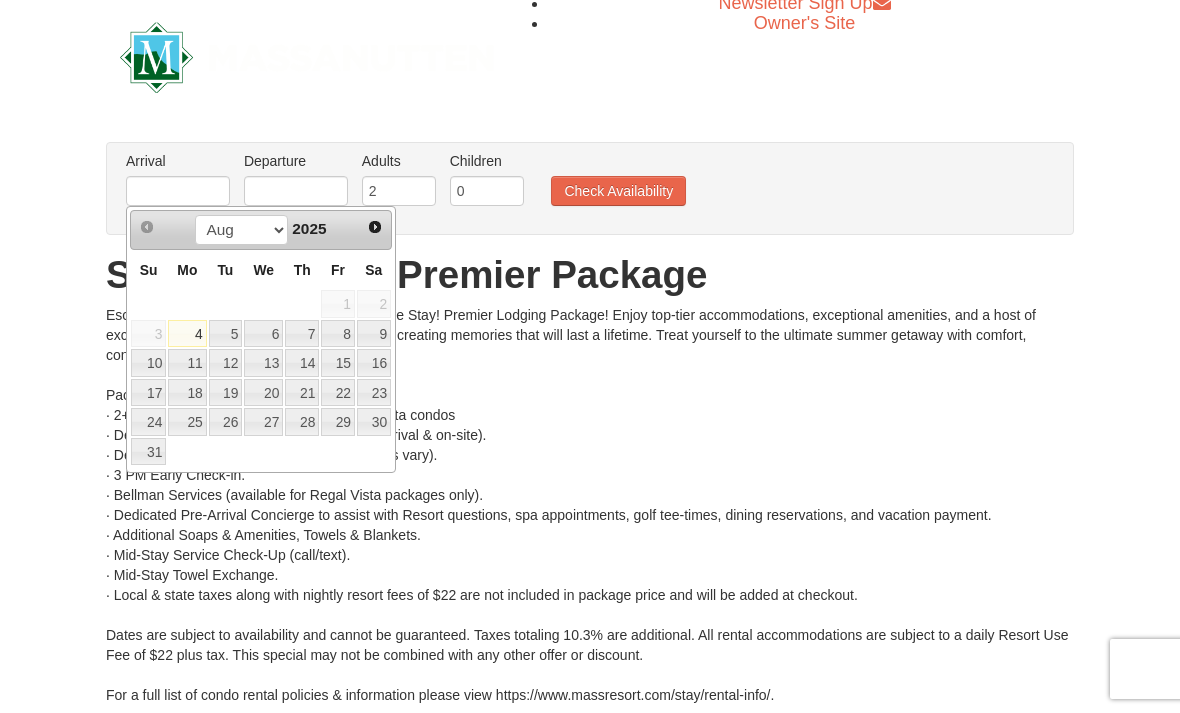 click on "7" at bounding box center [302, 334] 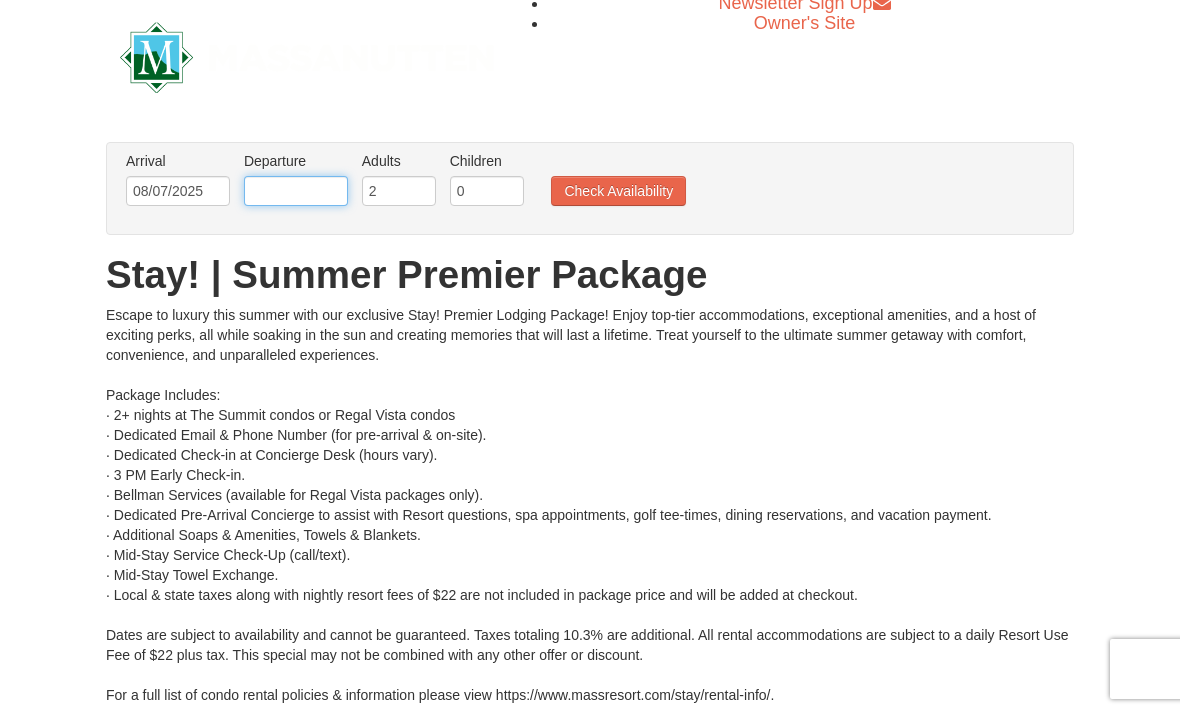 click at bounding box center (296, 191) 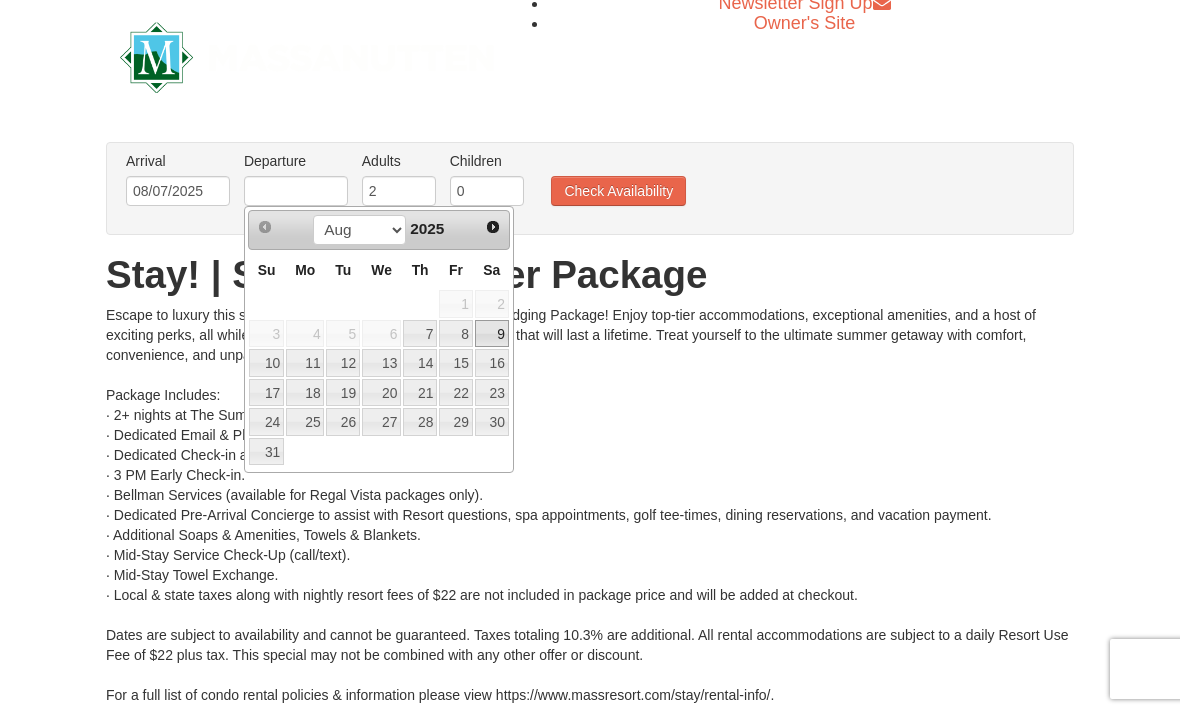 click on "9" at bounding box center (492, 334) 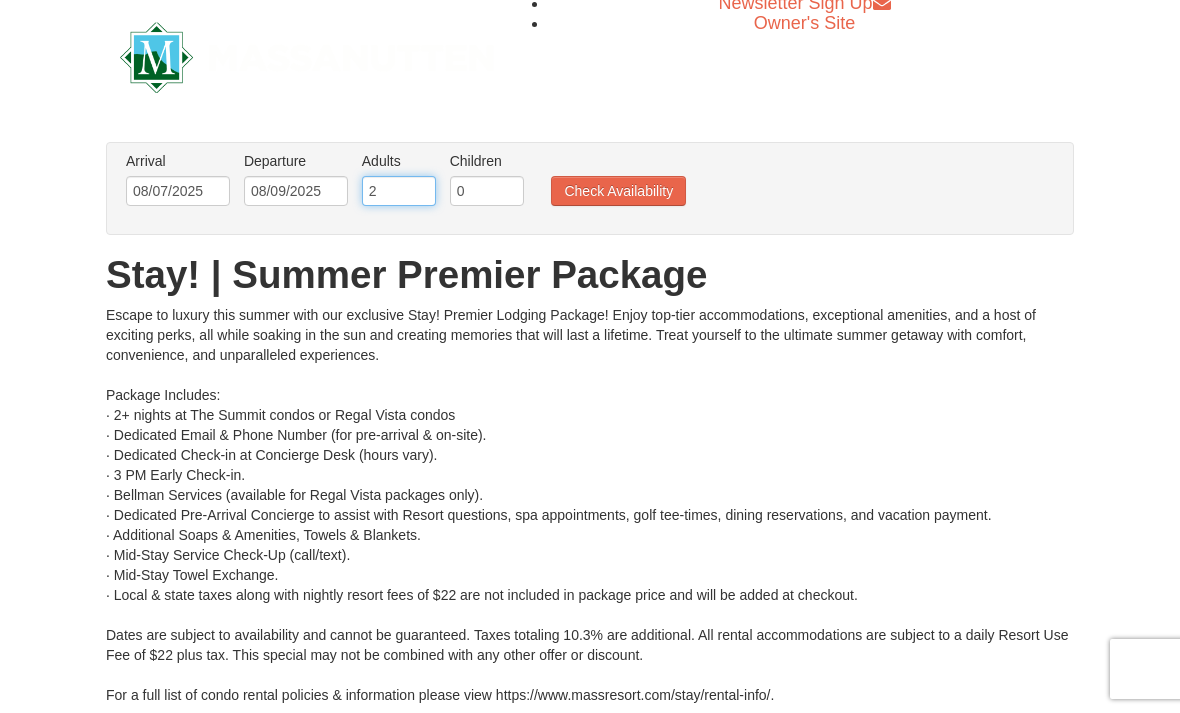 click on "2" at bounding box center (399, 191) 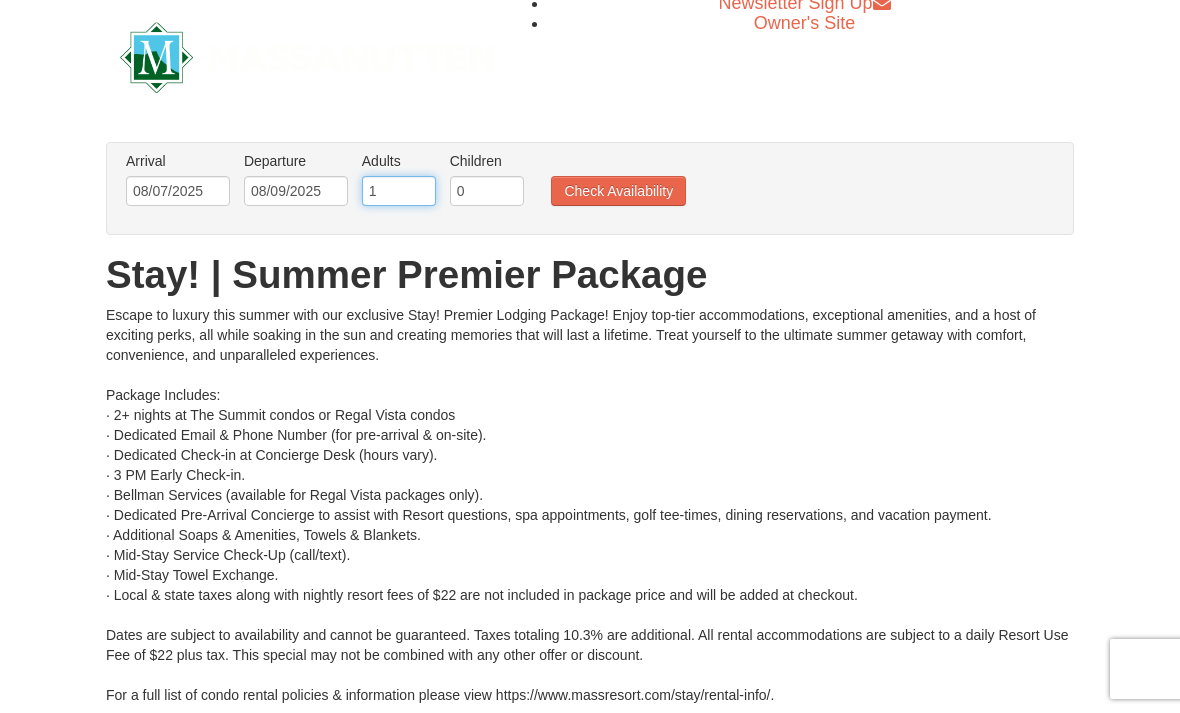 type on "1" 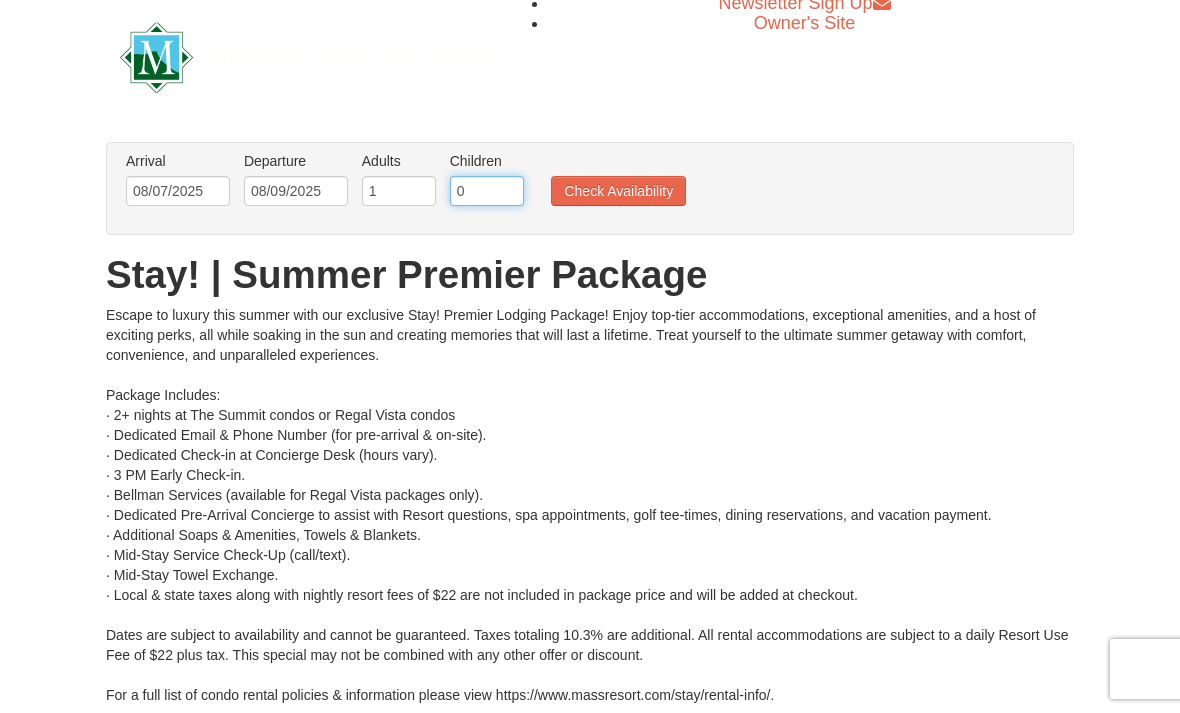 click on "0" at bounding box center (487, 191) 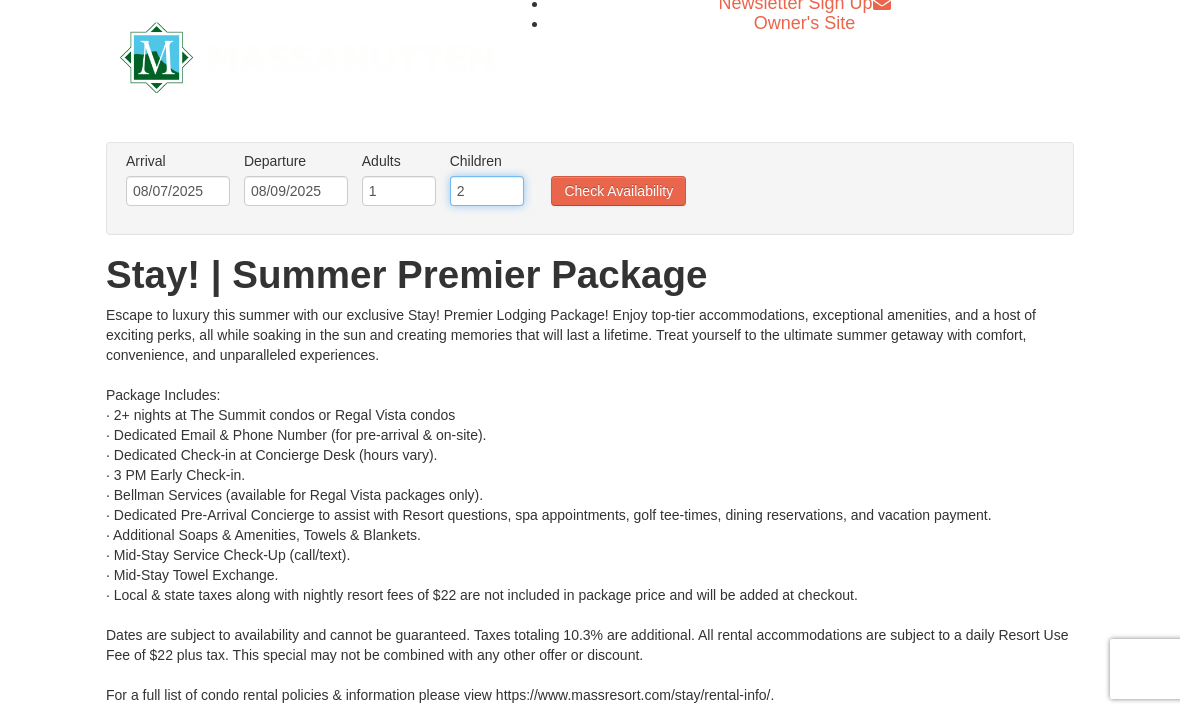 type on "2" 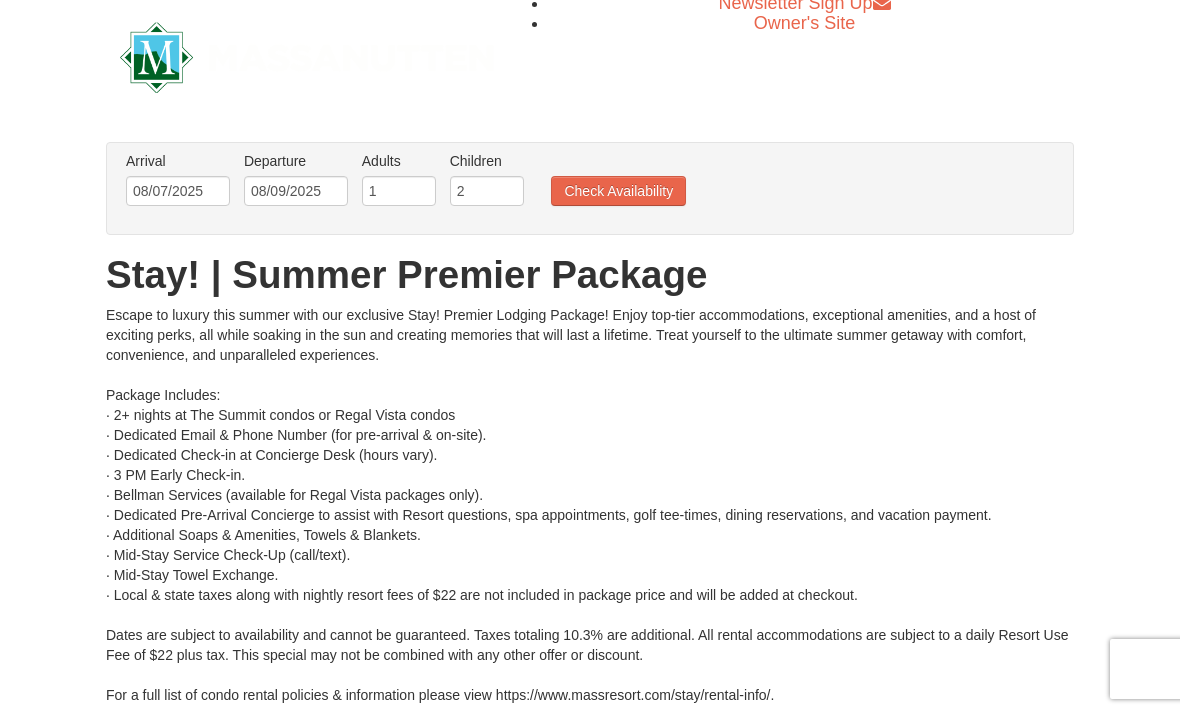 click on "Check Availability" at bounding box center [618, 191] 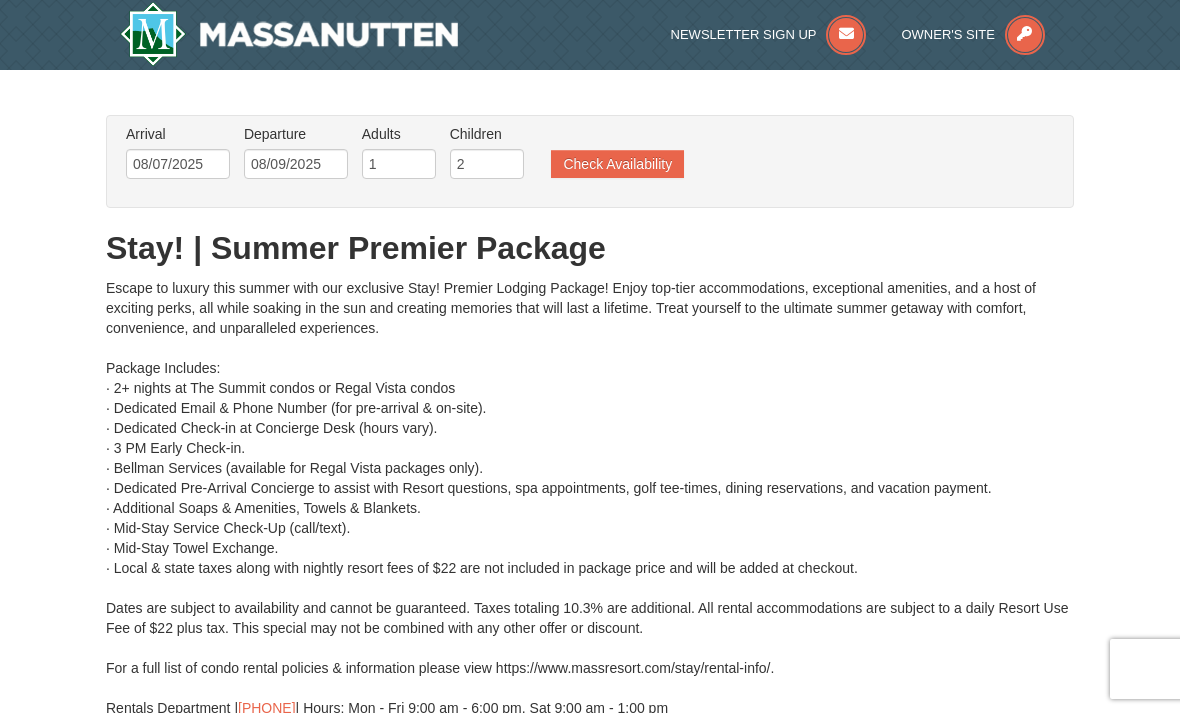 type on "08/07/2025" 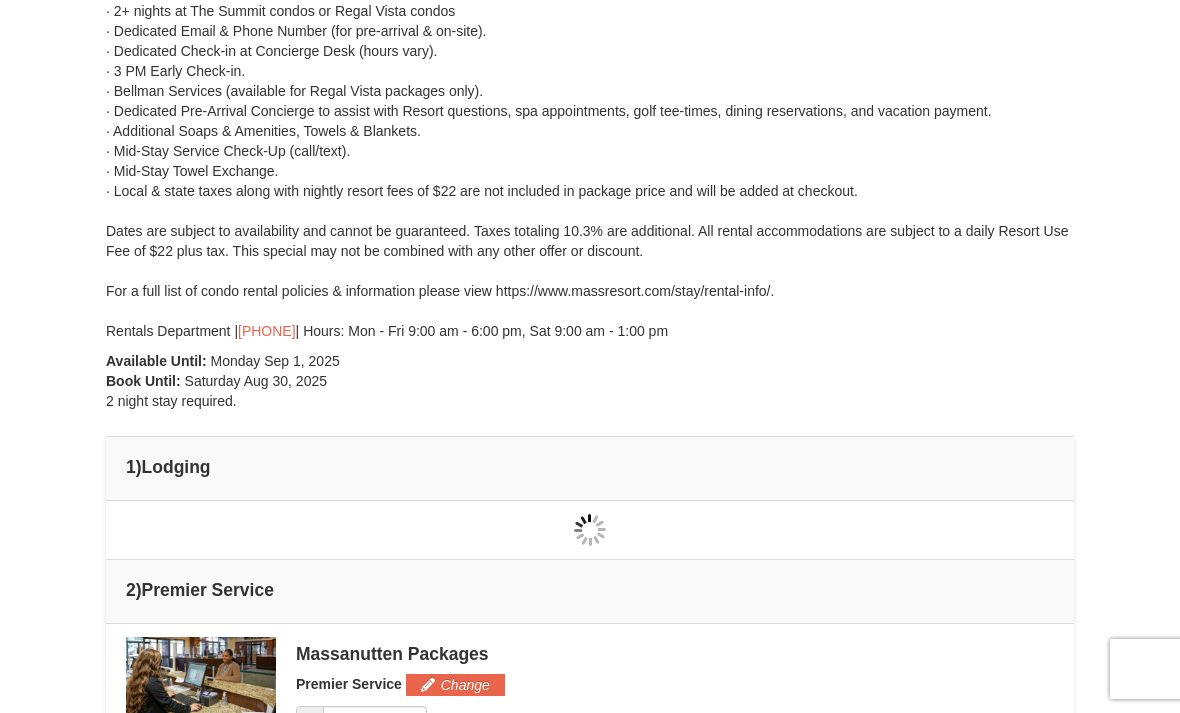 scroll, scrollTop: 0, scrollLeft: 0, axis: both 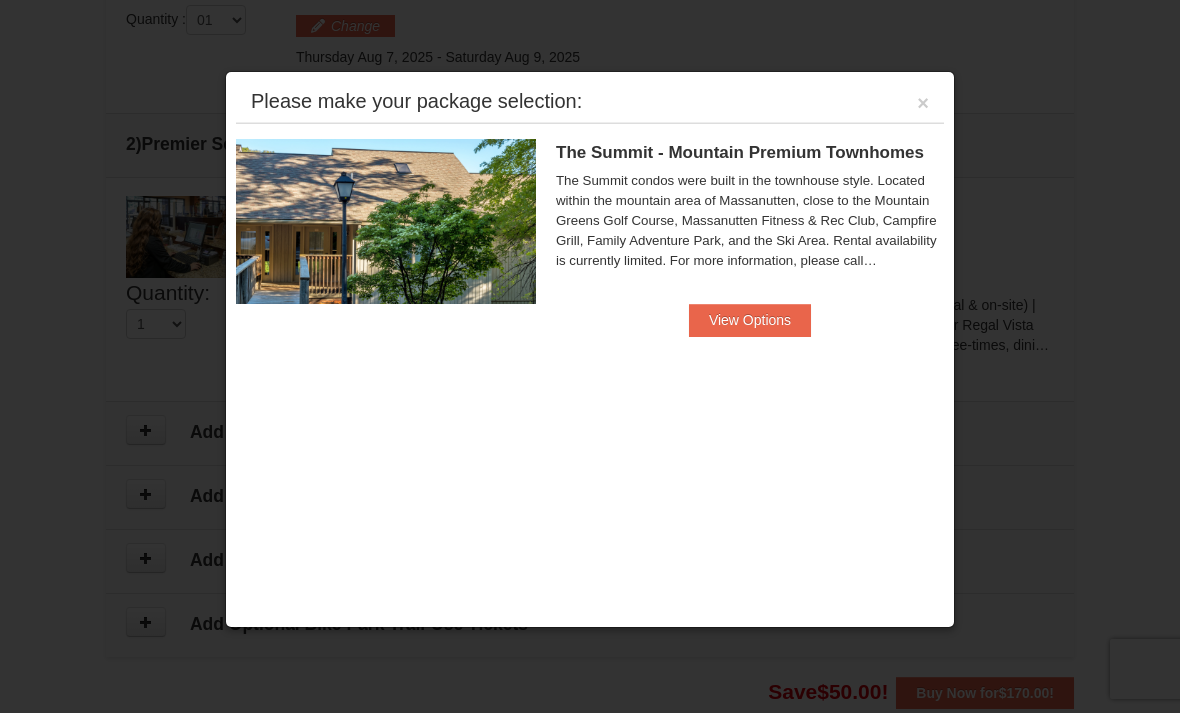 click on "View Options" at bounding box center [750, 320] 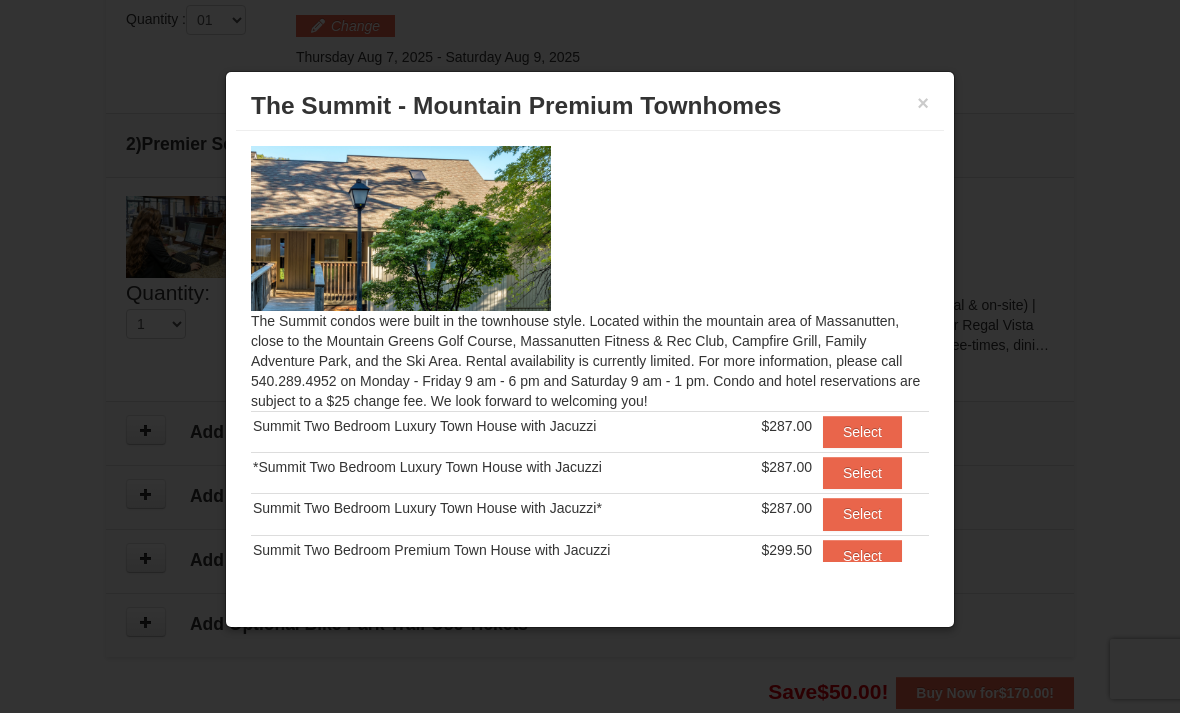 click on "Select" at bounding box center (862, 432) 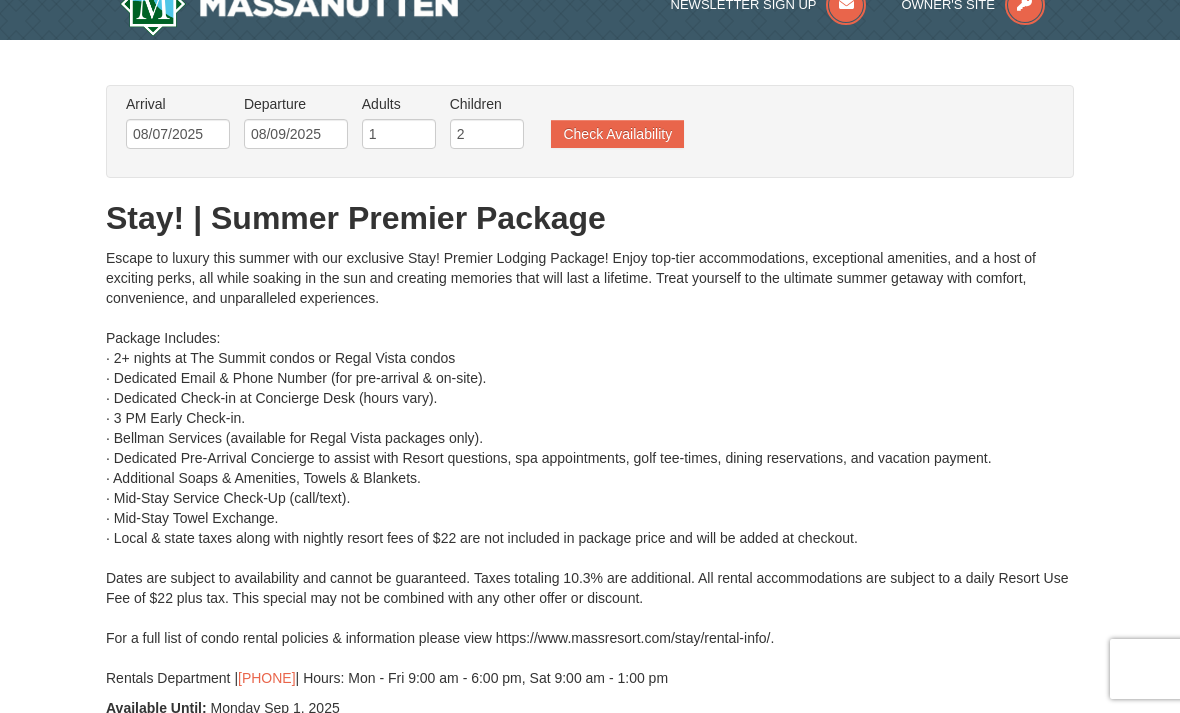 scroll, scrollTop: 24, scrollLeft: 0, axis: vertical 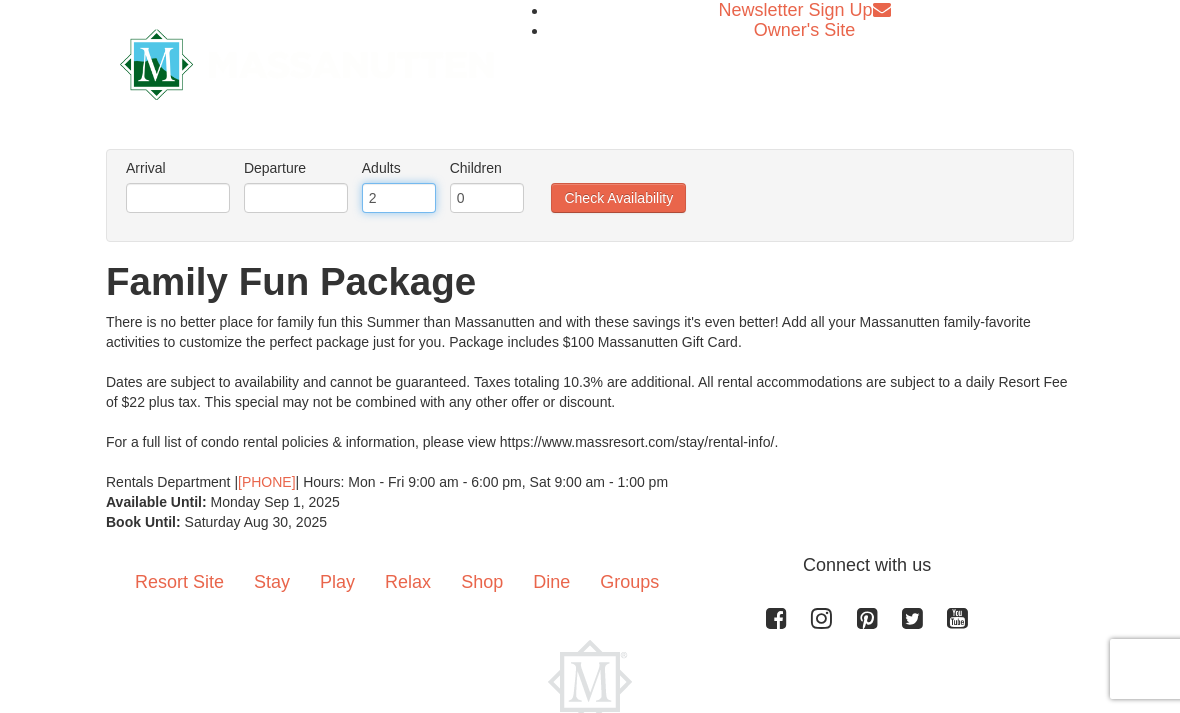click on "2" at bounding box center (399, 198) 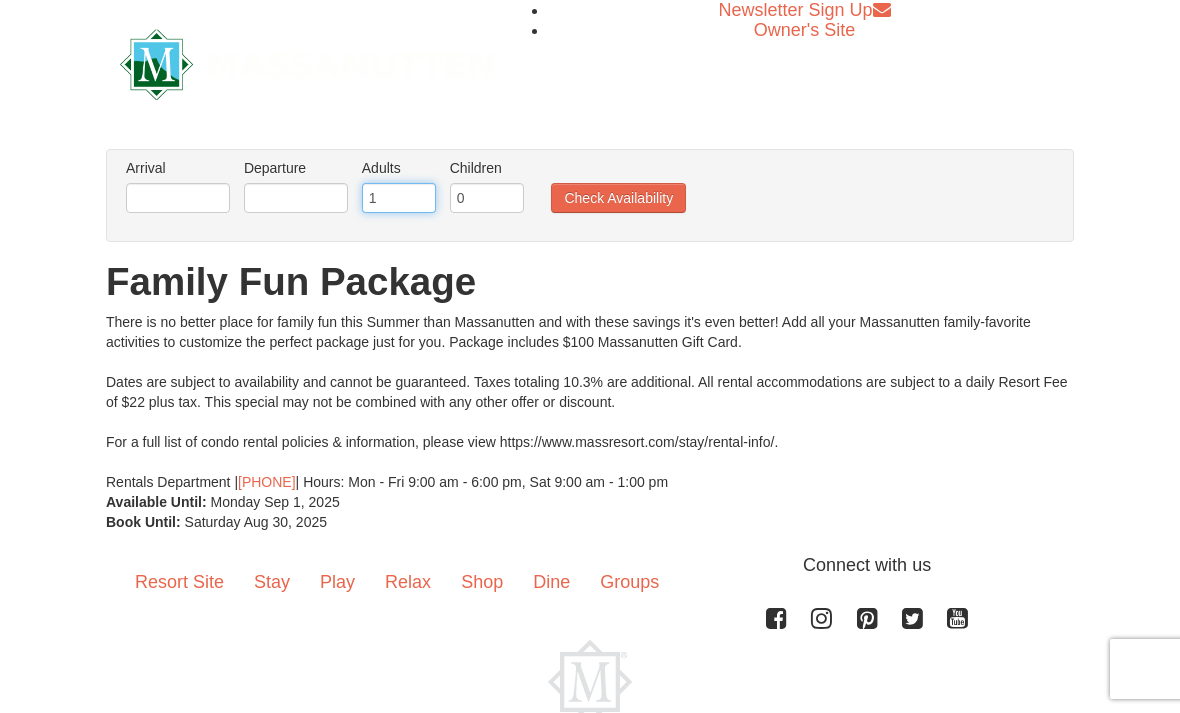 type on "1" 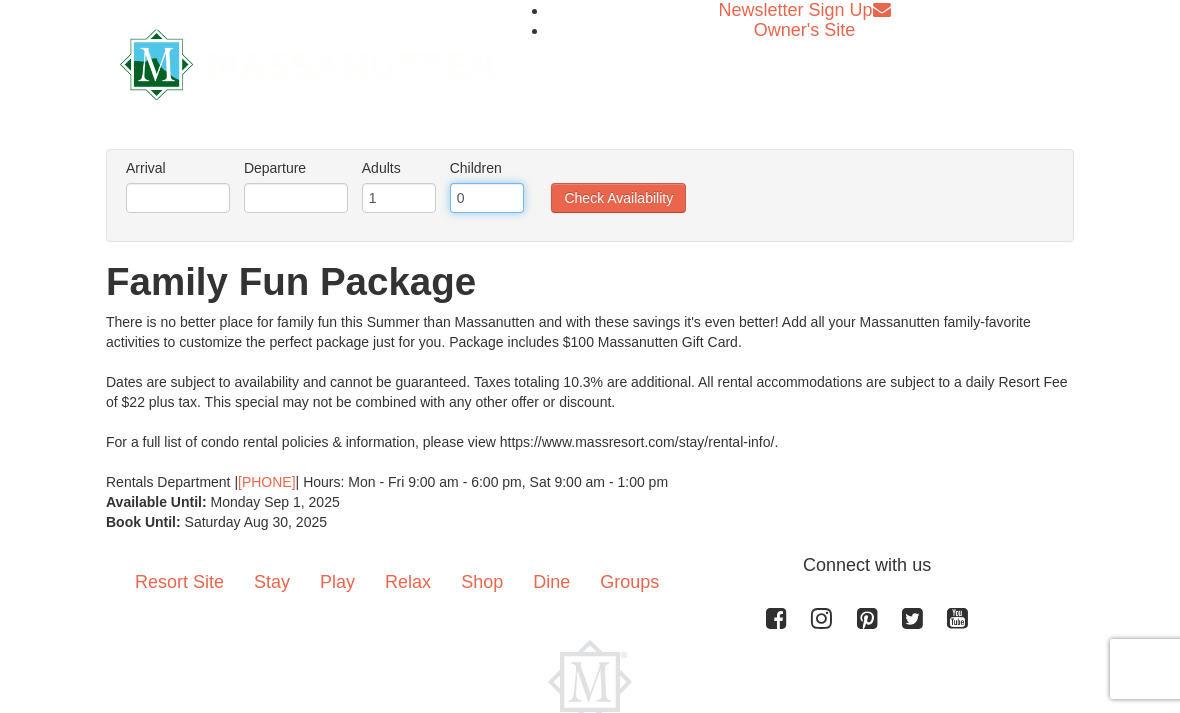 click on "0" at bounding box center [487, 198] 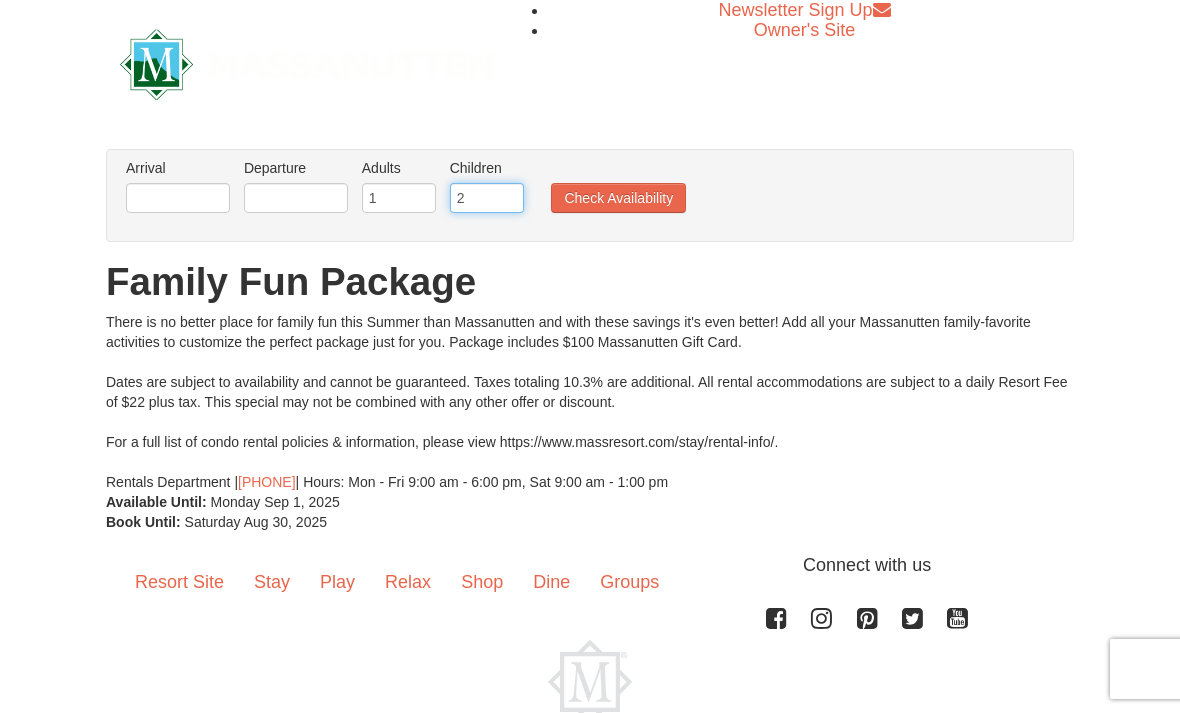 type on "2" 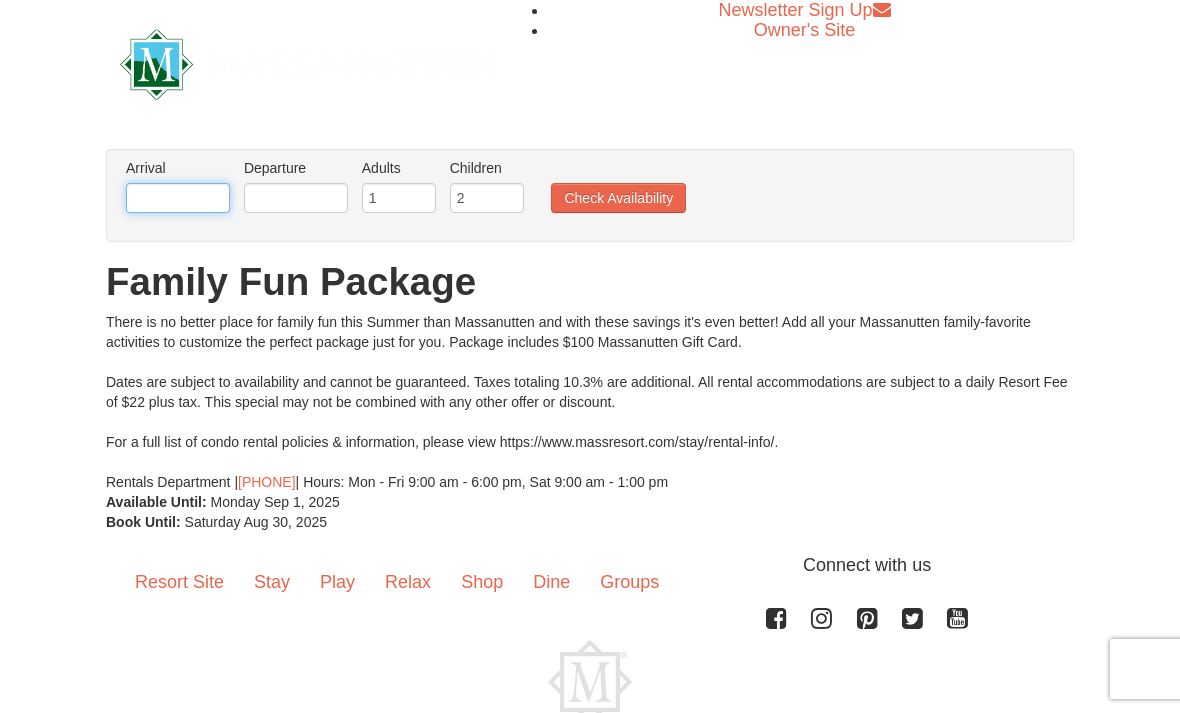 click at bounding box center (178, 198) 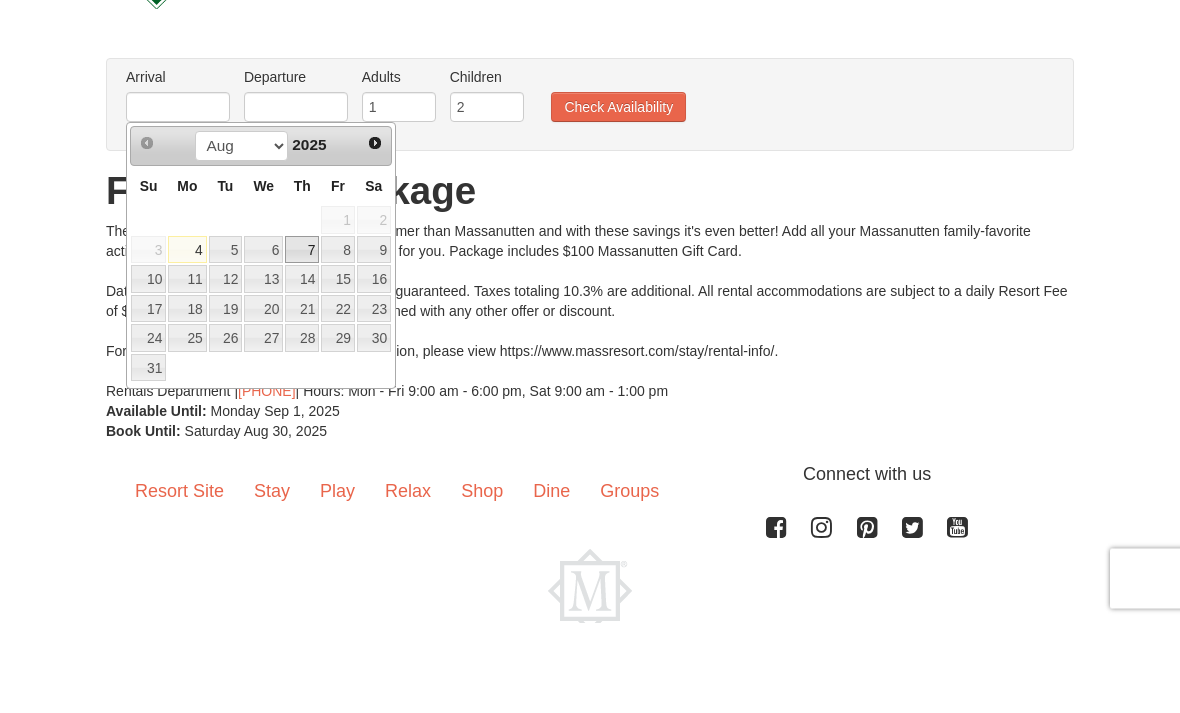 click on "7" at bounding box center [302, 341] 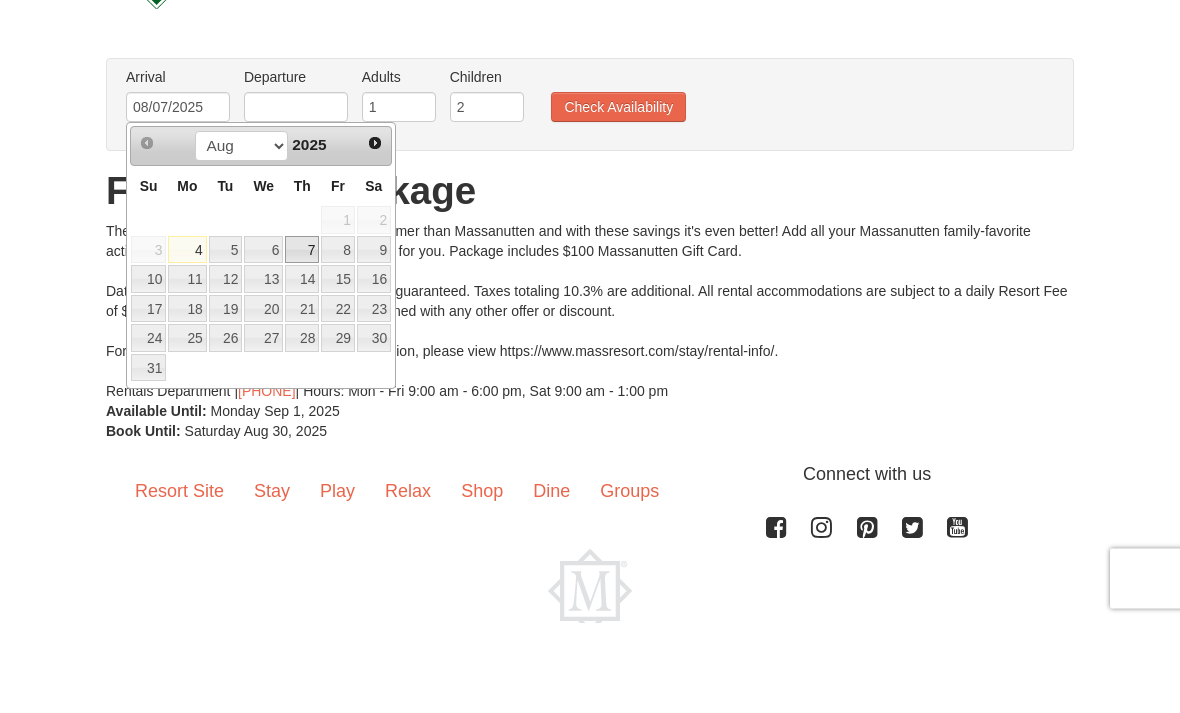 scroll, scrollTop: 39, scrollLeft: 0, axis: vertical 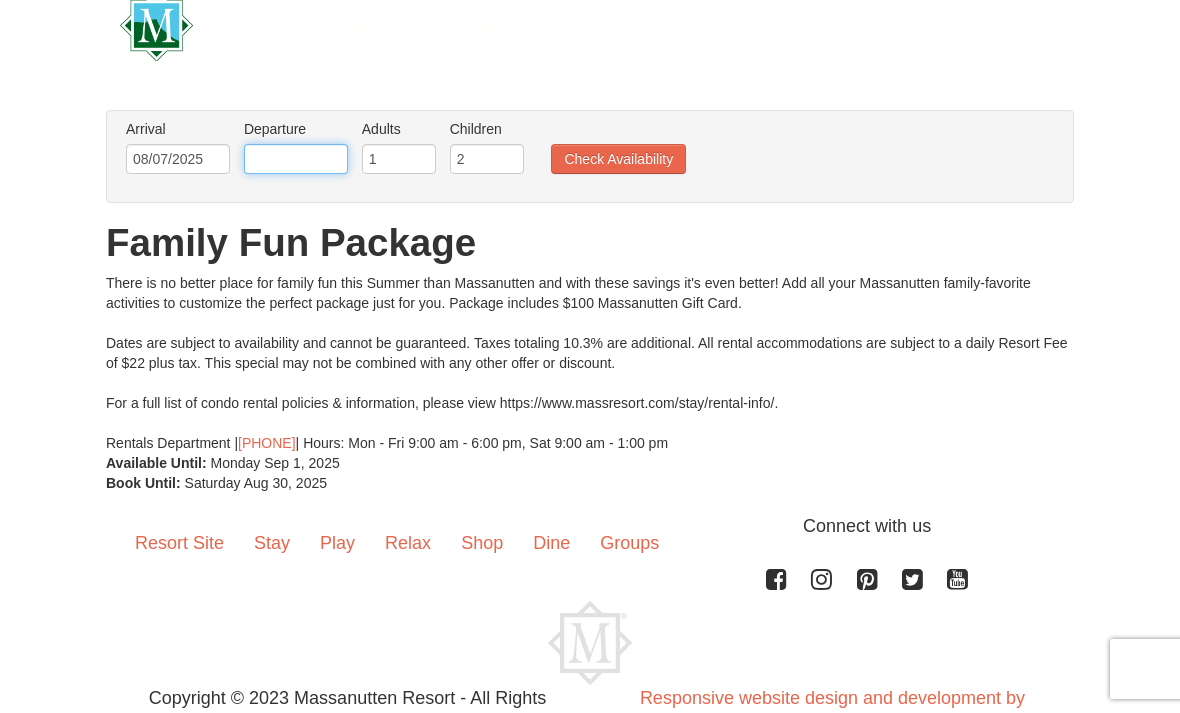 click at bounding box center (296, 159) 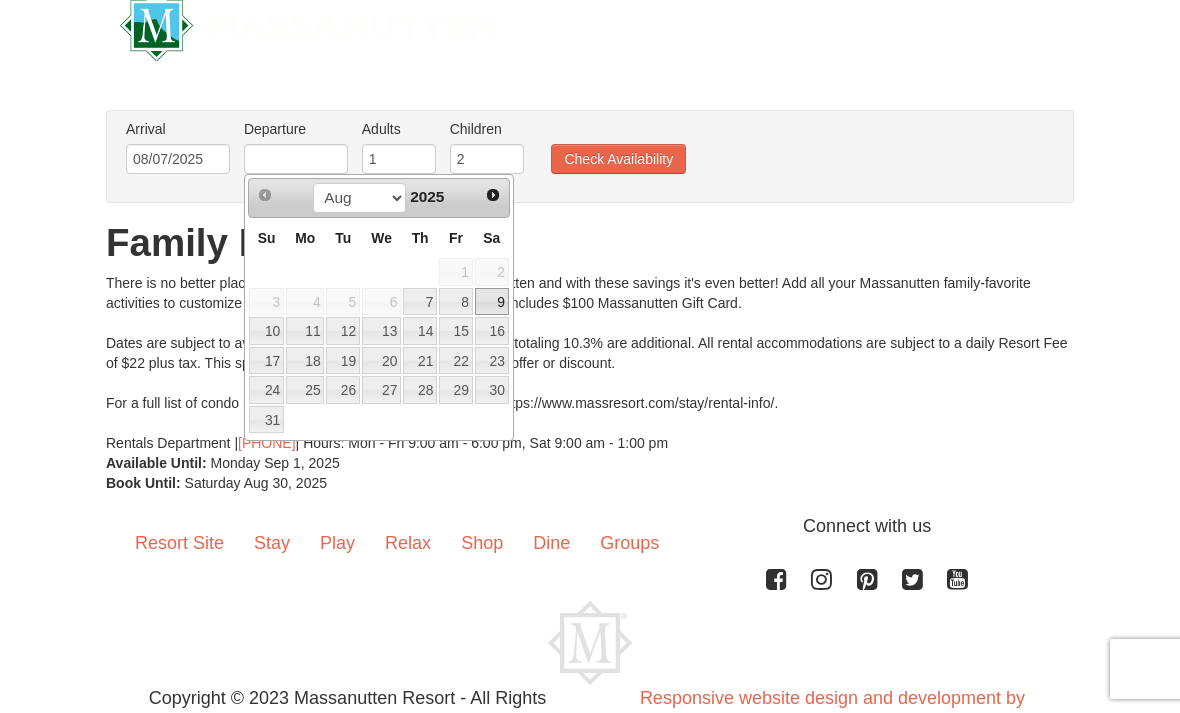 click on "9" at bounding box center (492, 302) 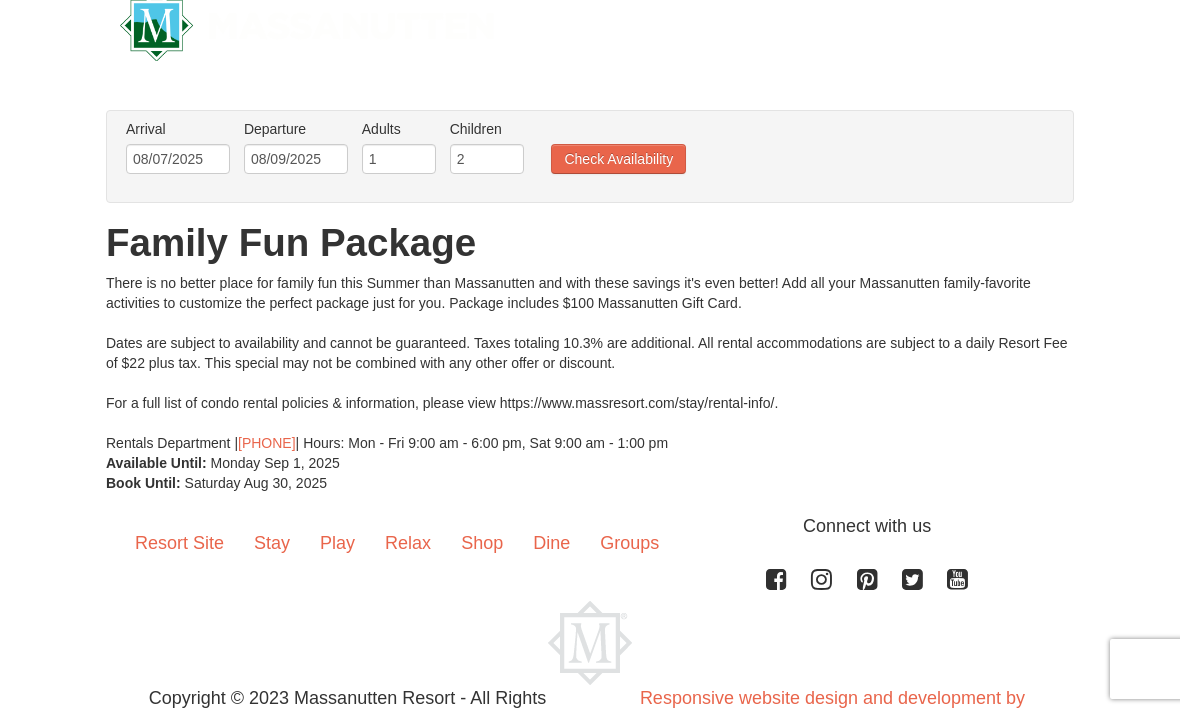 click on "Check Availability" at bounding box center (618, 159) 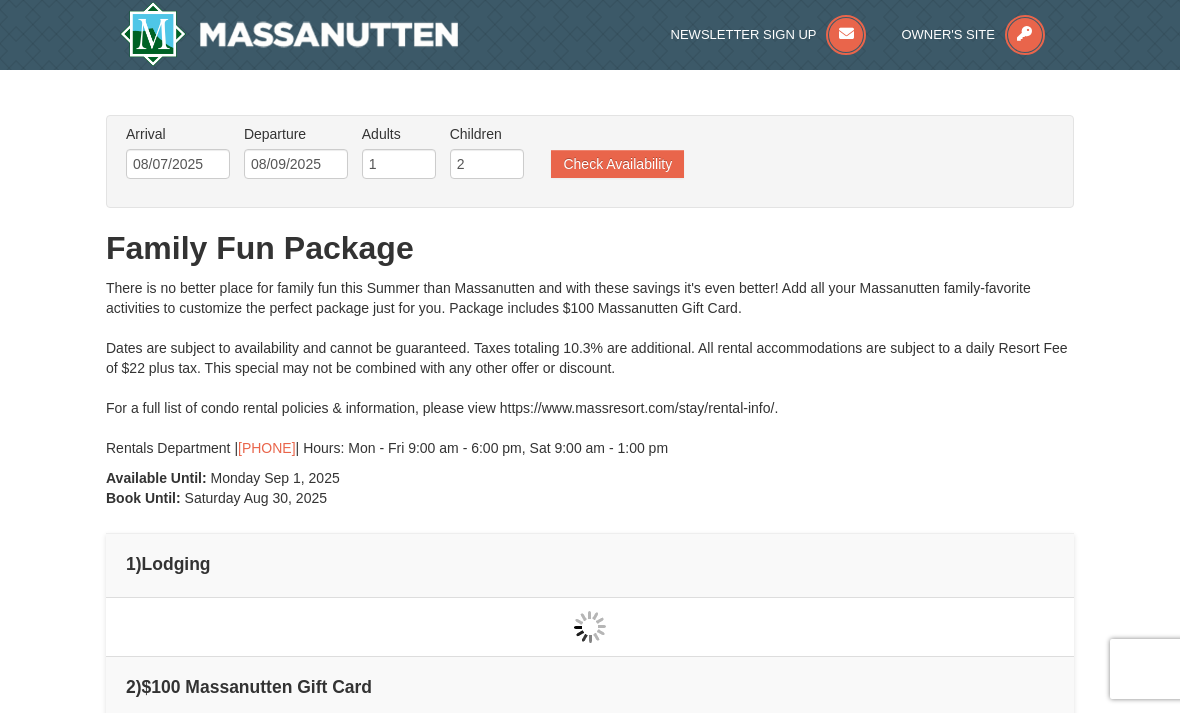 scroll, scrollTop: 0, scrollLeft: 0, axis: both 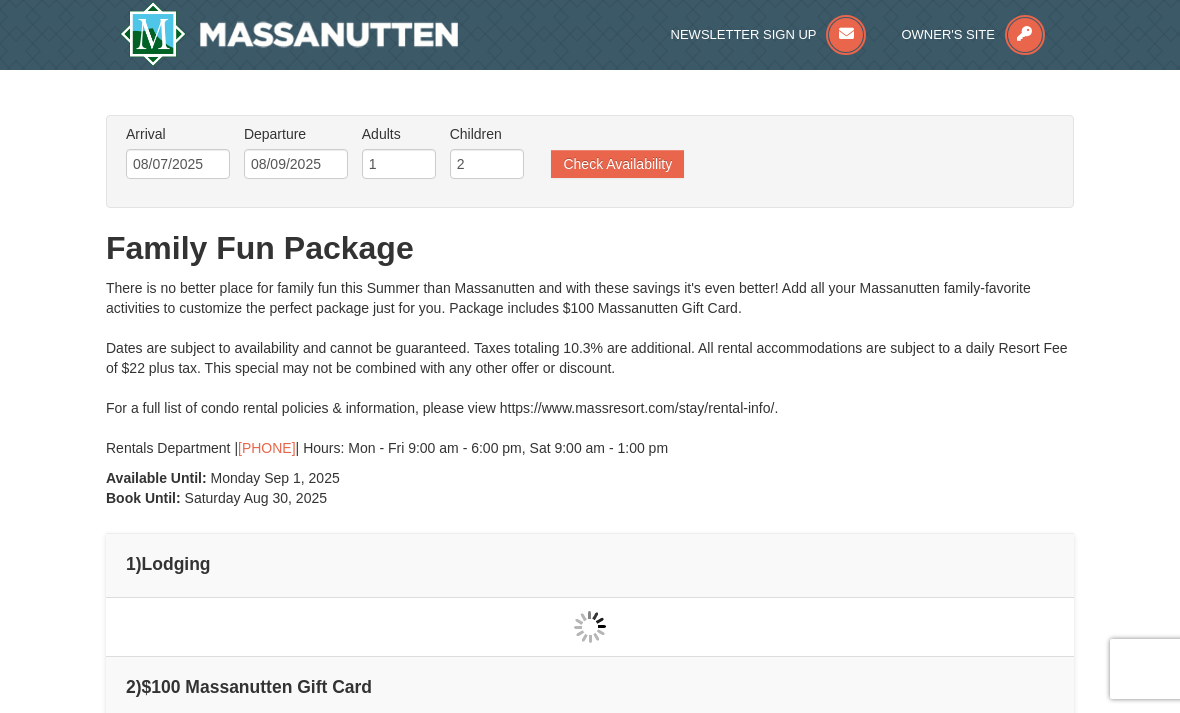 type on "08/07/2025" 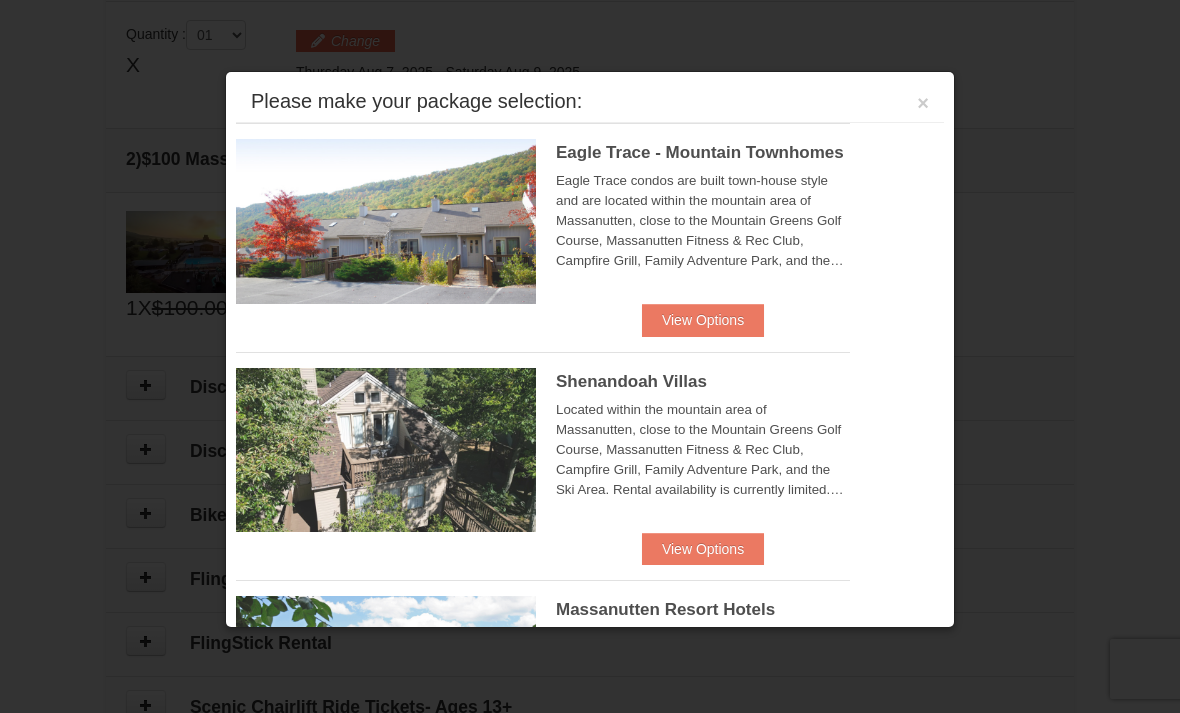 scroll, scrollTop: 611, scrollLeft: 0, axis: vertical 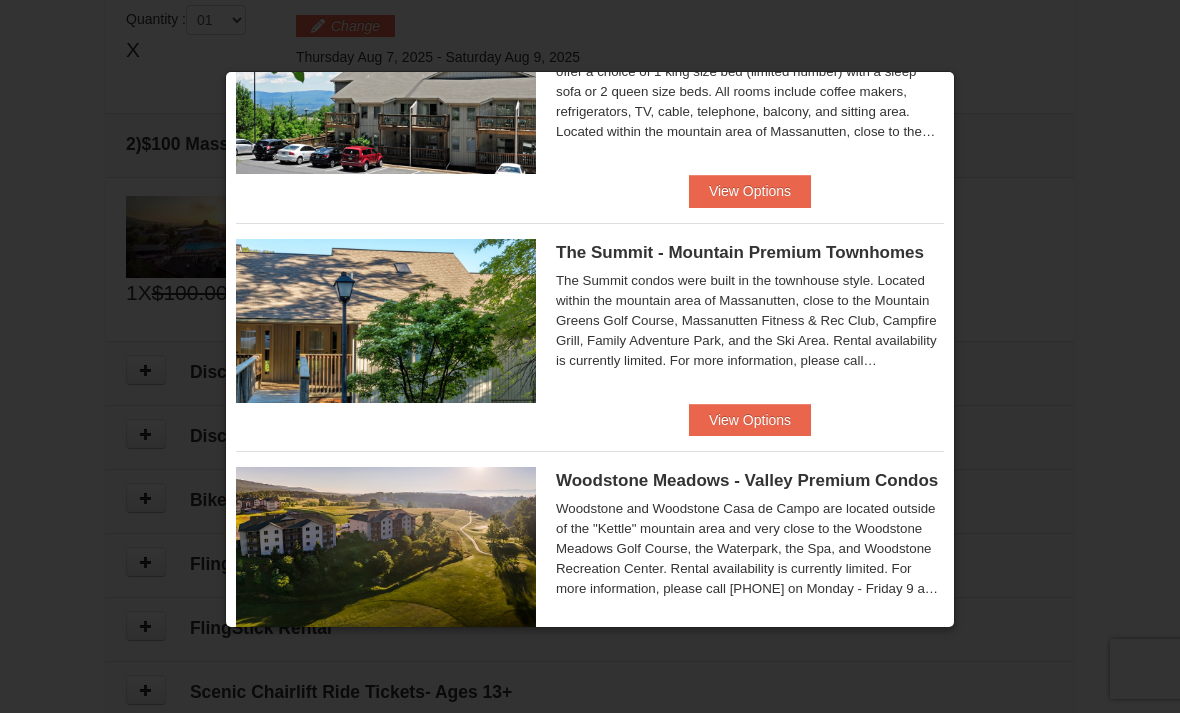 click at bounding box center [590, 356] 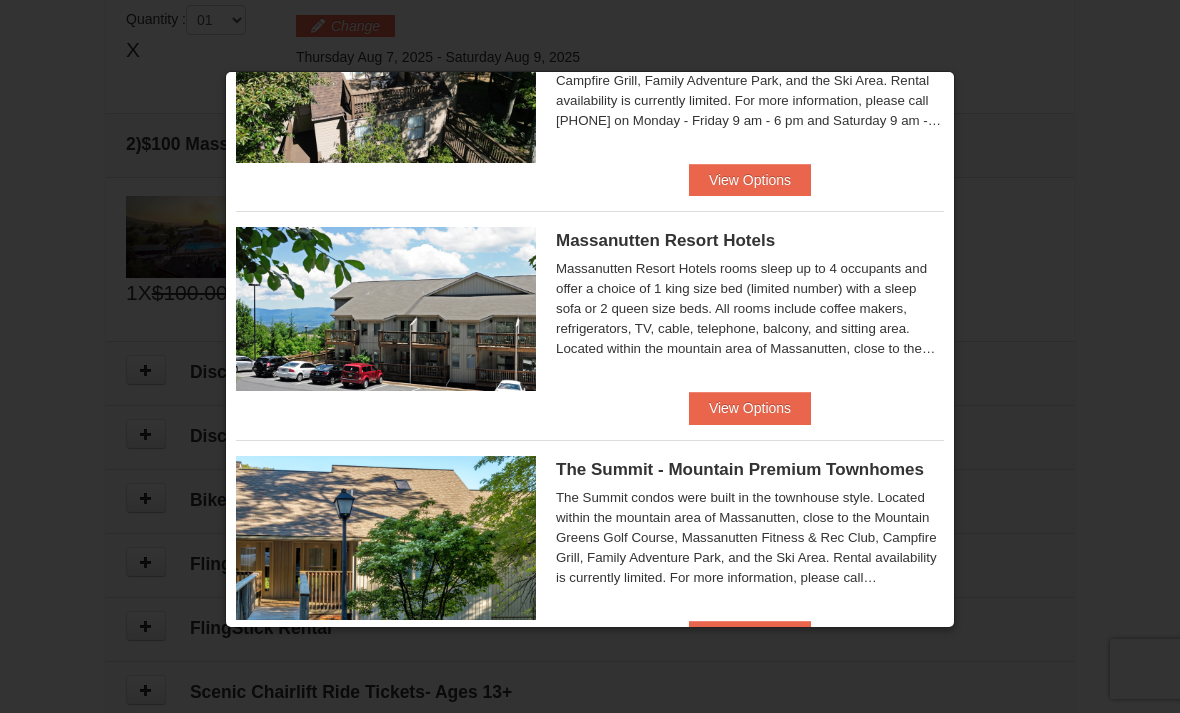 scroll, scrollTop: 358, scrollLeft: 0, axis: vertical 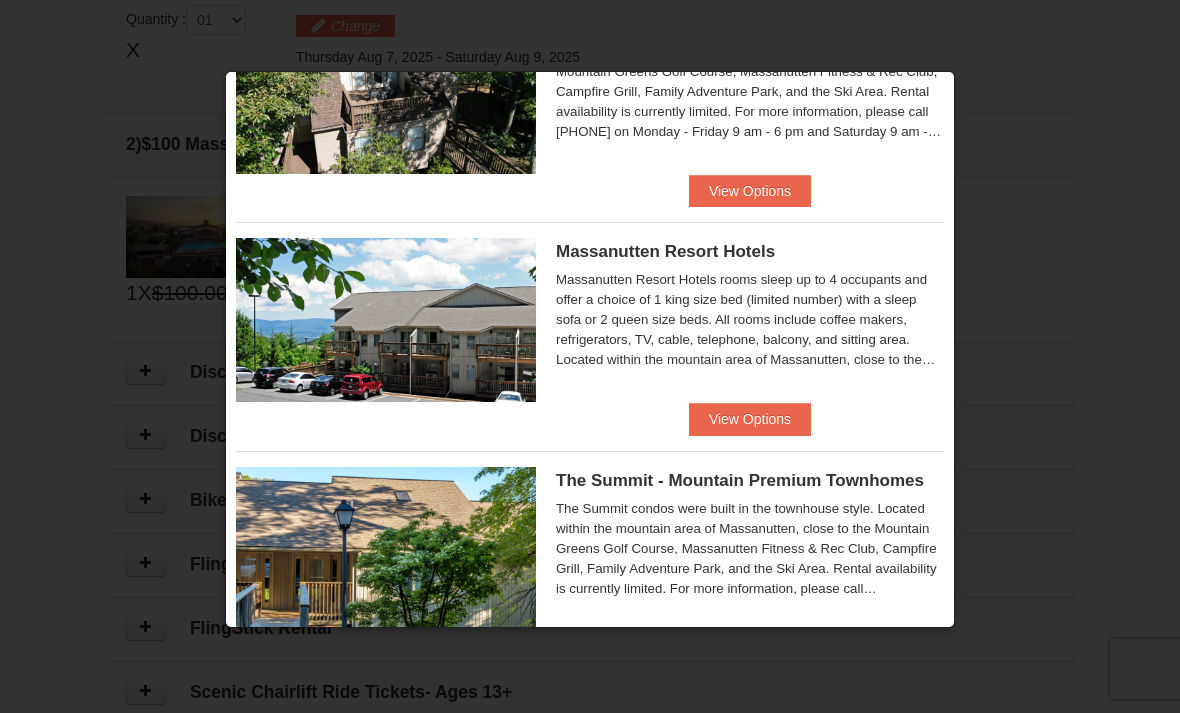 click on "View Options" at bounding box center (750, 419) 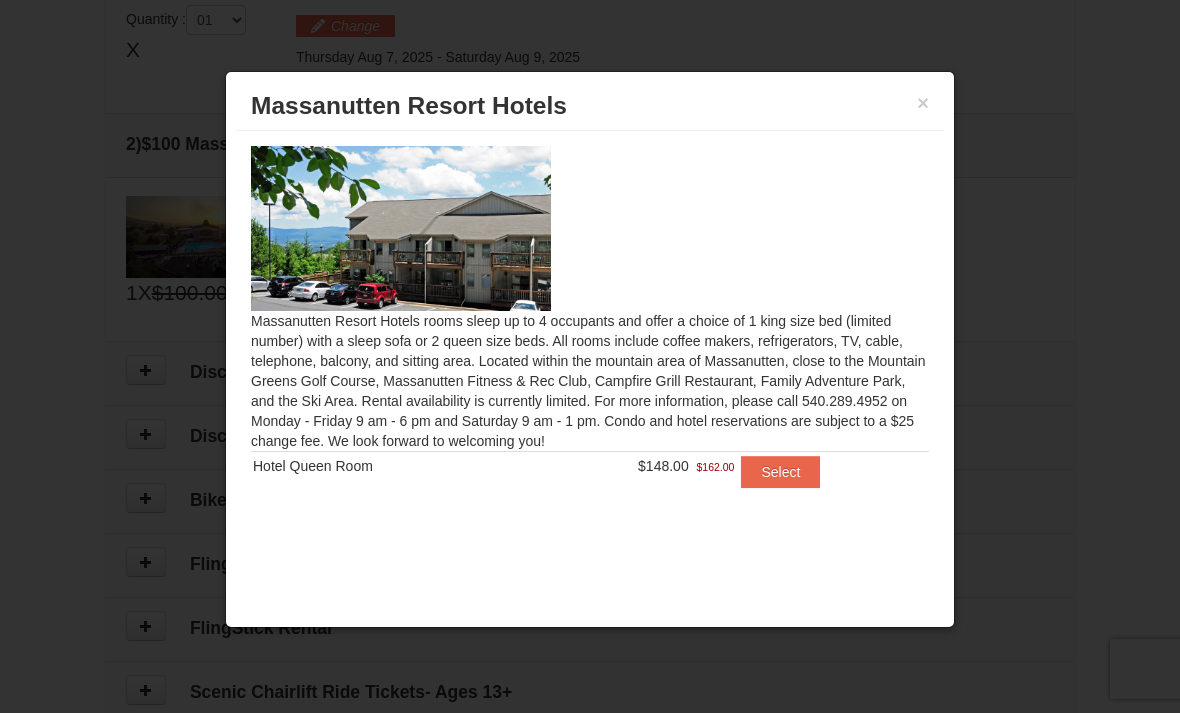 click on "Select" at bounding box center (780, 472) 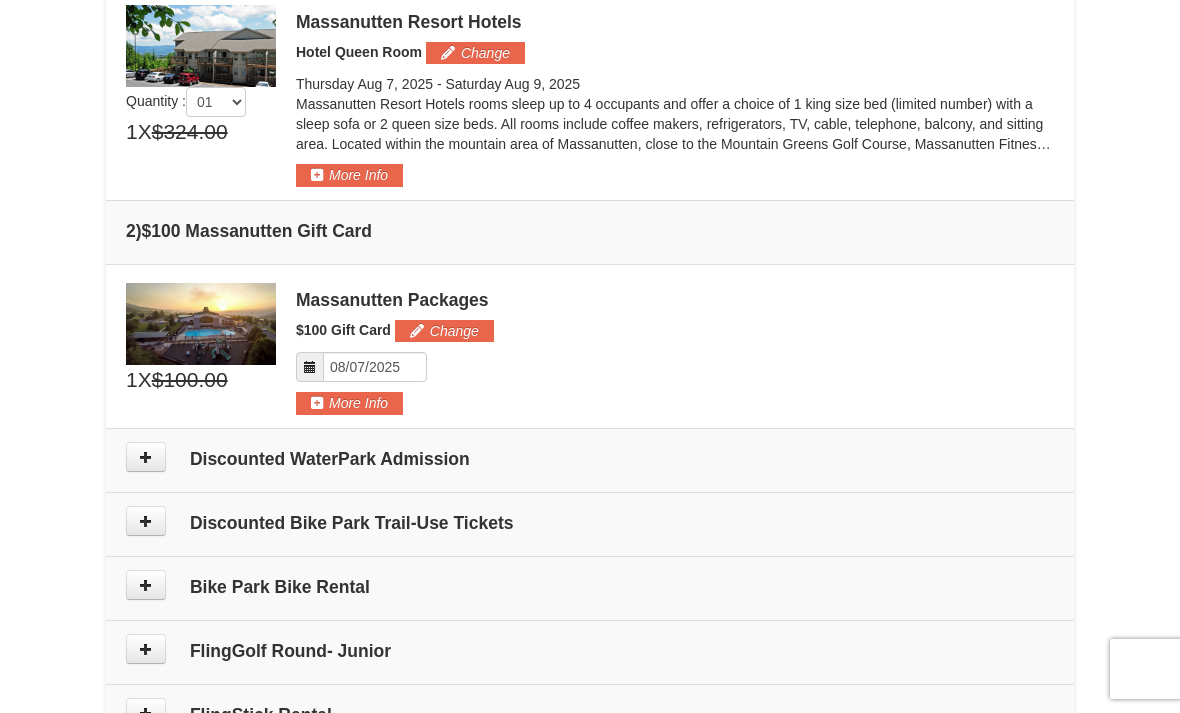 click at bounding box center (146, 457) 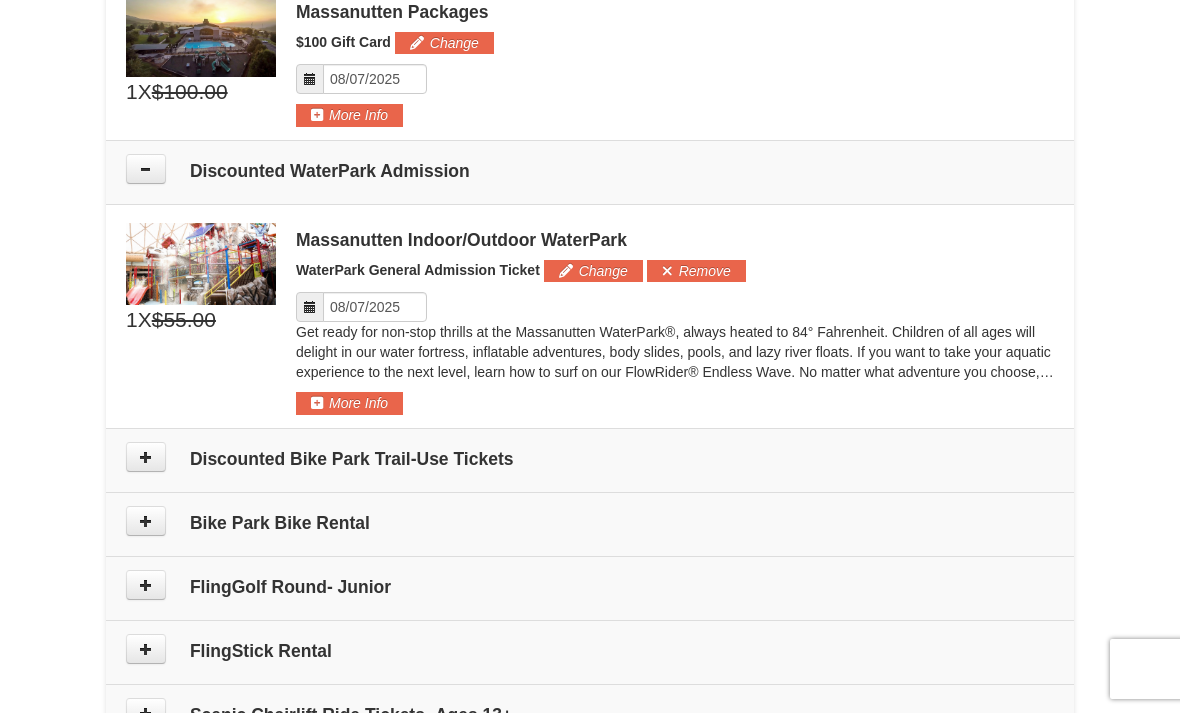 scroll, scrollTop: 888, scrollLeft: 0, axis: vertical 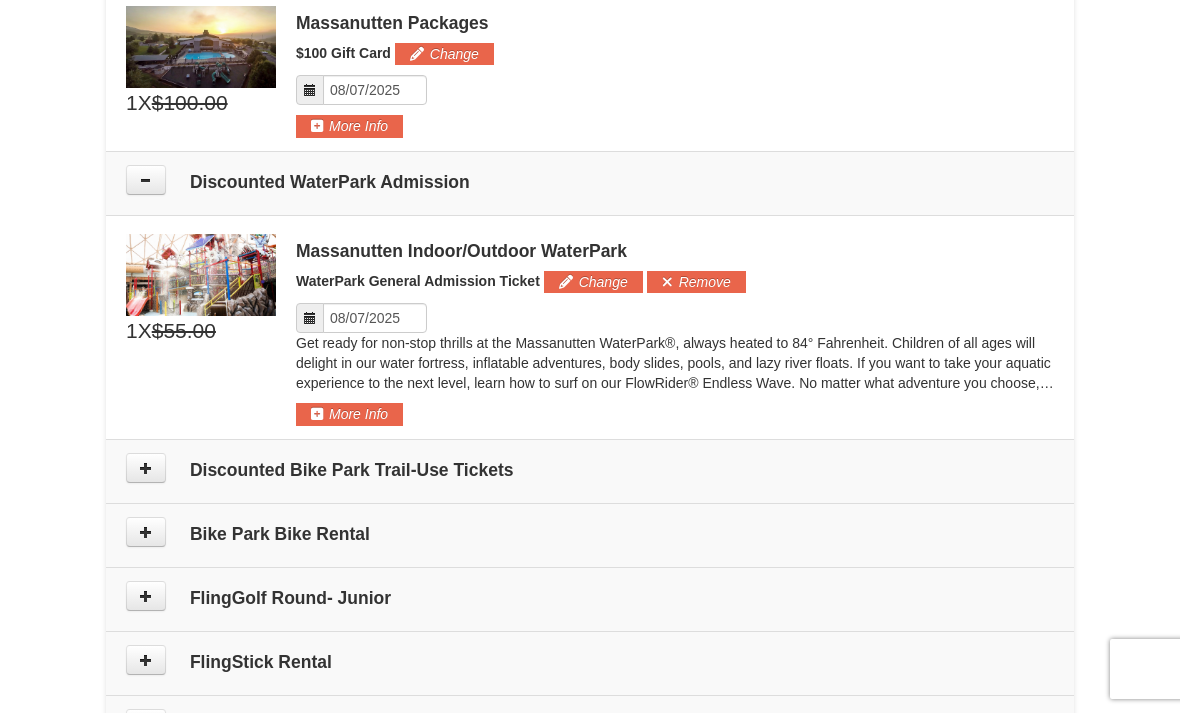 click on "Change" at bounding box center (593, 282) 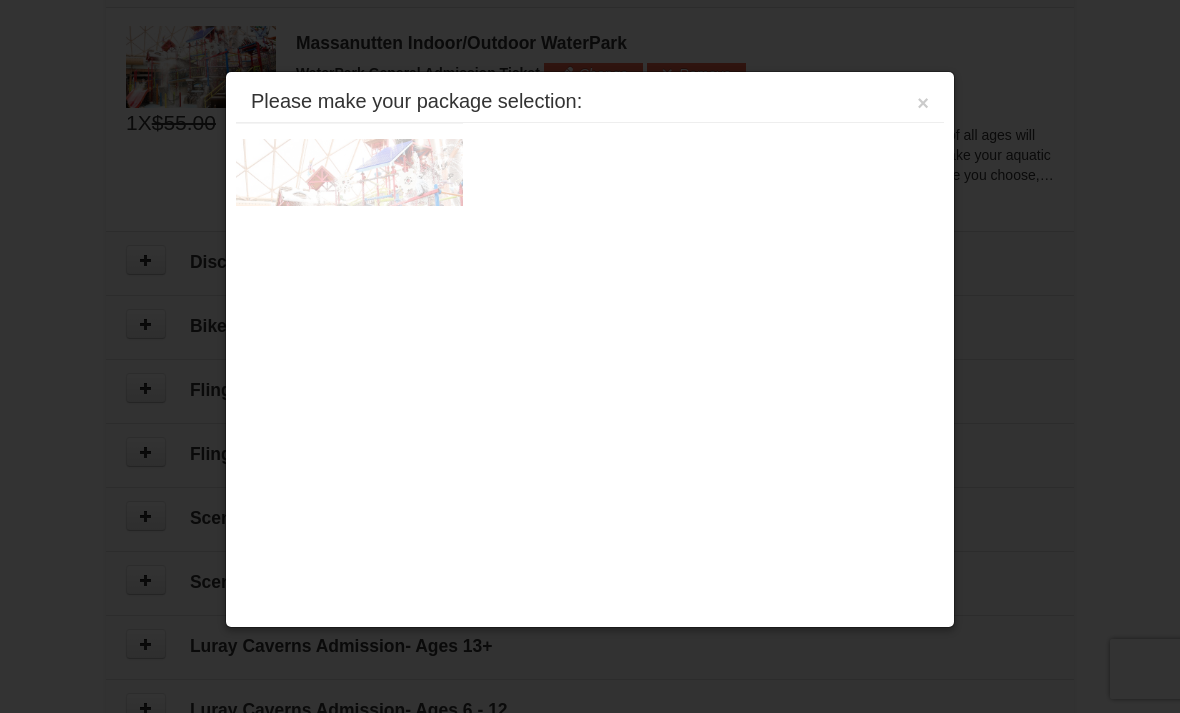scroll, scrollTop: 1121, scrollLeft: 0, axis: vertical 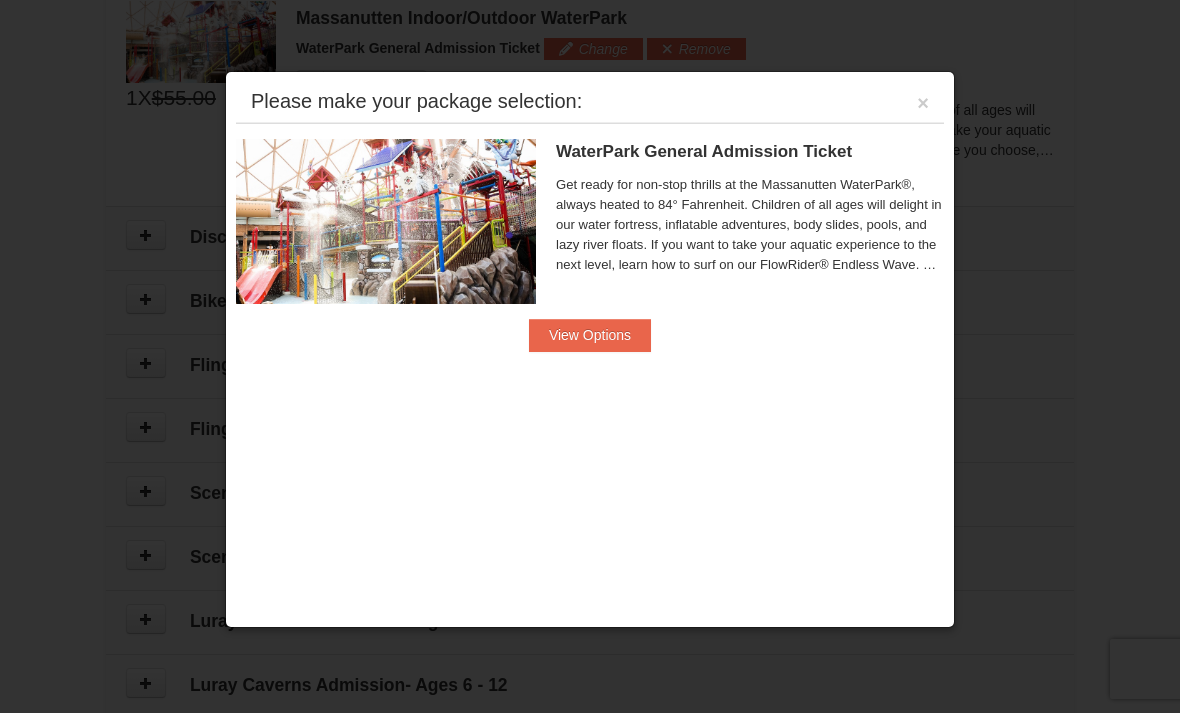 click on "View Options" at bounding box center [590, 335] 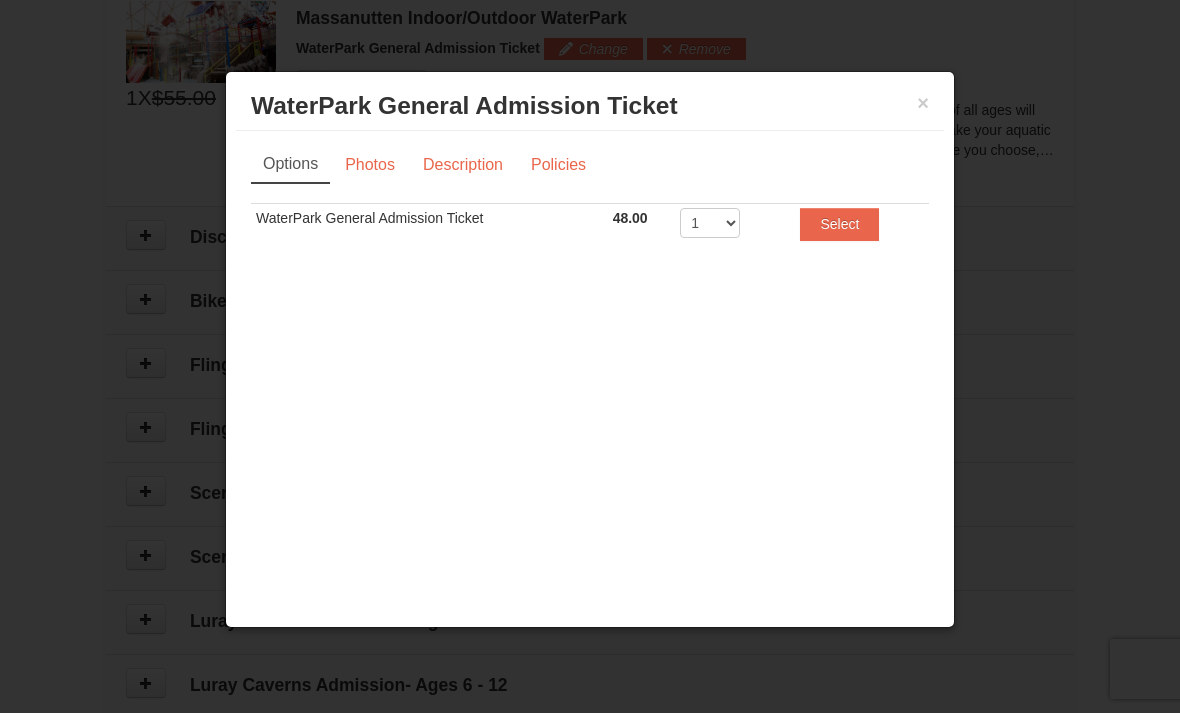click on "×" at bounding box center (923, 103) 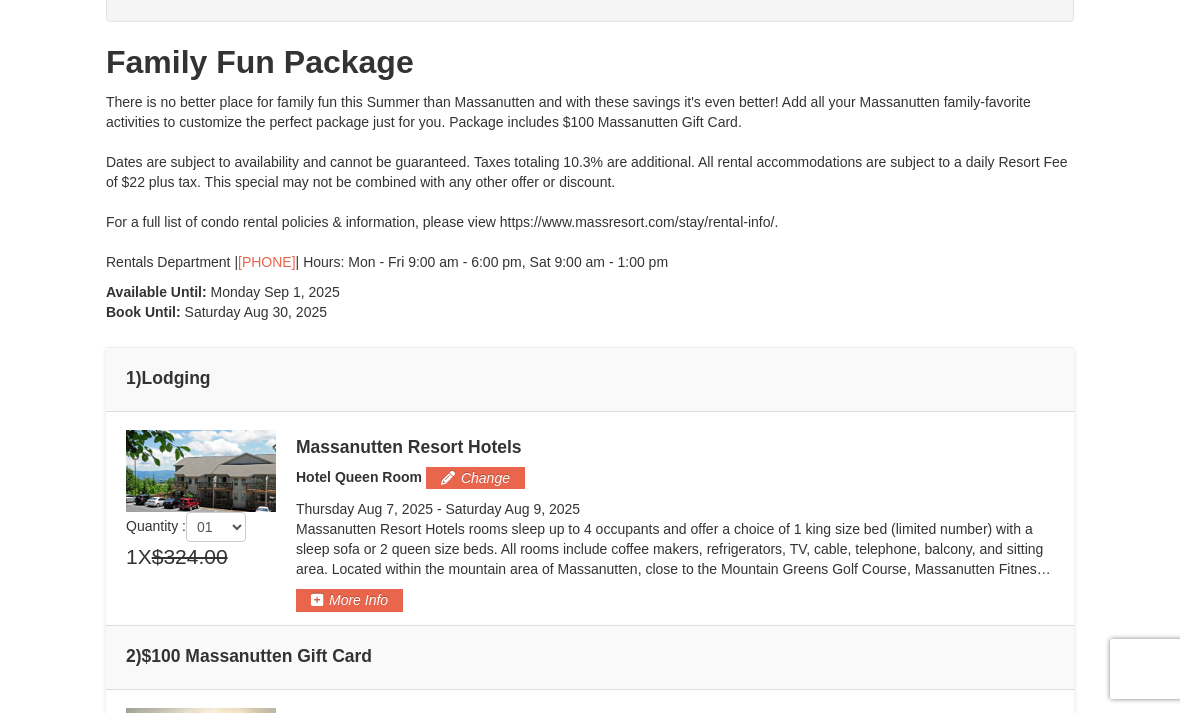 scroll, scrollTop: 0, scrollLeft: 0, axis: both 